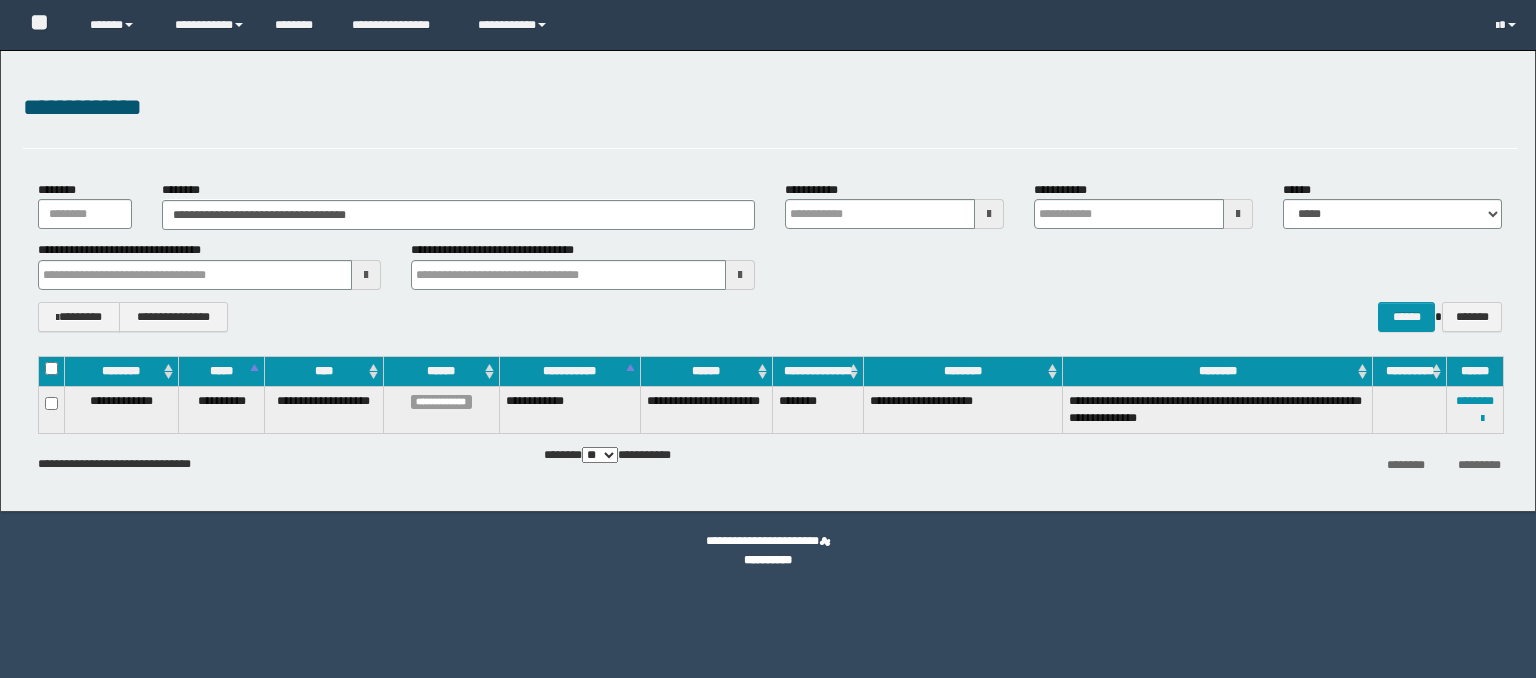 scroll, scrollTop: 0, scrollLeft: 0, axis: both 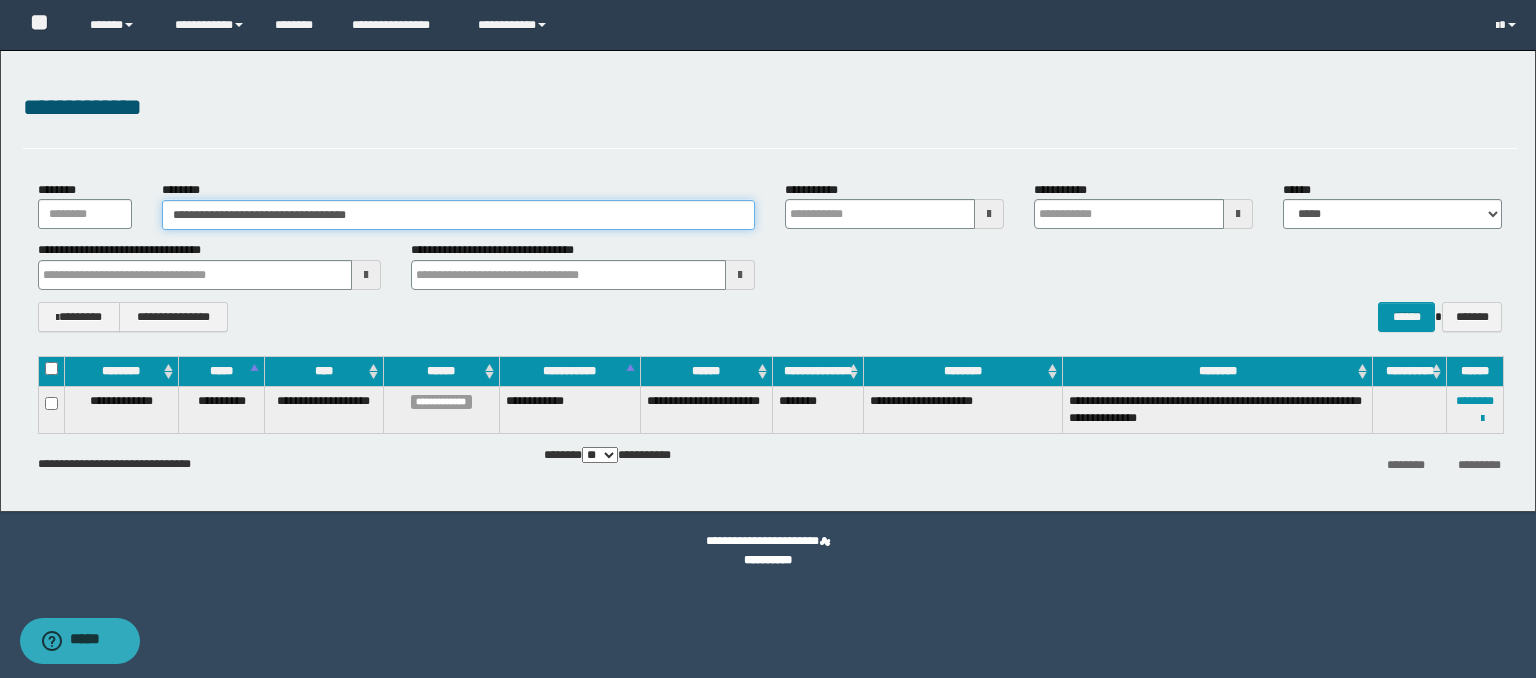 drag, startPoint x: 412, startPoint y: 213, endPoint x: 56, endPoint y: 190, distance: 356.74222 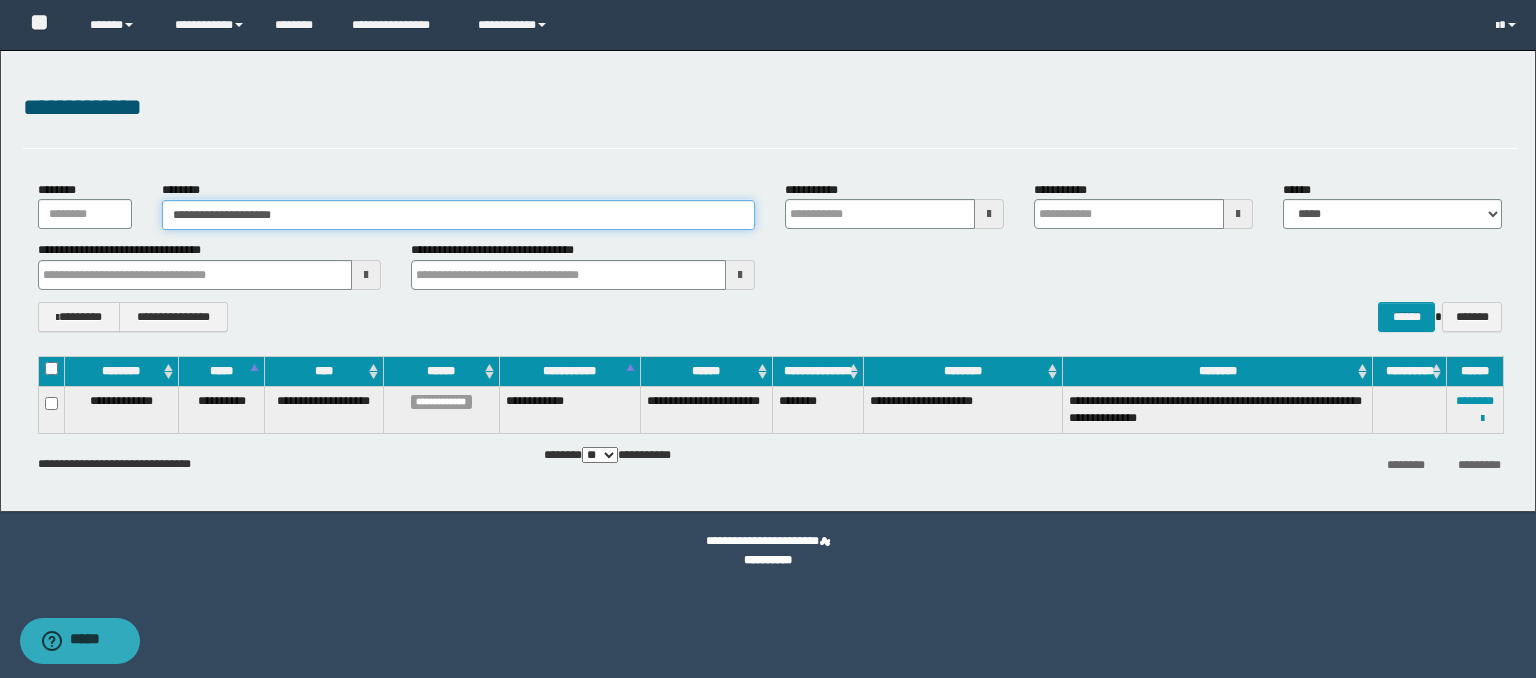 type on "**********" 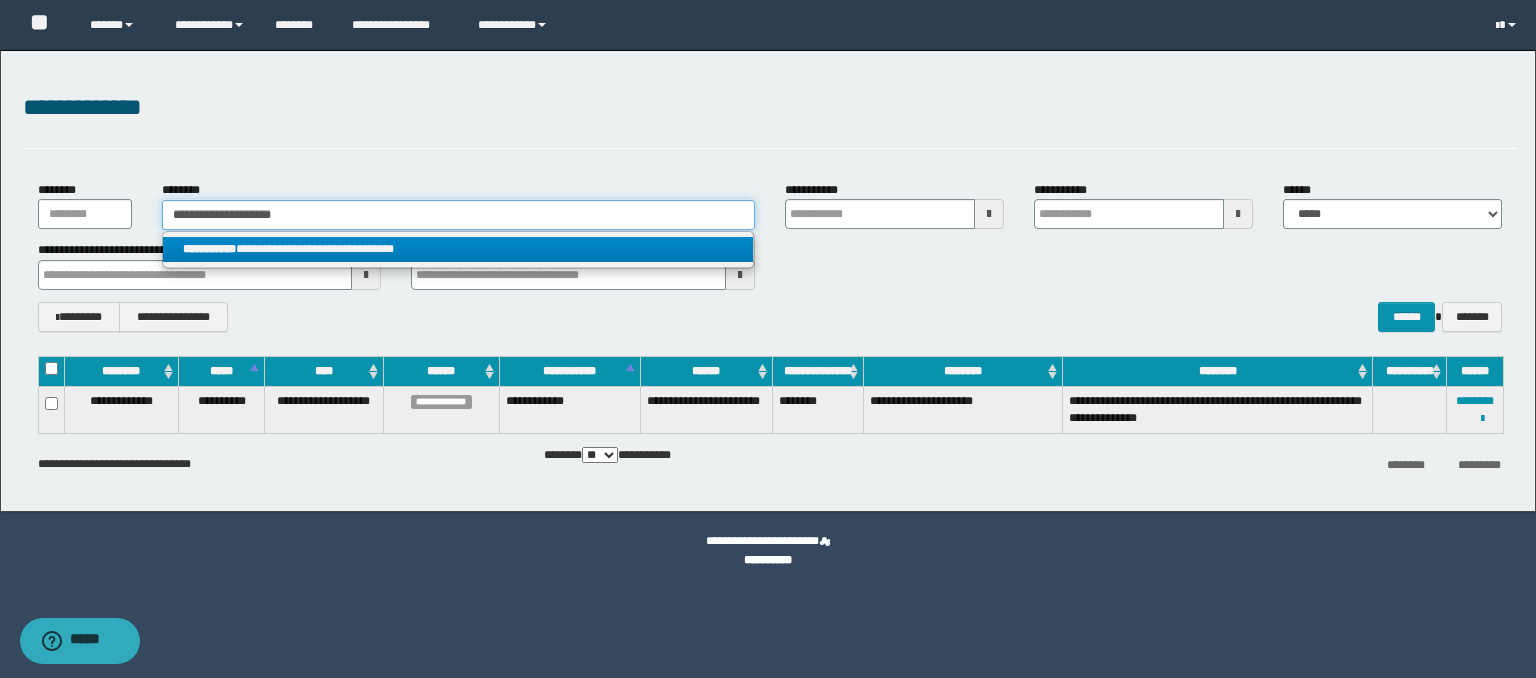 type on "**********" 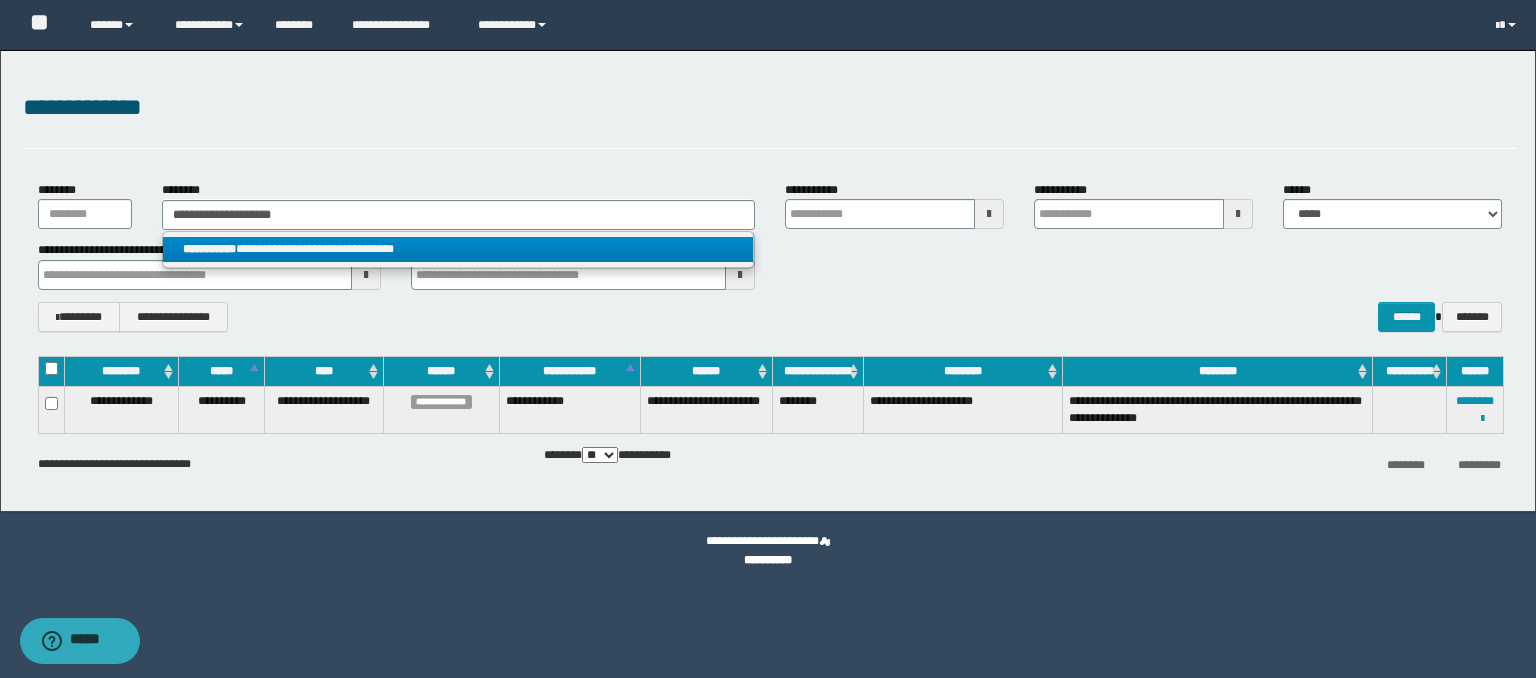 click on "**********" at bounding box center (458, 249) 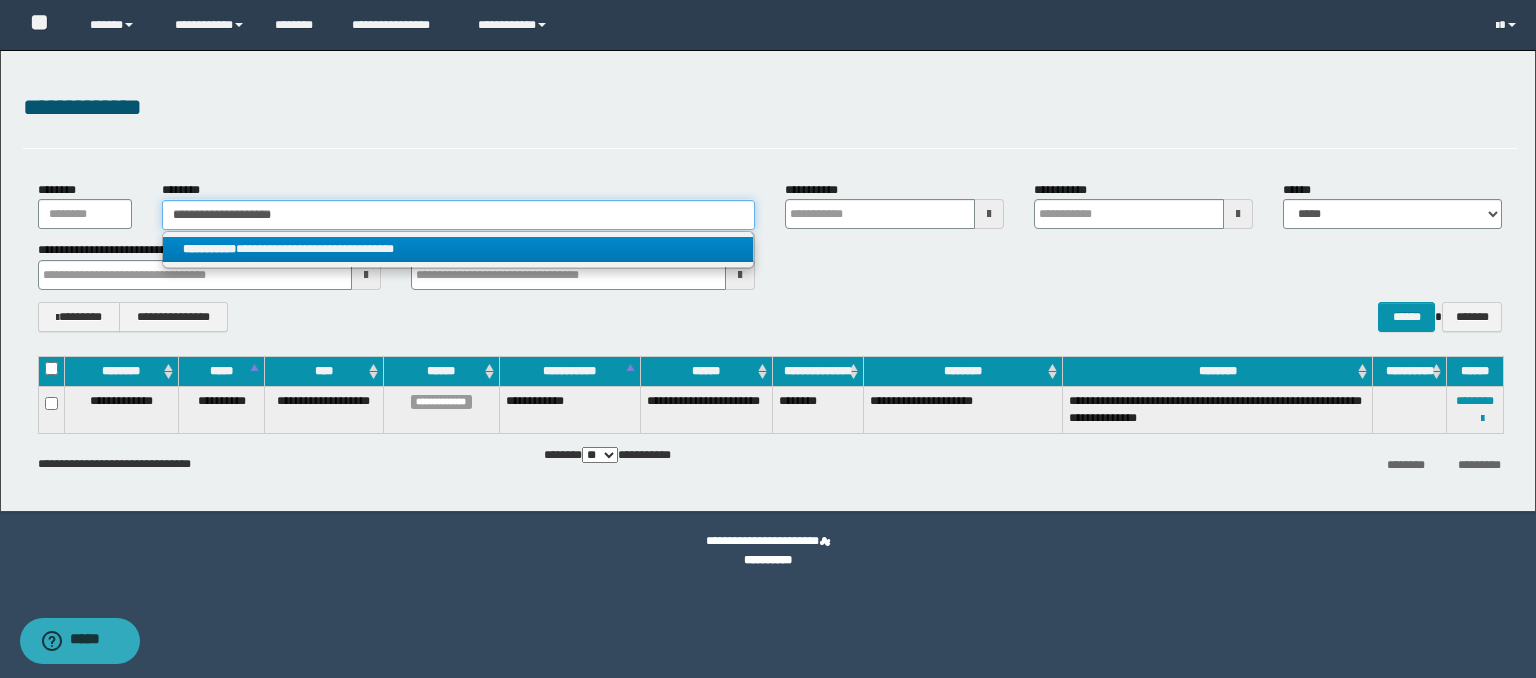 type 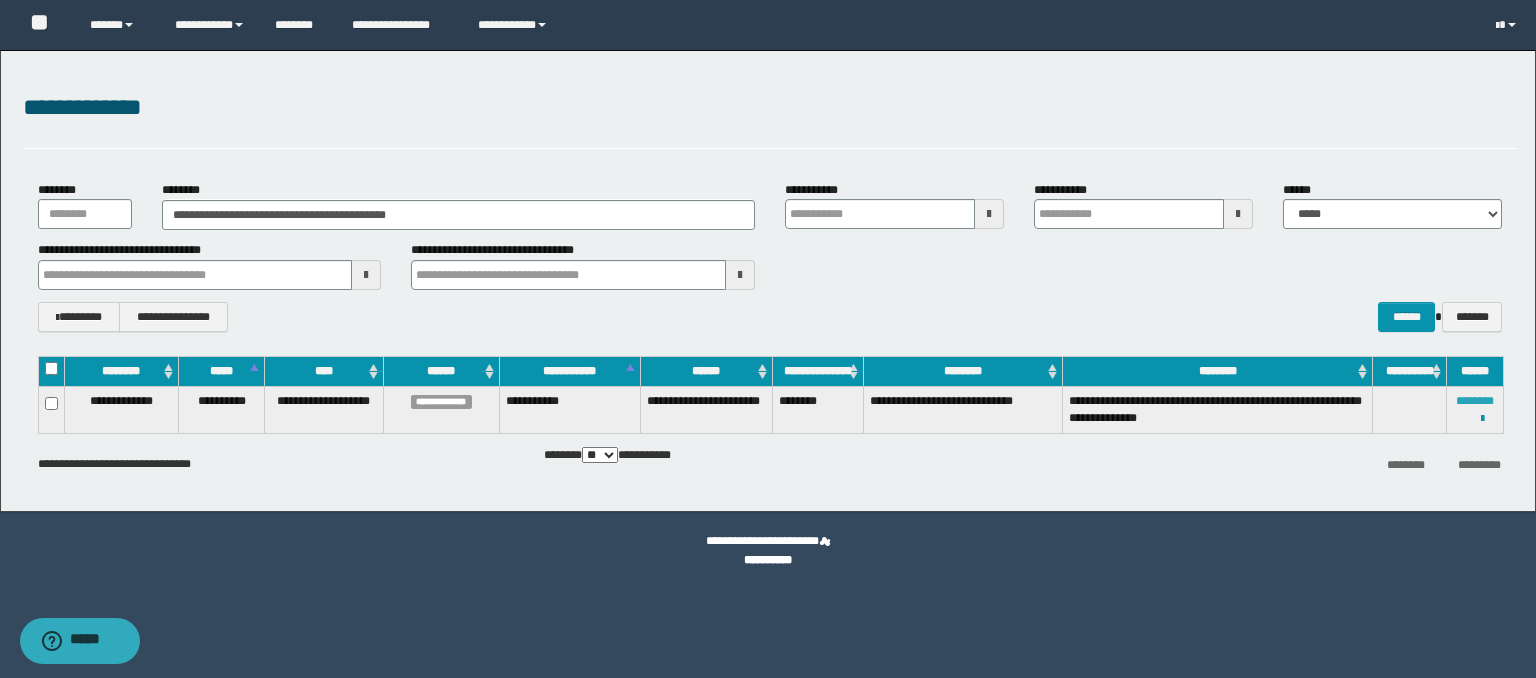 click on "********" at bounding box center [1475, 401] 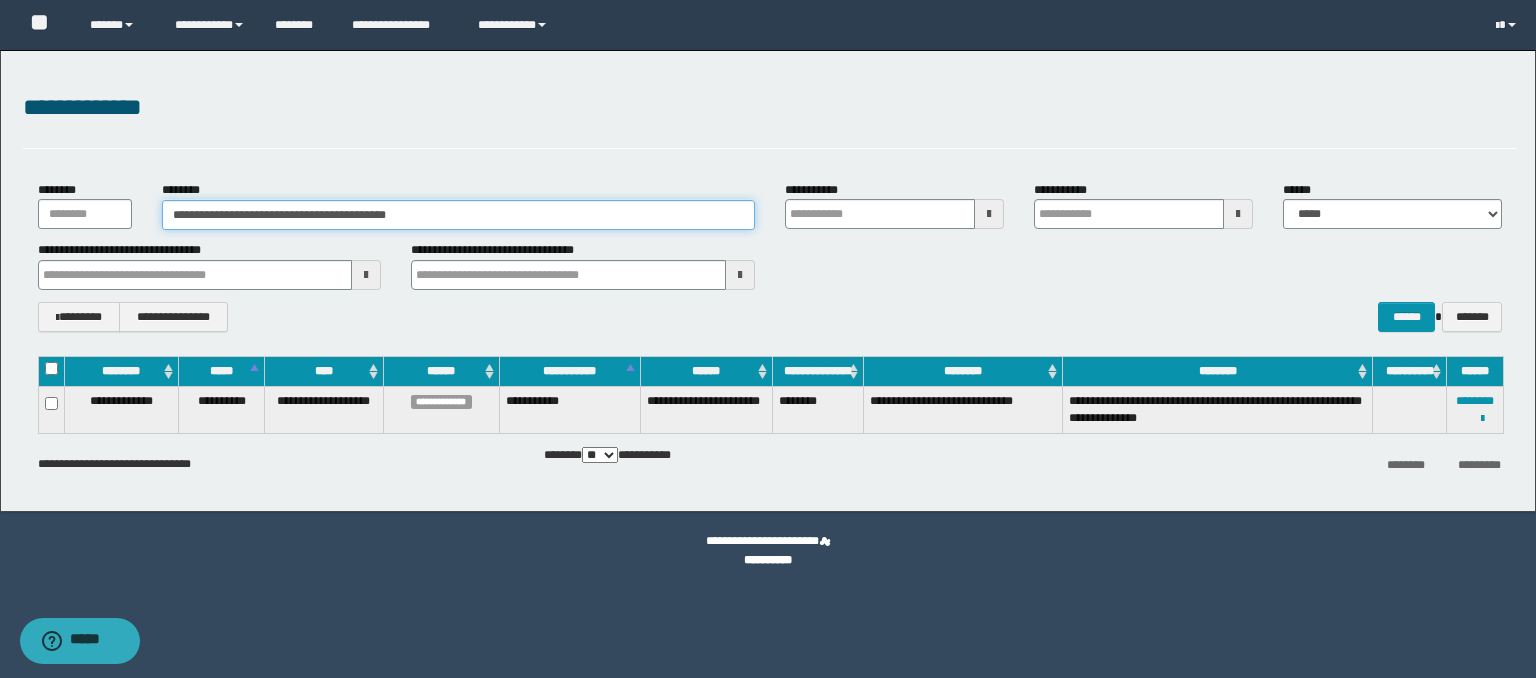 drag, startPoint x: 476, startPoint y: 213, endPoint x: 58, endPoint y: 211, distance: 418.0048 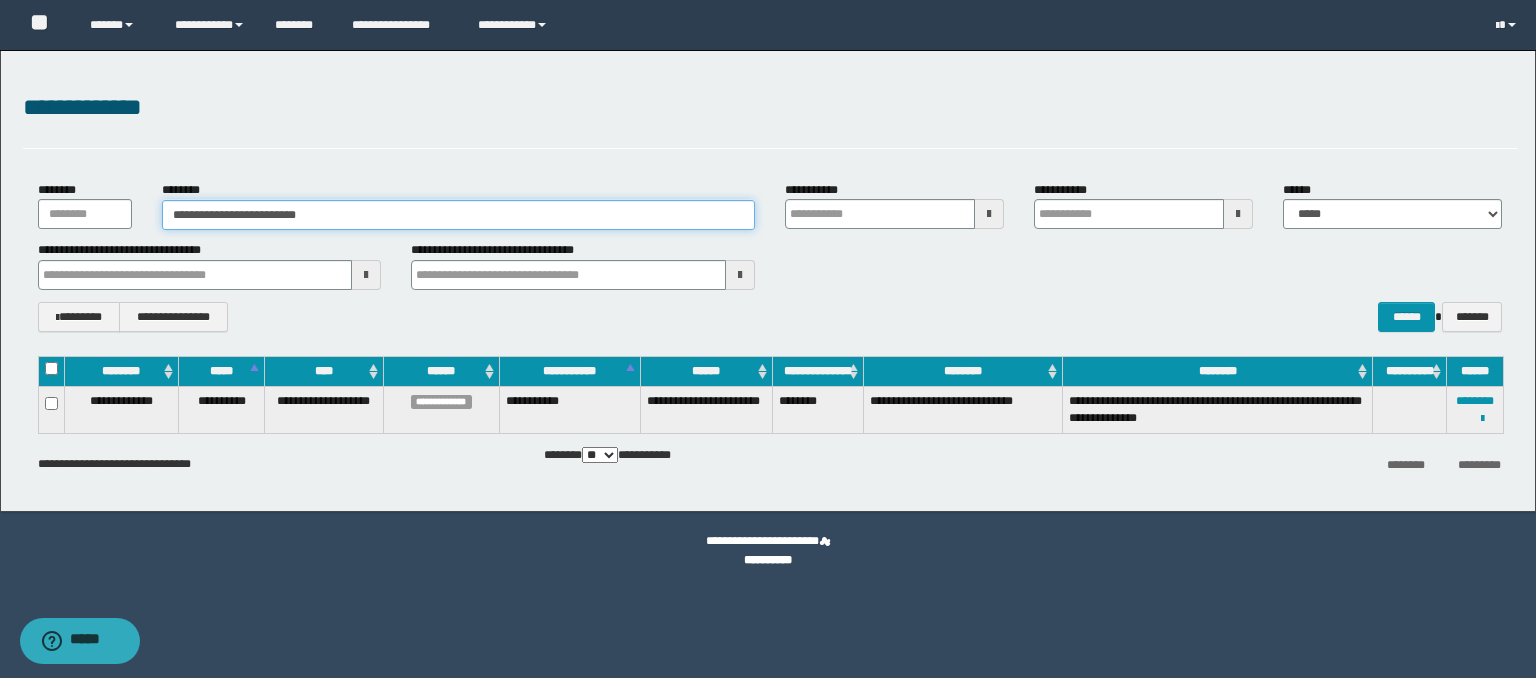type on "**********" 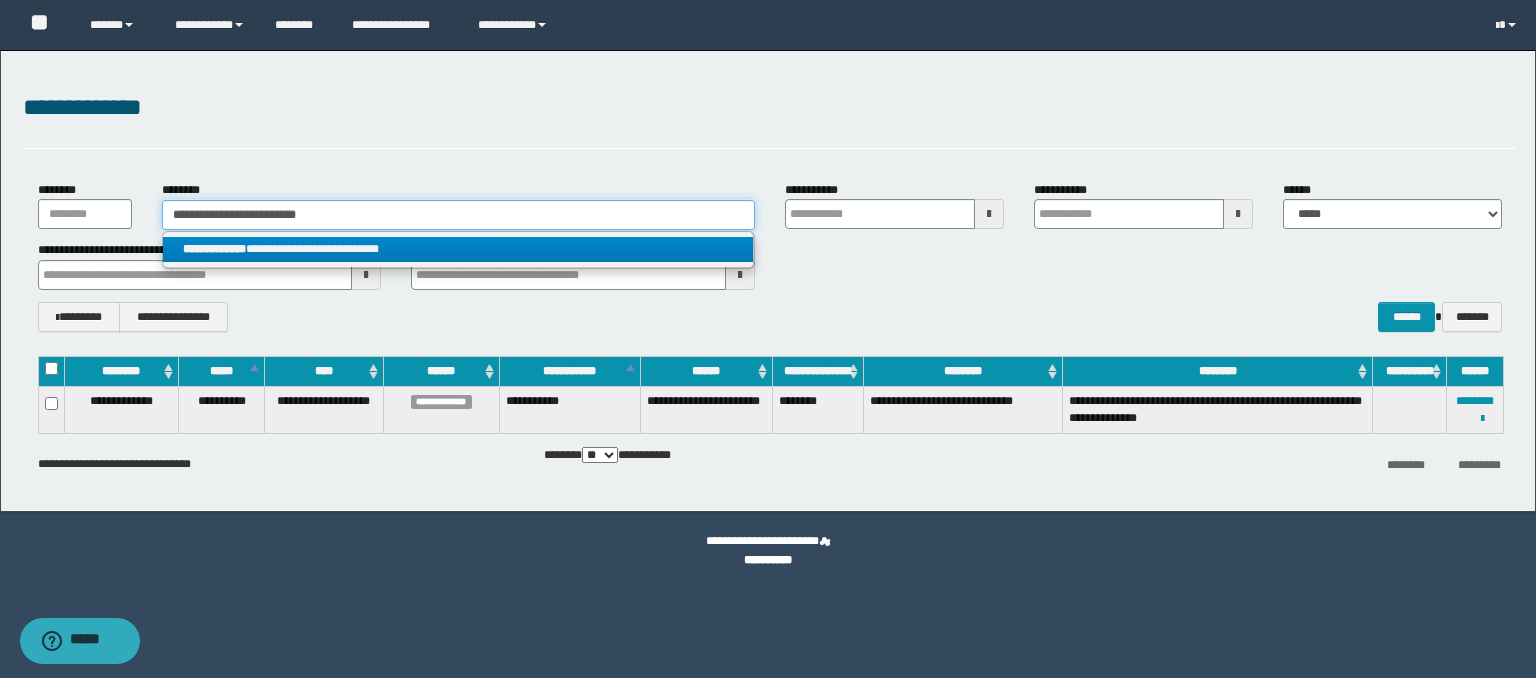 type on "**********" 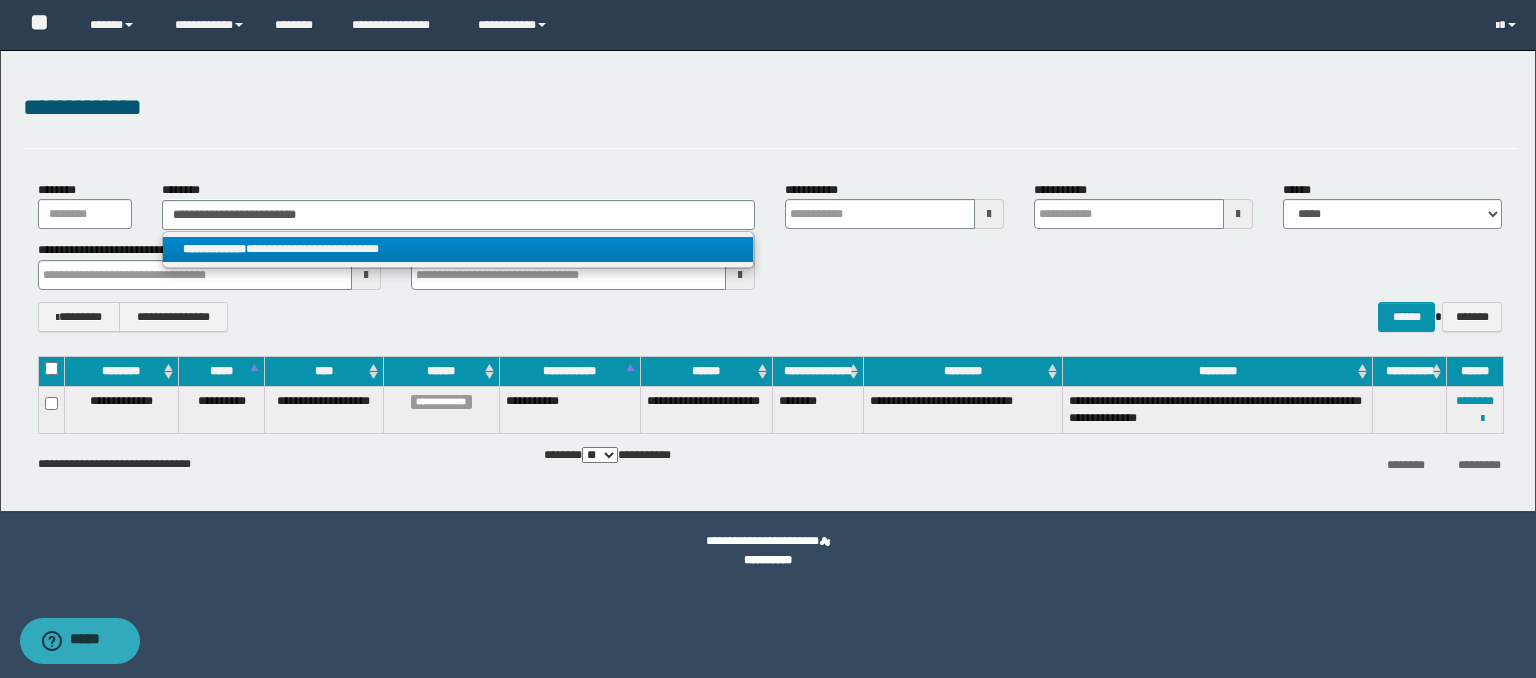 click on "**********" at bounding box center (458, 249) 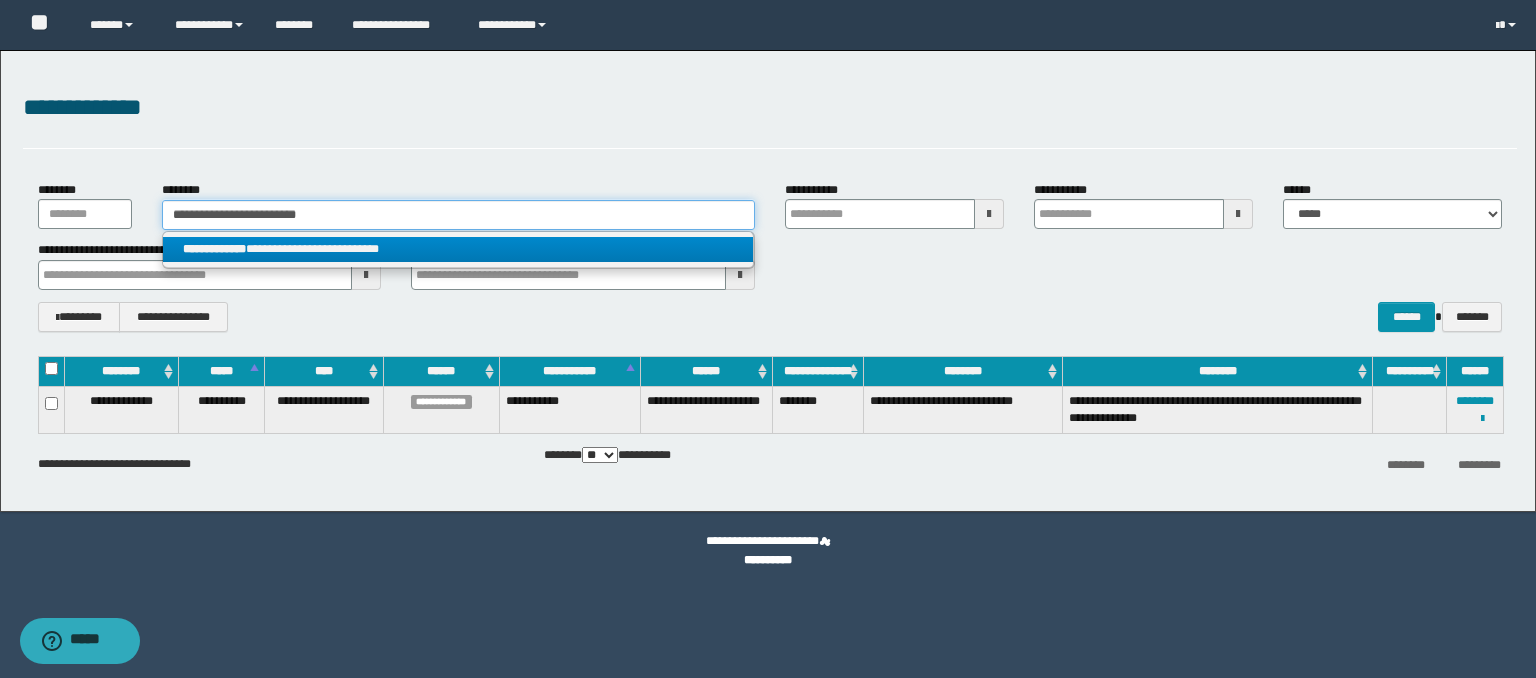 type 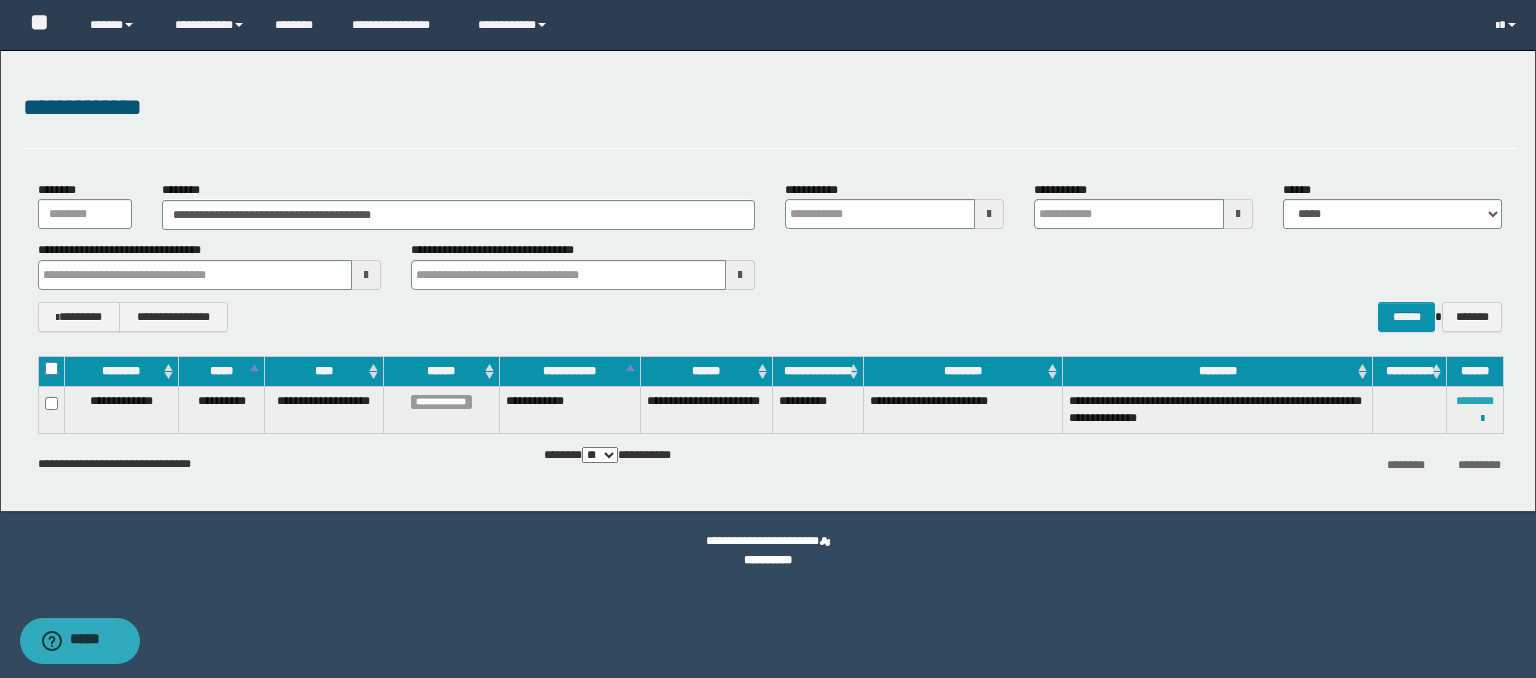 click on "********" at bounding box center [1475, 401] 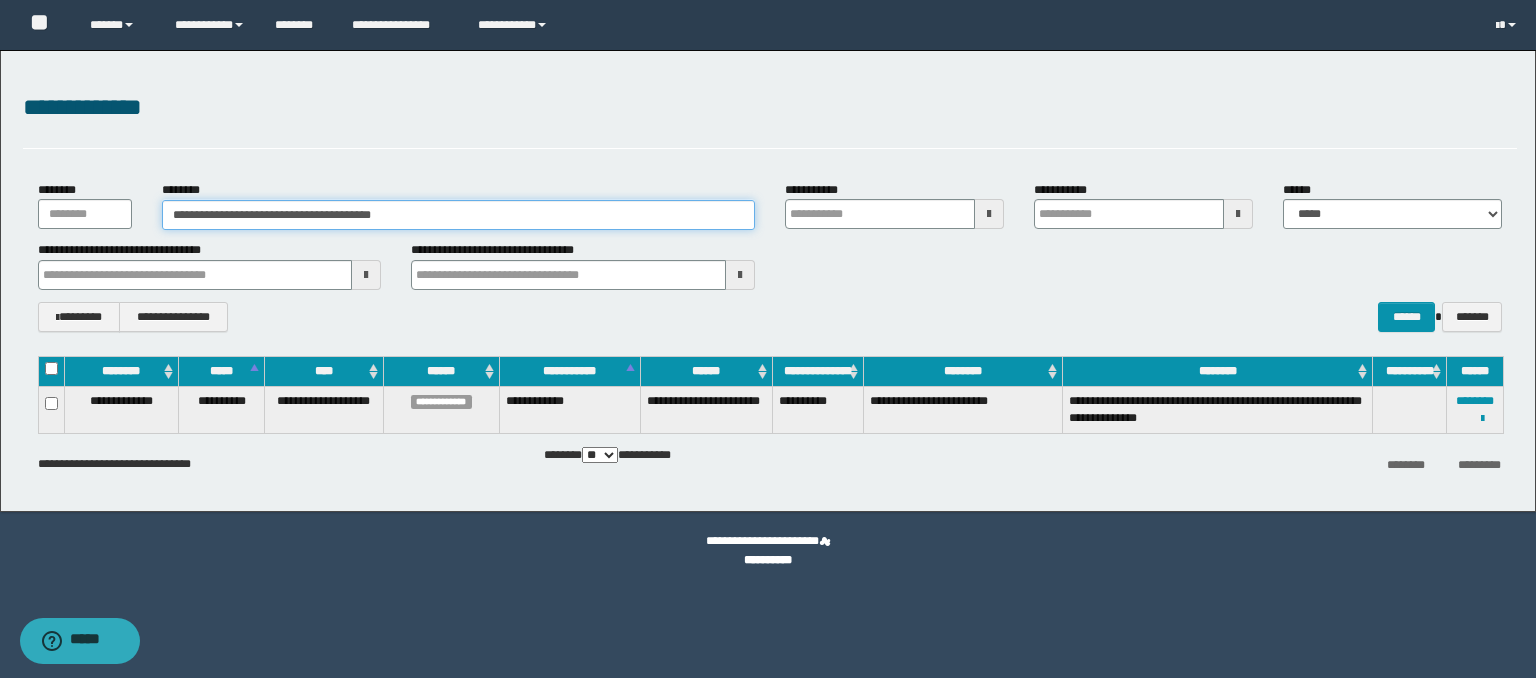 drag, startPoint x: 478, startPoint y: 216, endPoint x: 68, endPoint y: 194, distance: 410.5898 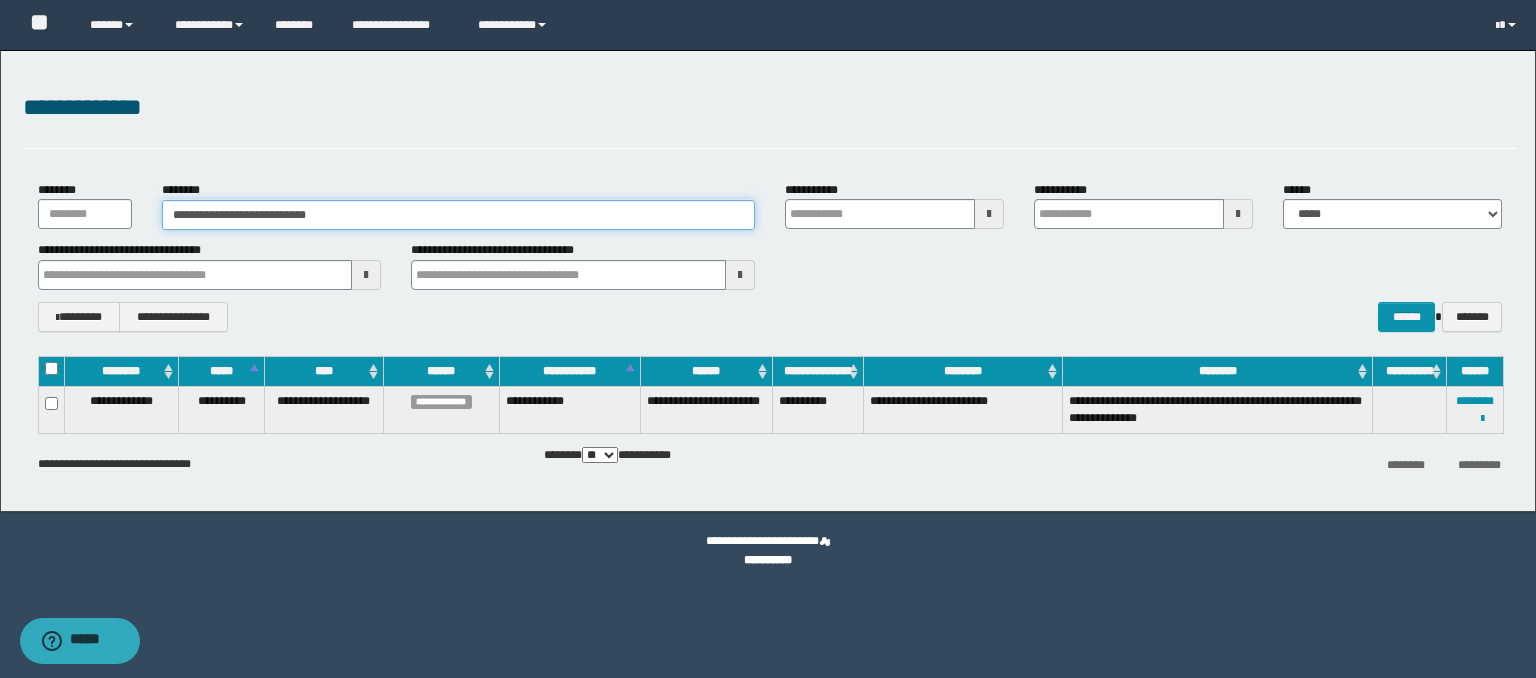 type on "**********" 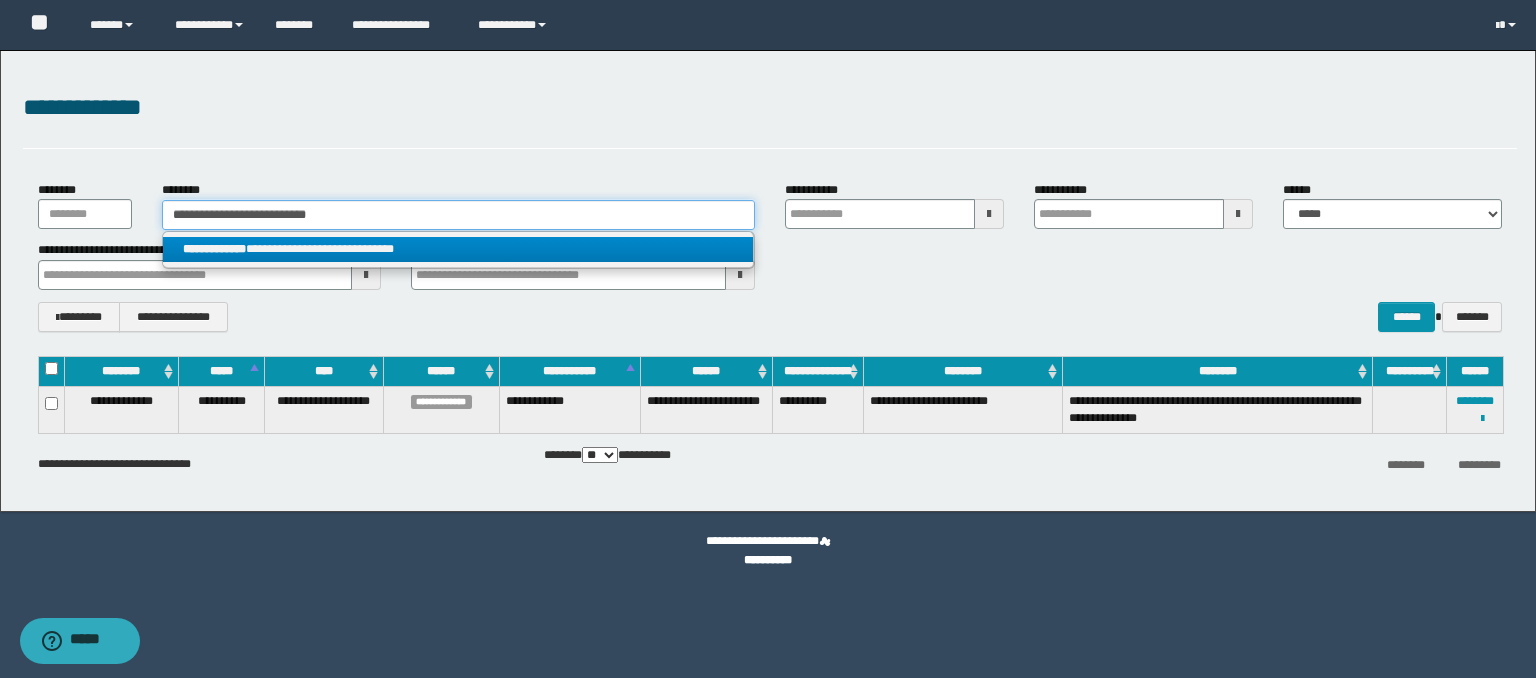 type on "**********" 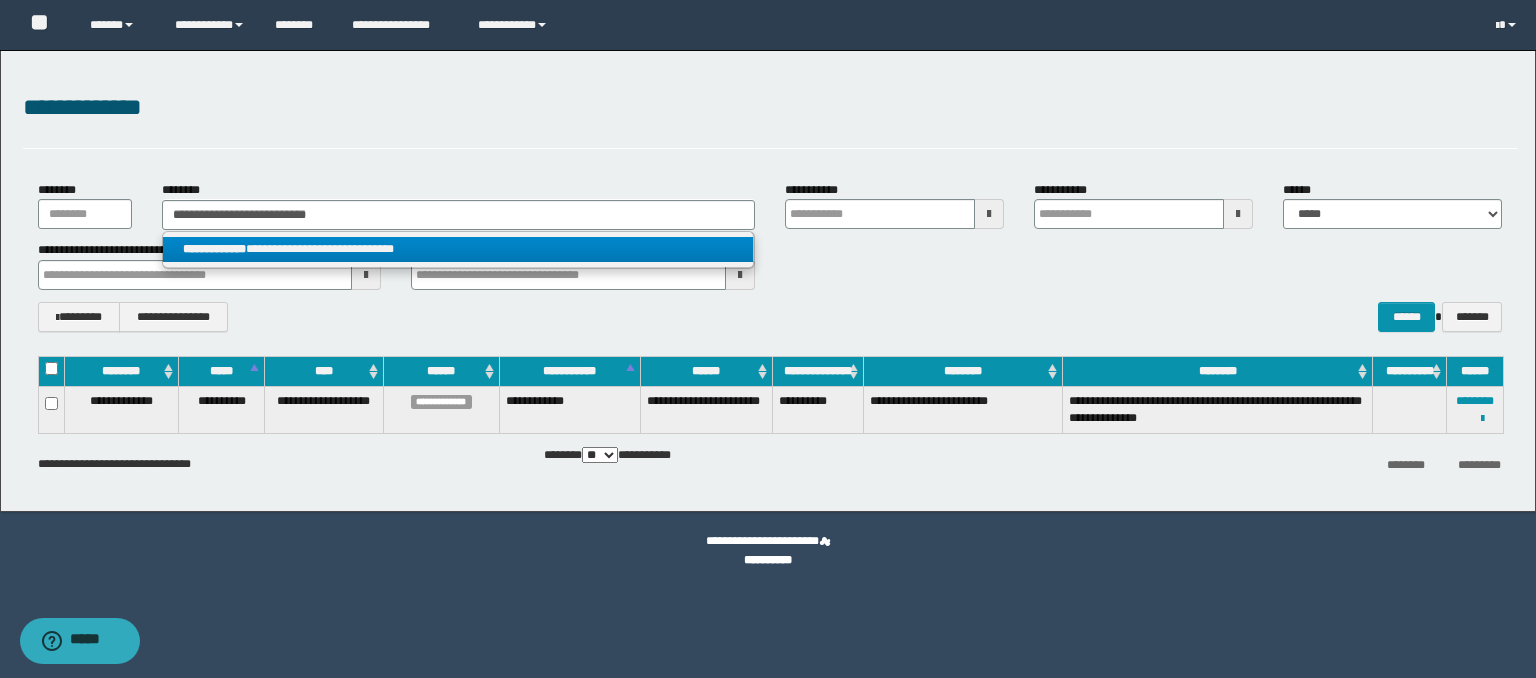 click on "**********" at bounding box center (458, 249) 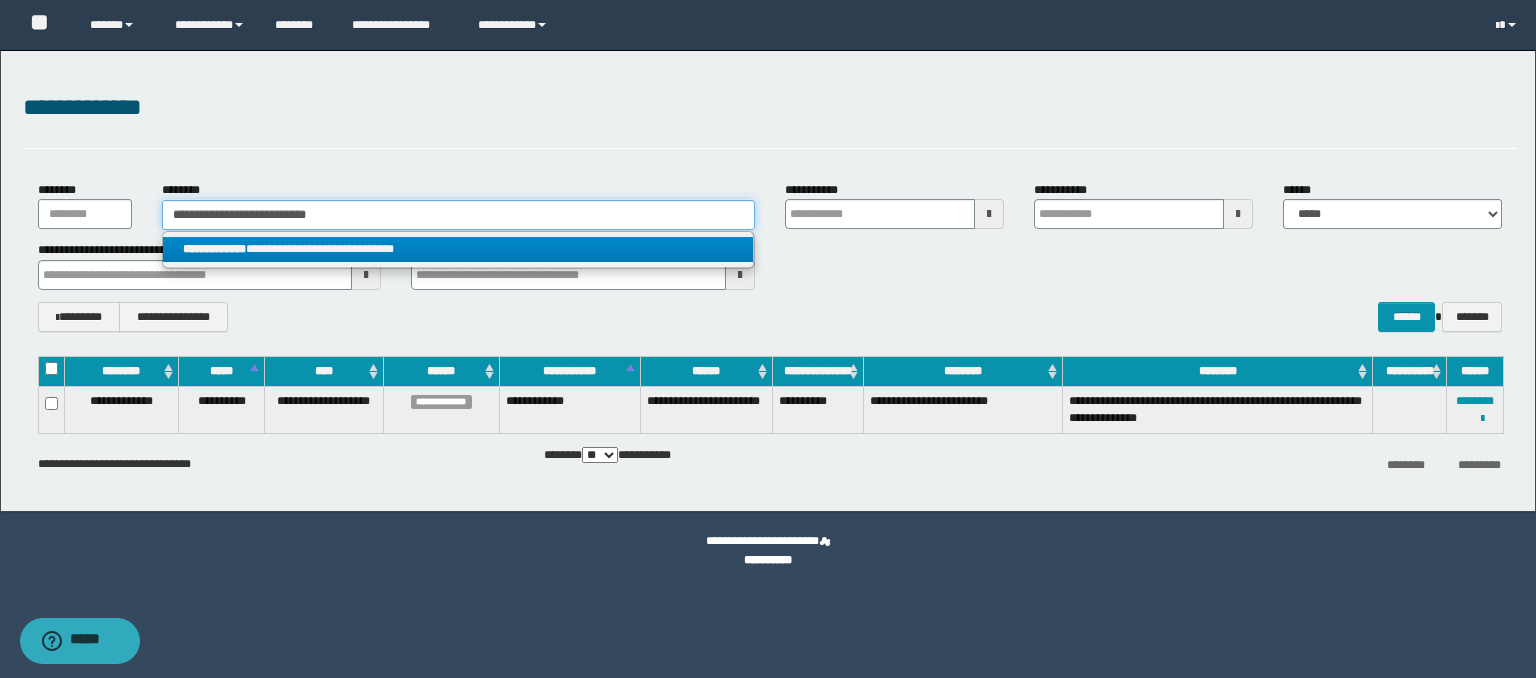 type 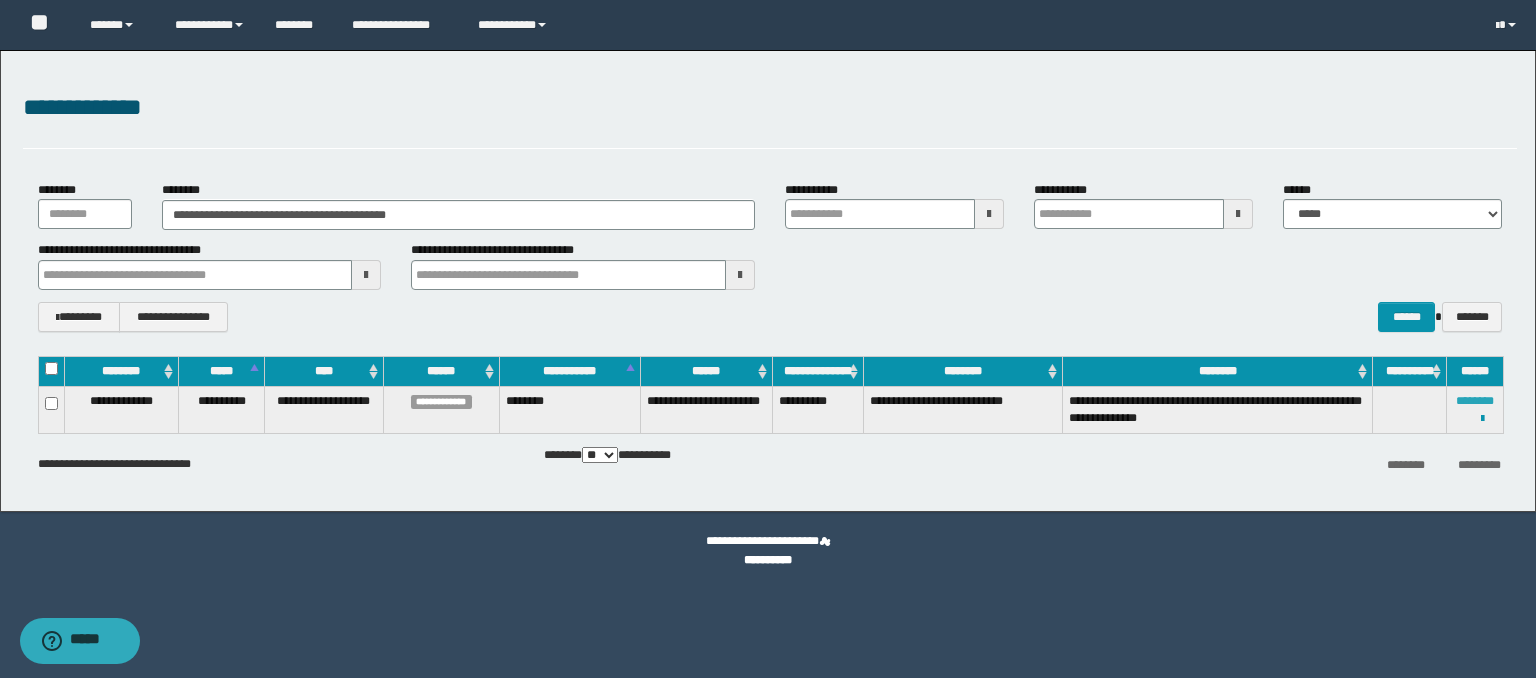 click on "********" at bounding box center (1475, 401) 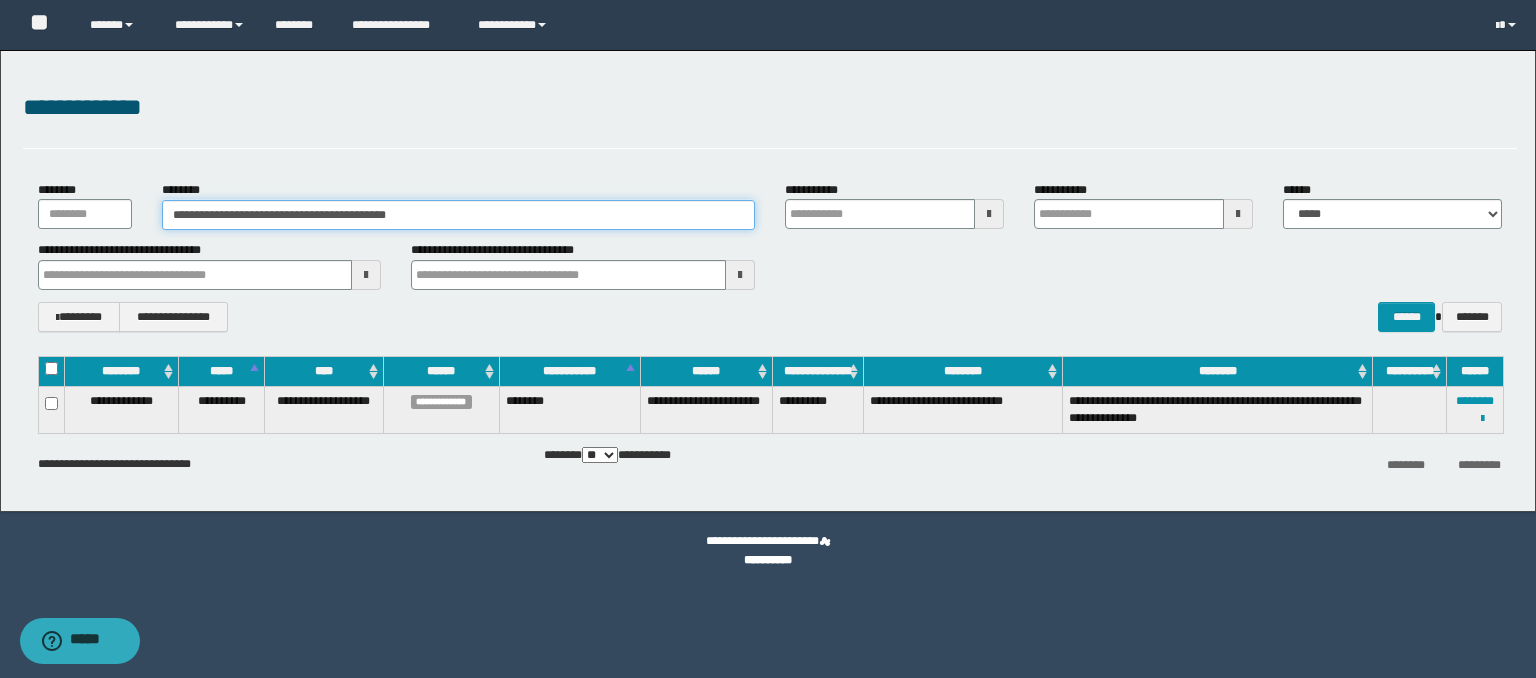 drag, startPoint x: 467, startPoint y: 221, endPoint x: 111, endPoint y: 184, distance: 357.9176 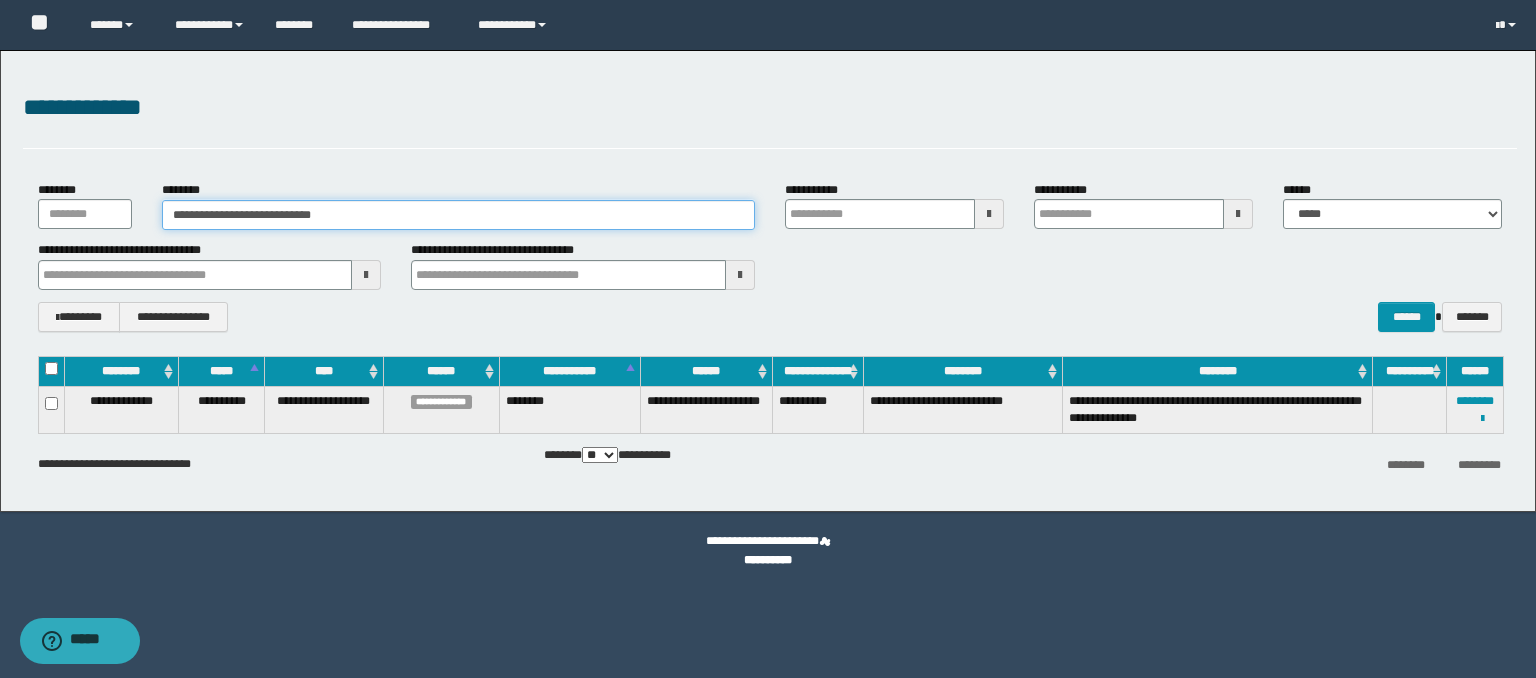 type on "**********" 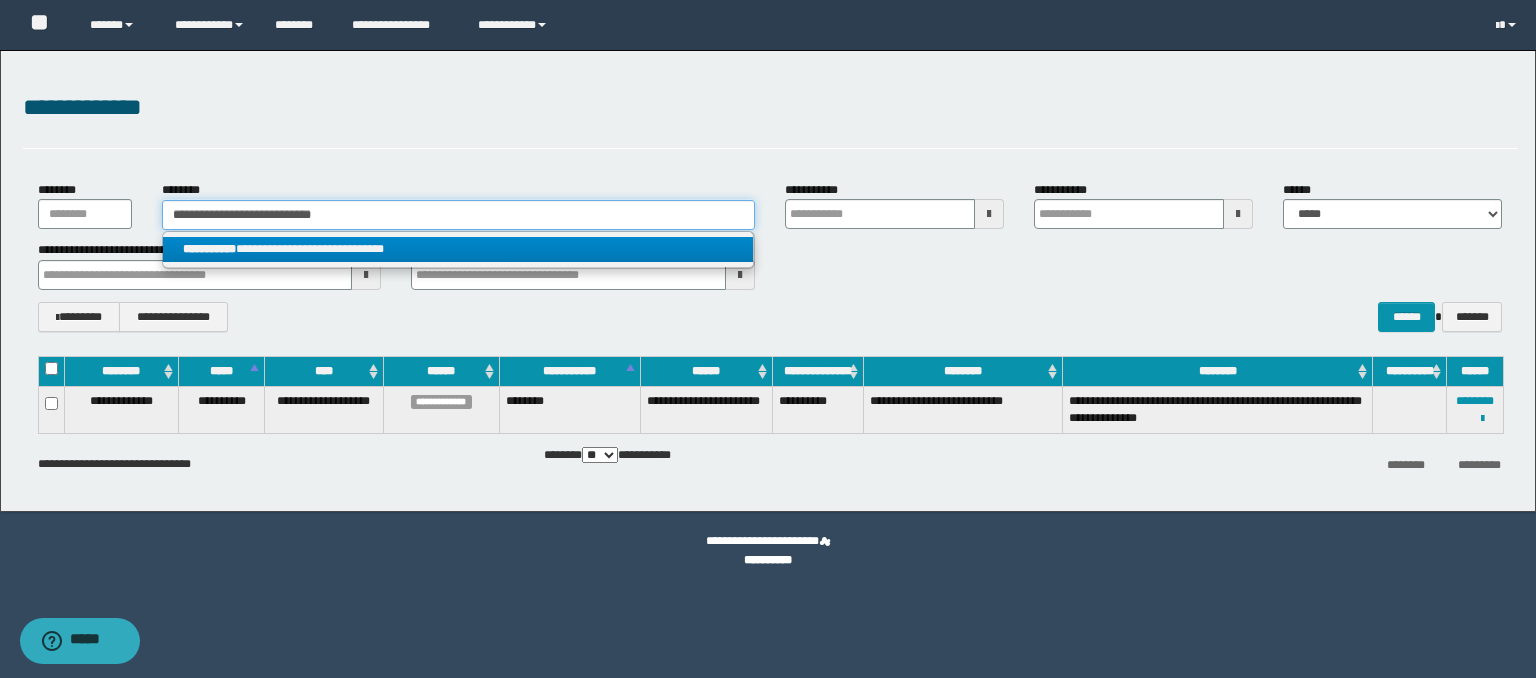 type on "**********" 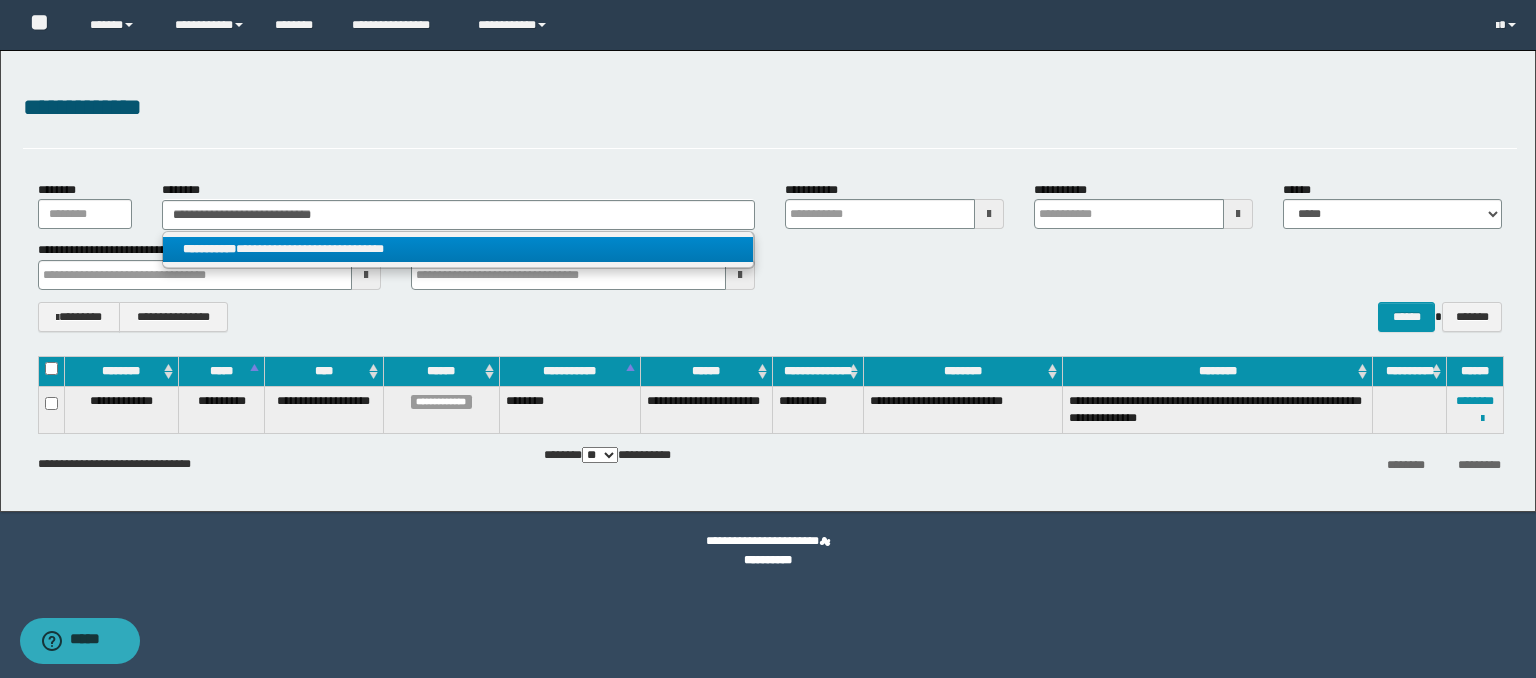 click on "**********" at bounding box center (458, 249) 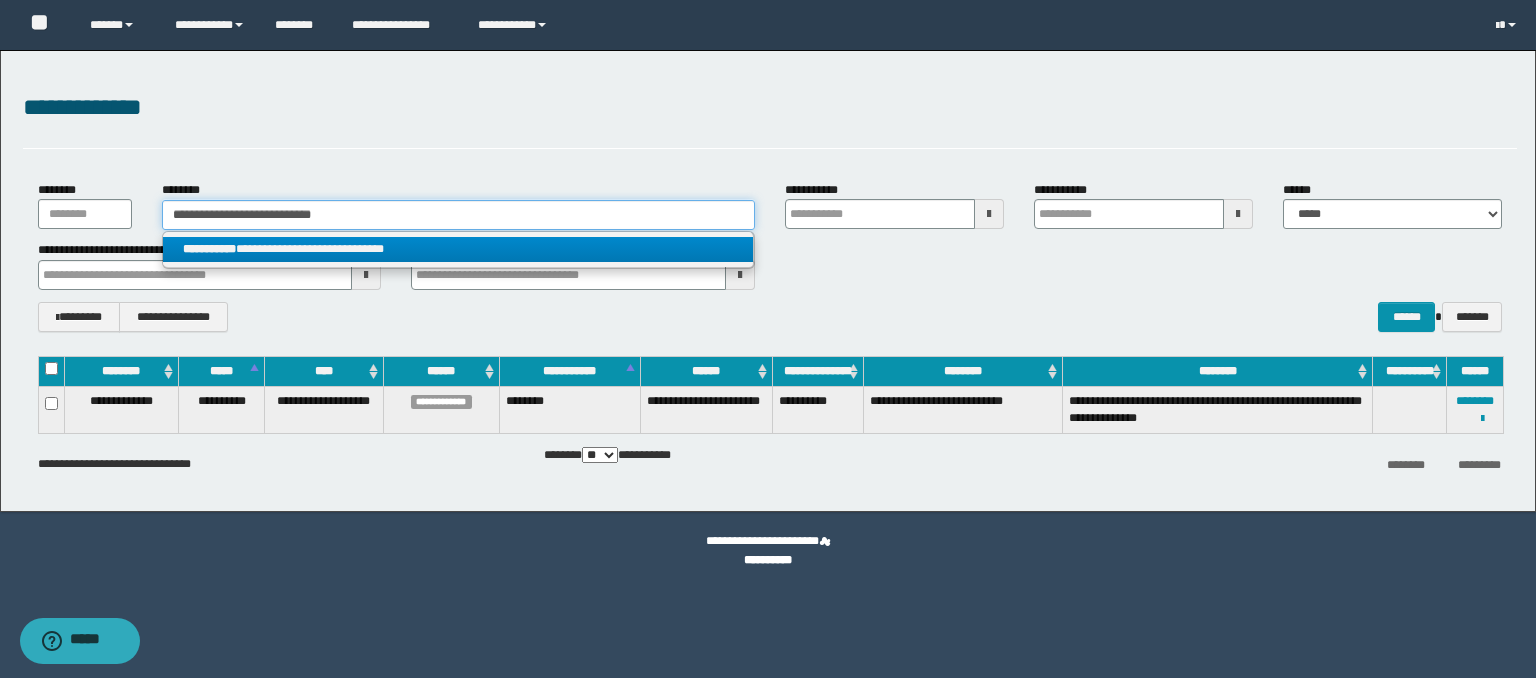 type 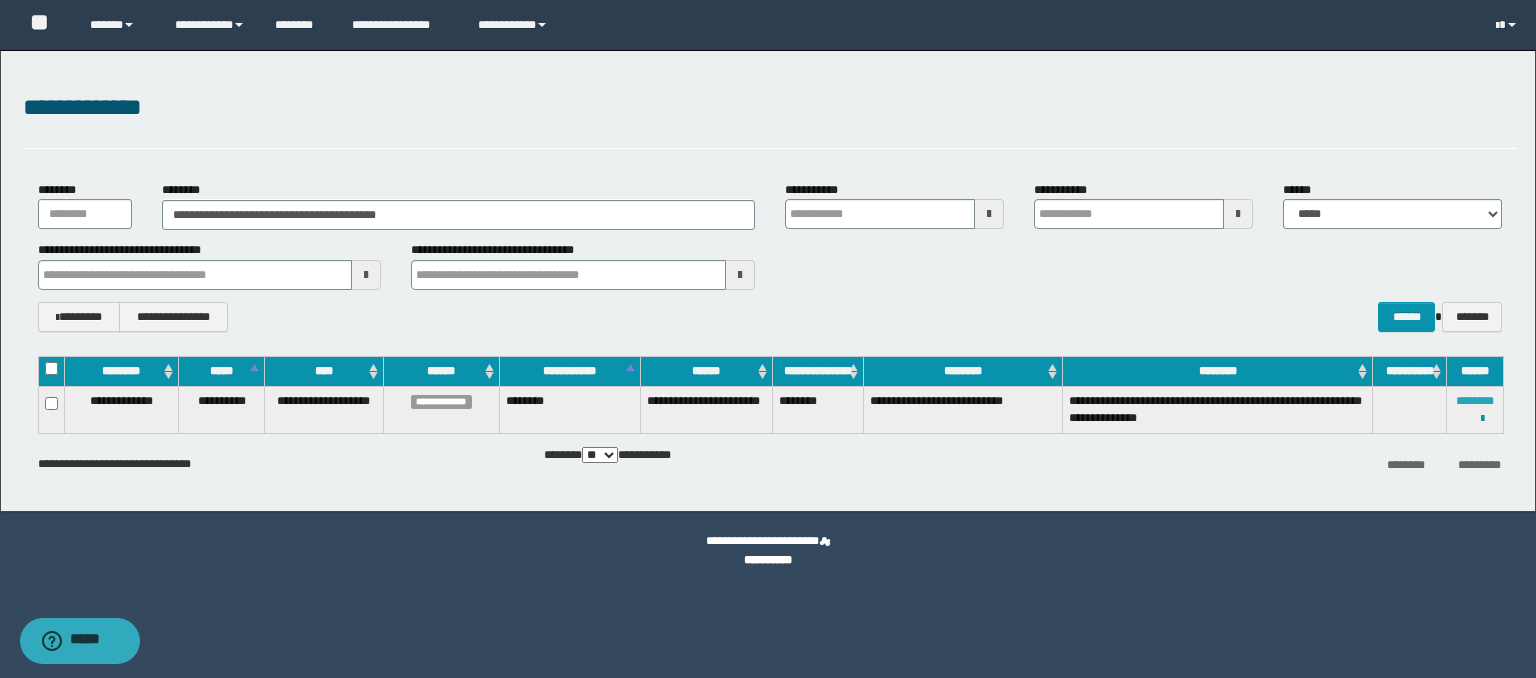 click on "********" at bounding box center [1475, 401] 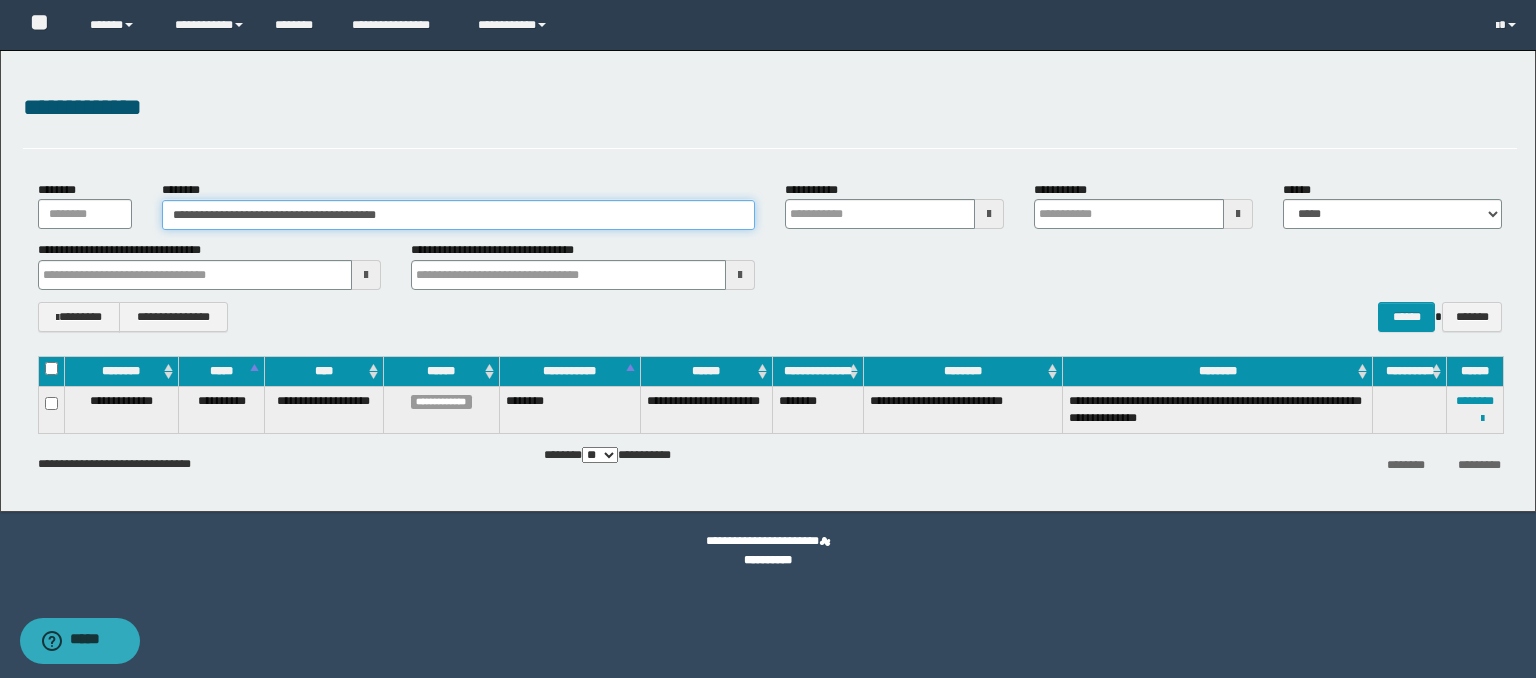 drag, startPoint x: 468, startPoint y: 213, endPoint x: 31, endPoint y: 177, distance: 438.48032 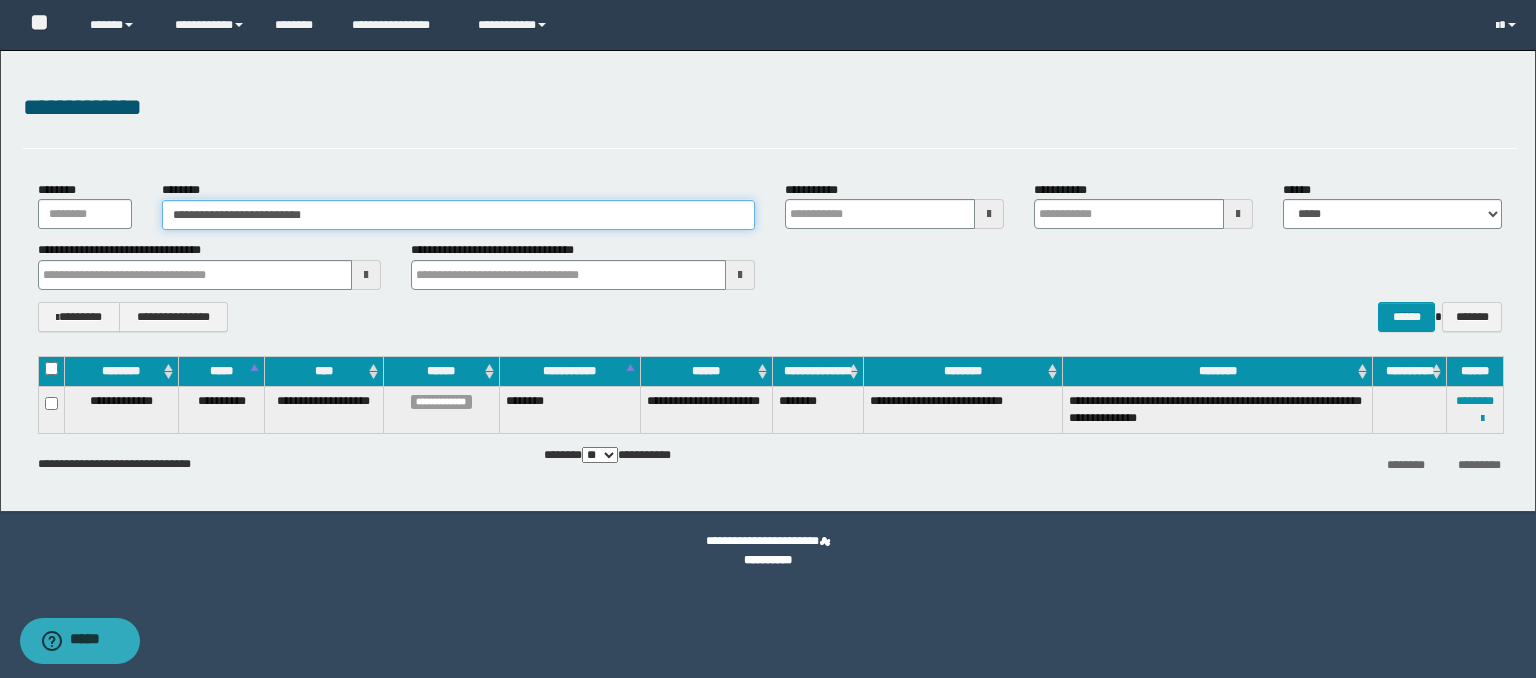 type on "**********" 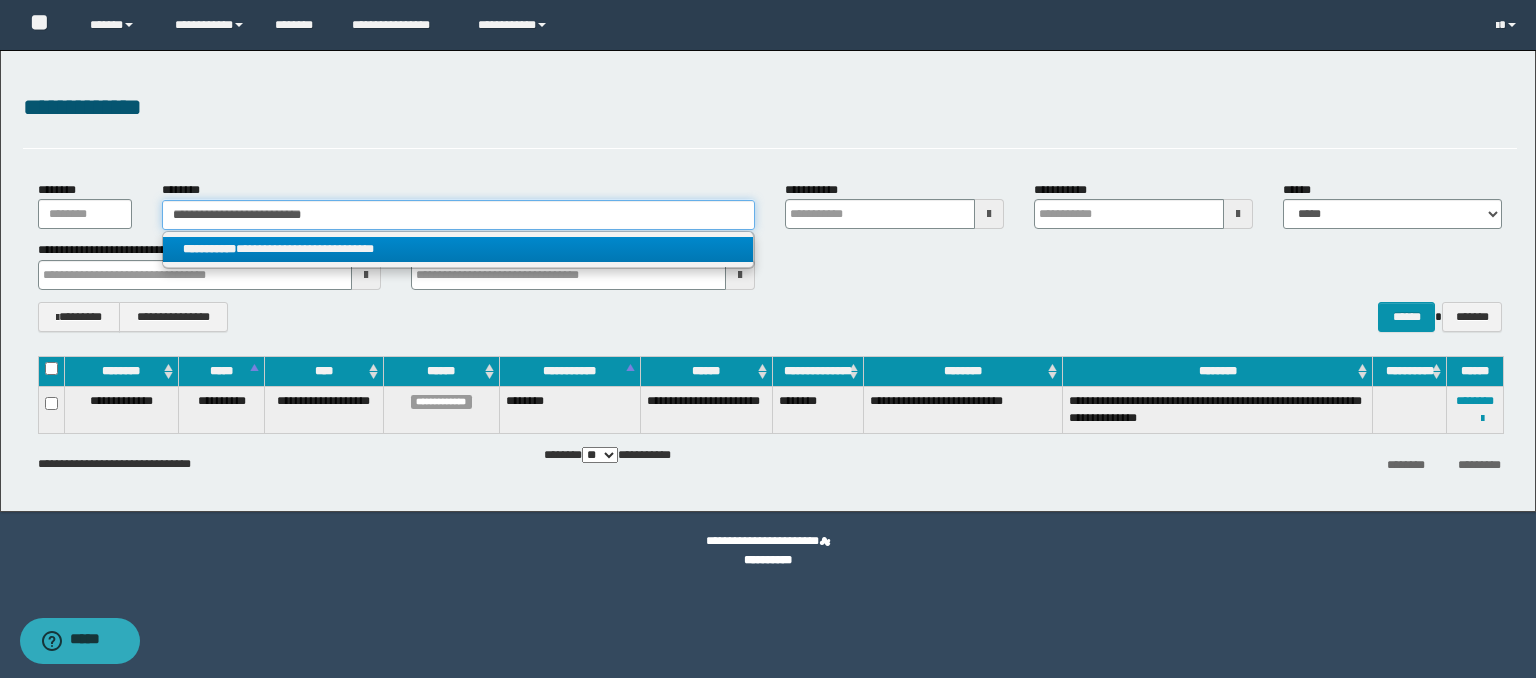 type on "**********" 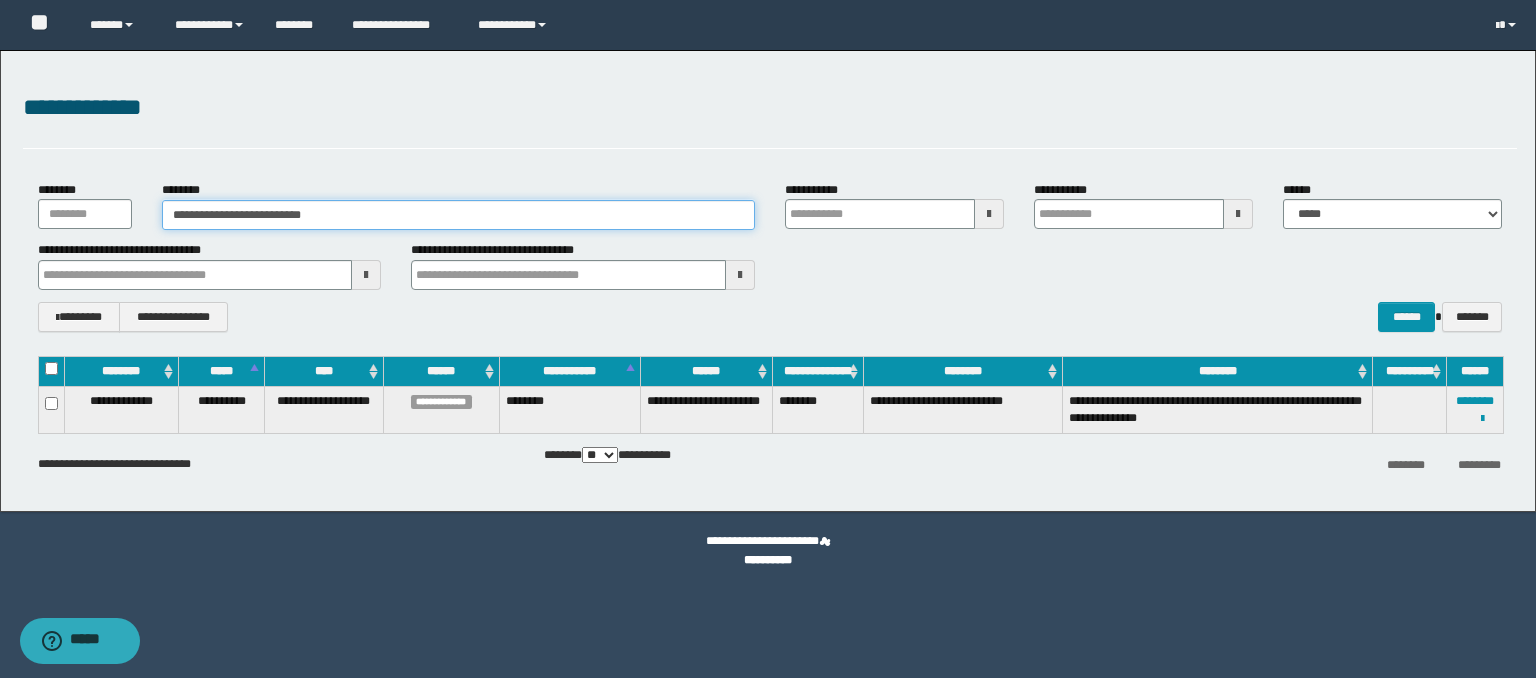 type on "**********" 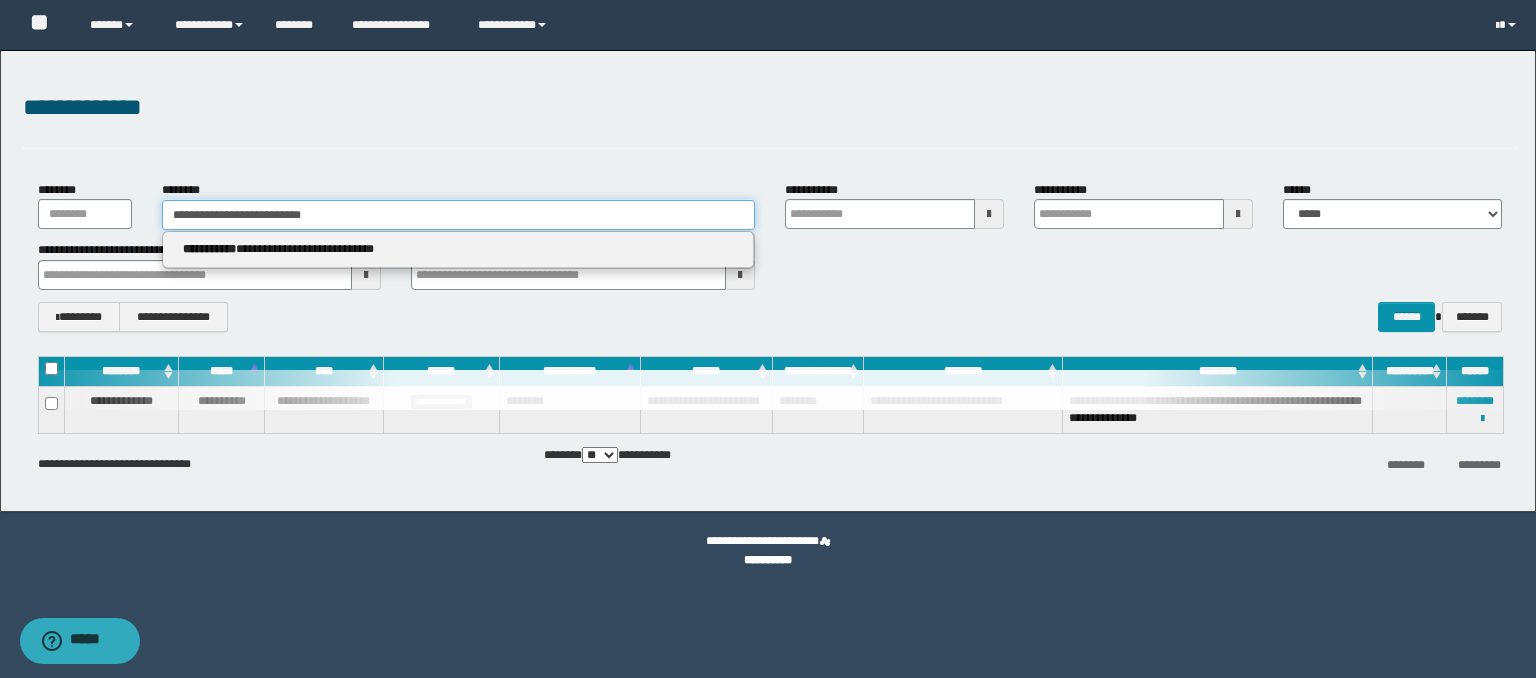 type on "**********" 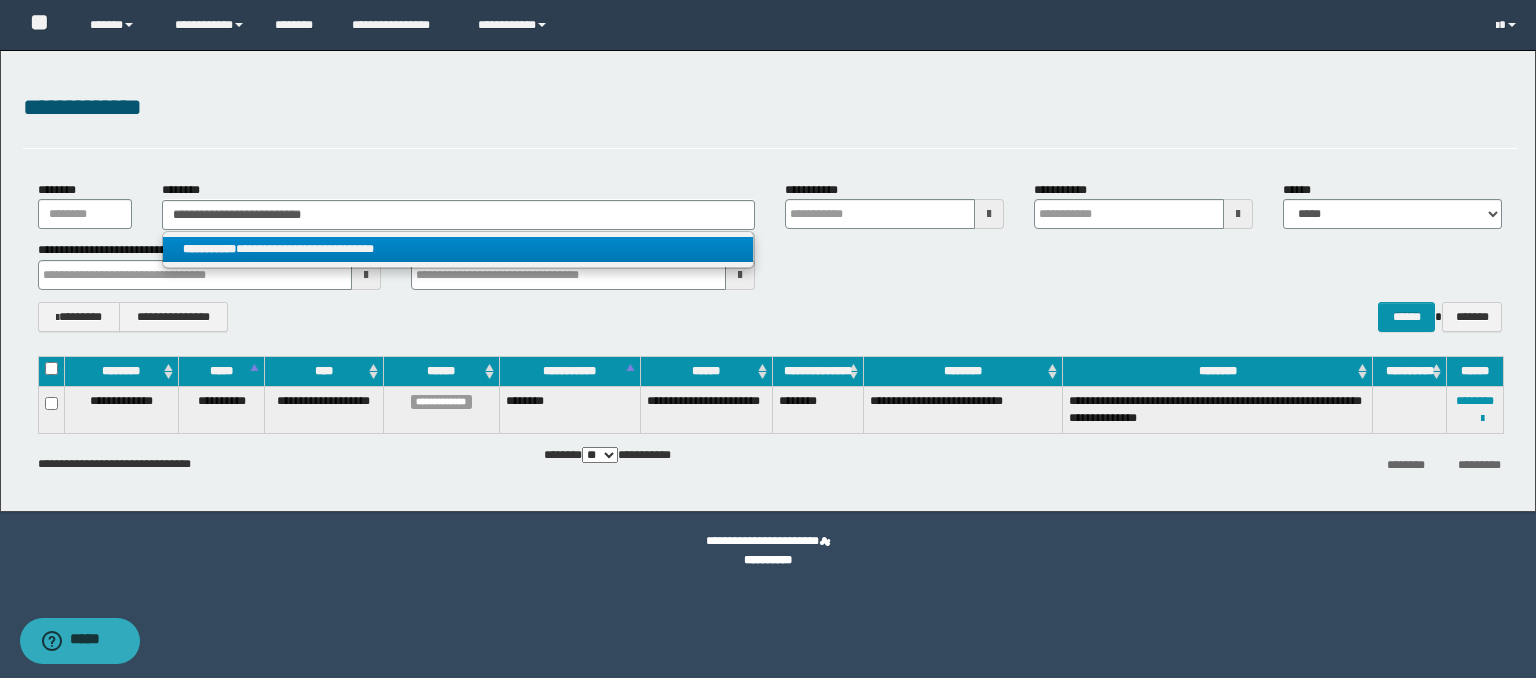 click on "**********" at bounding box center (458, 249) 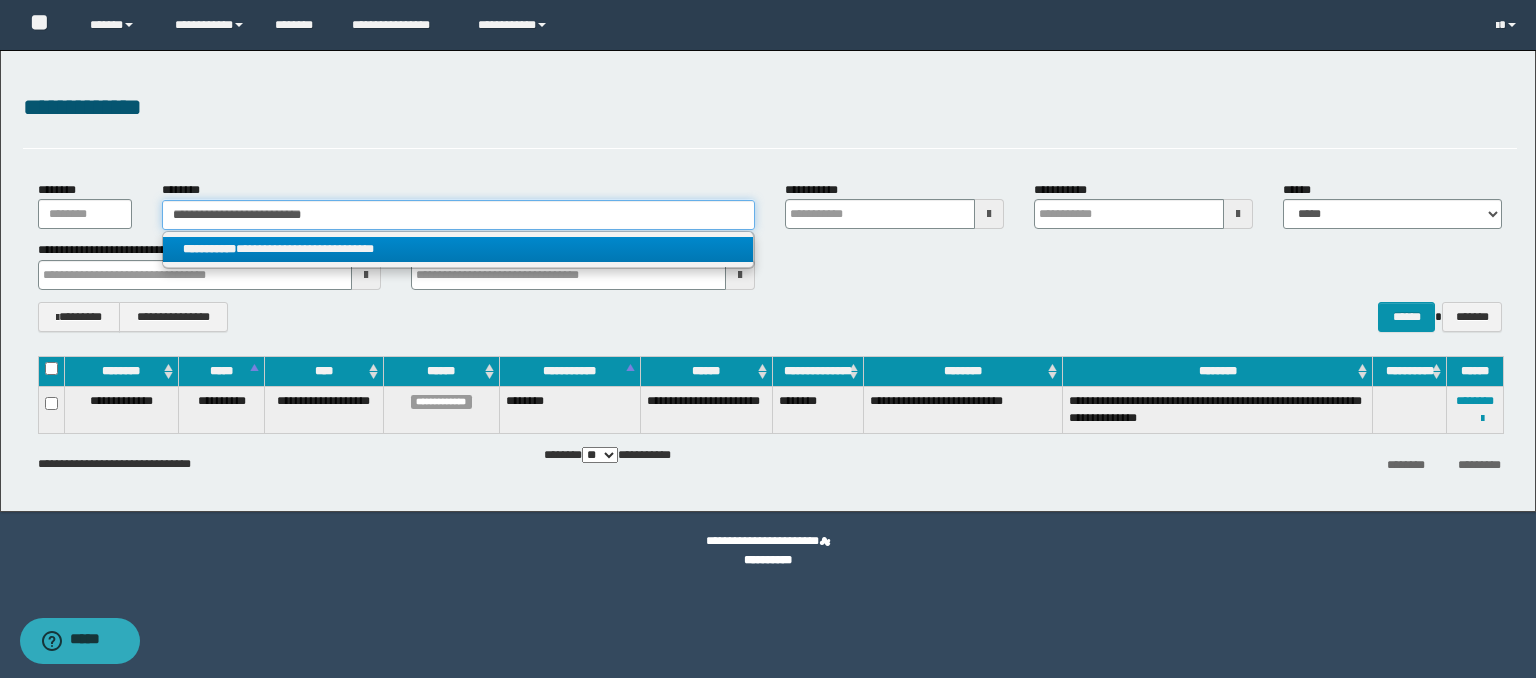 type 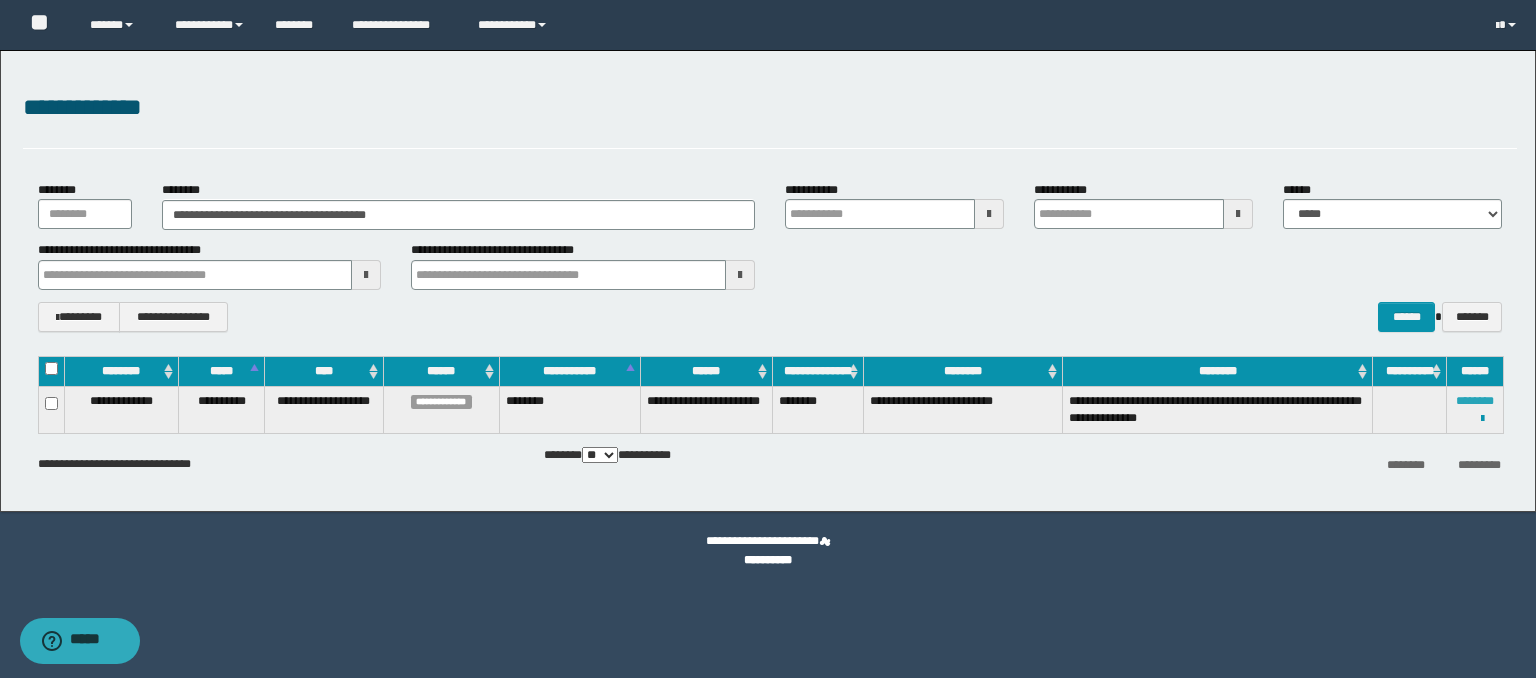 click on "********" at bounding box center (1475, 401) 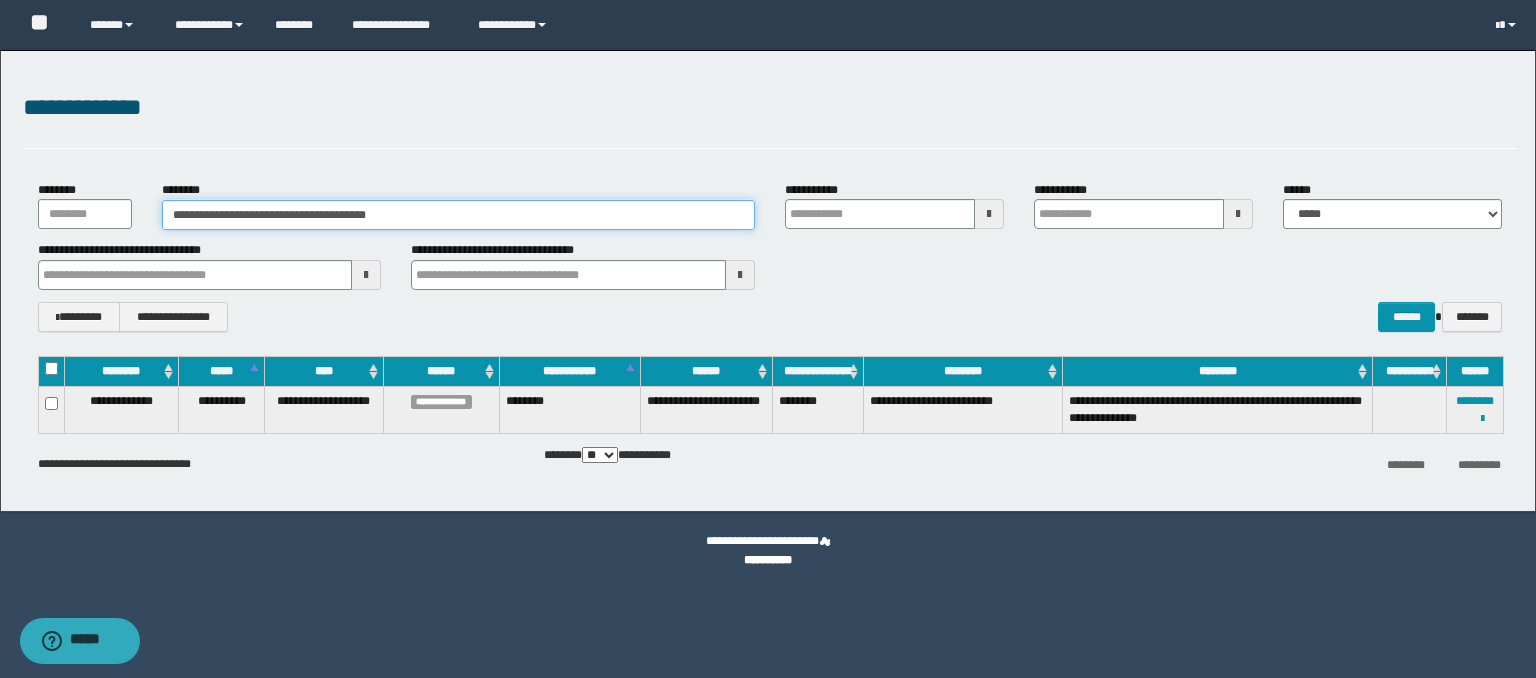 drag, startPoint x: 430, startPoint y: 214, endPoint x: 8, endPoint y: 225, distance: 422.14334 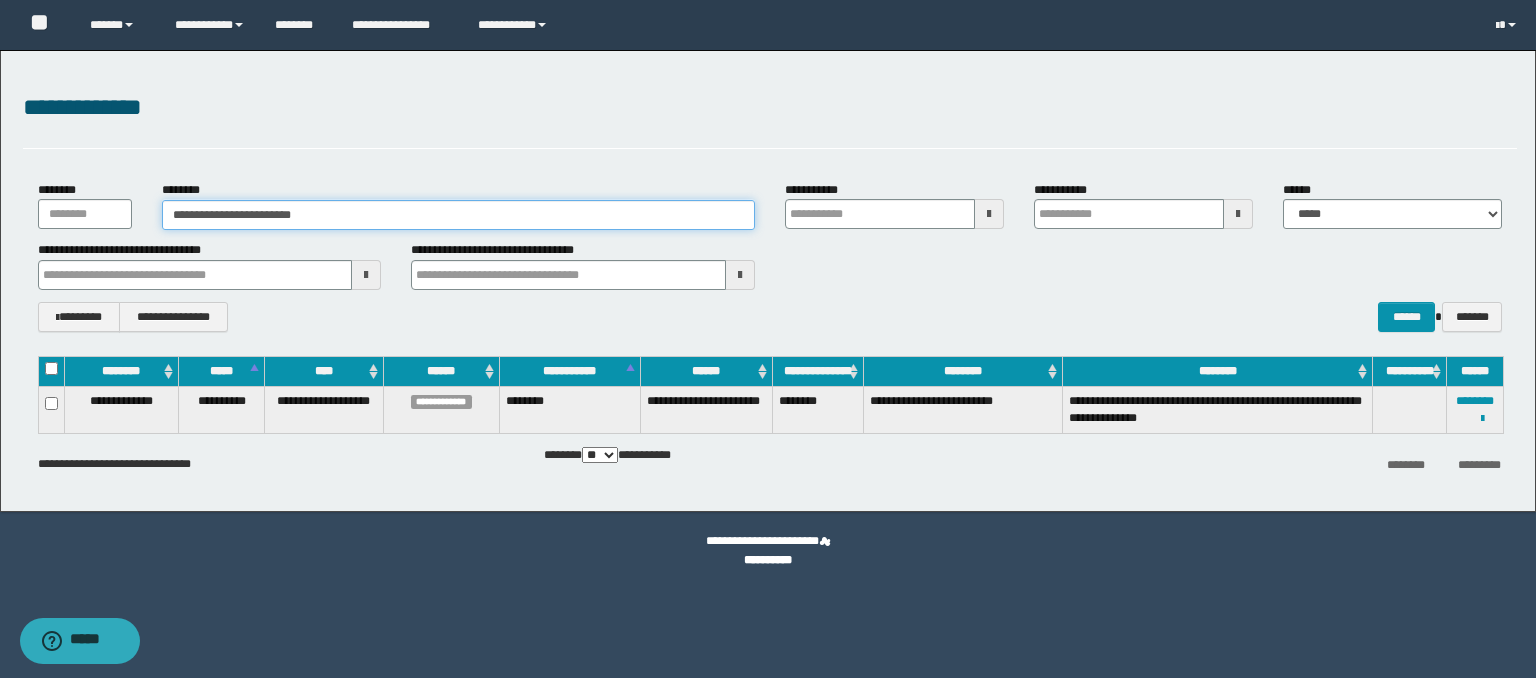 type on "**********" 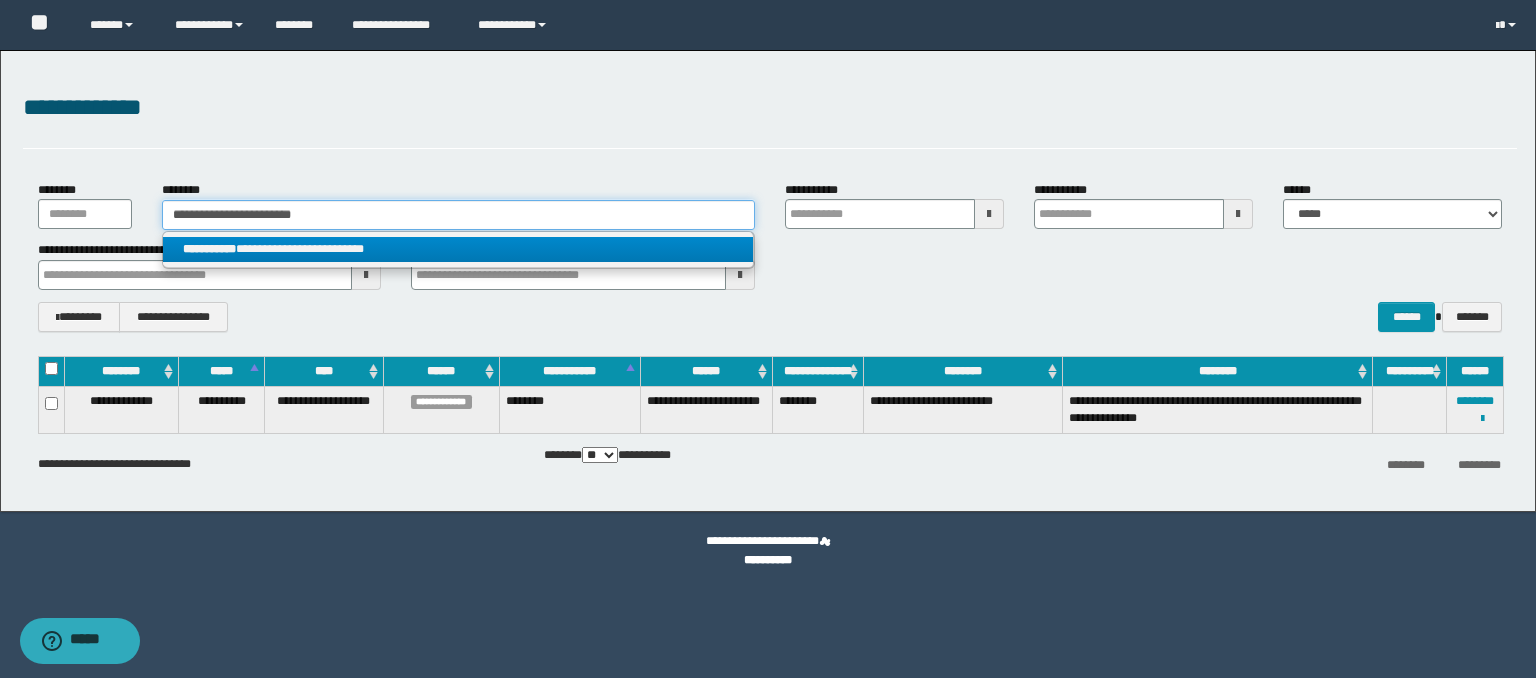 type on "**********" 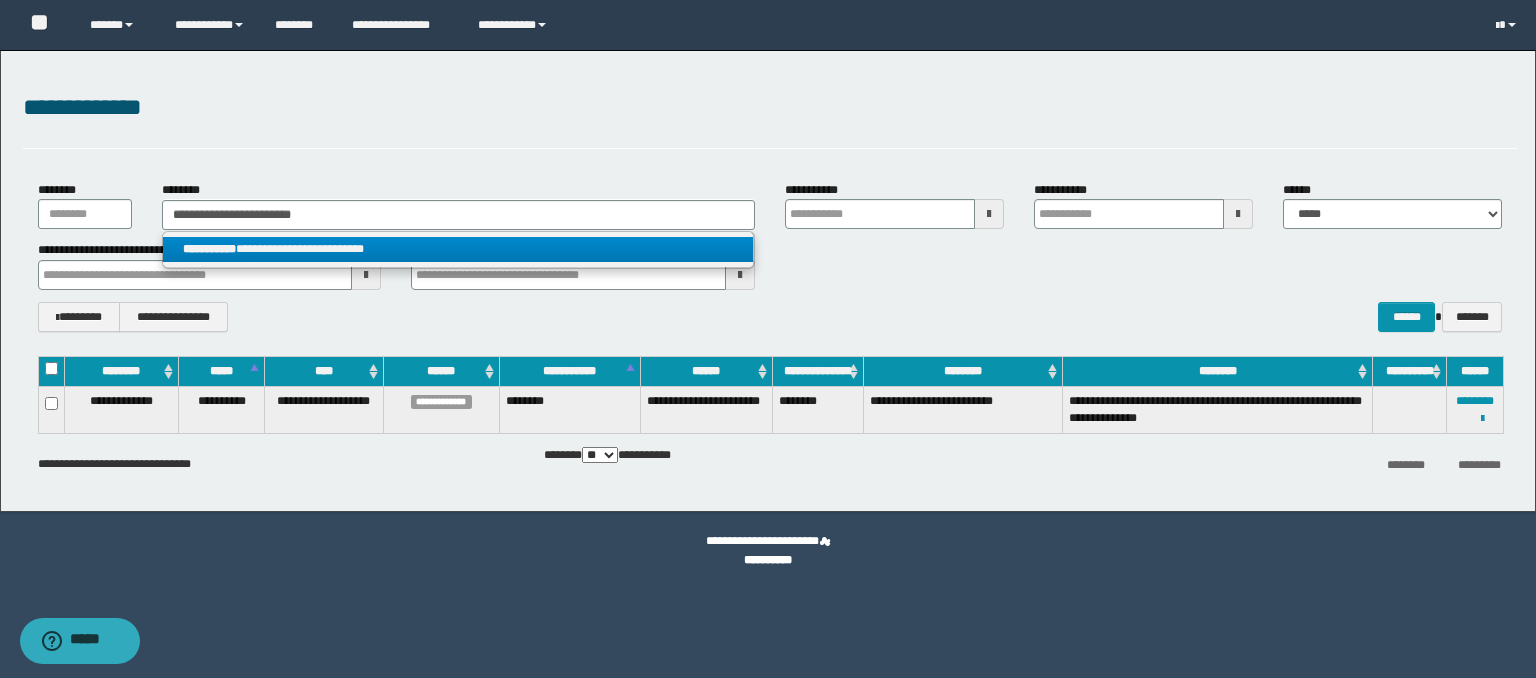 click on "**********" at bounding box center [458, 249] 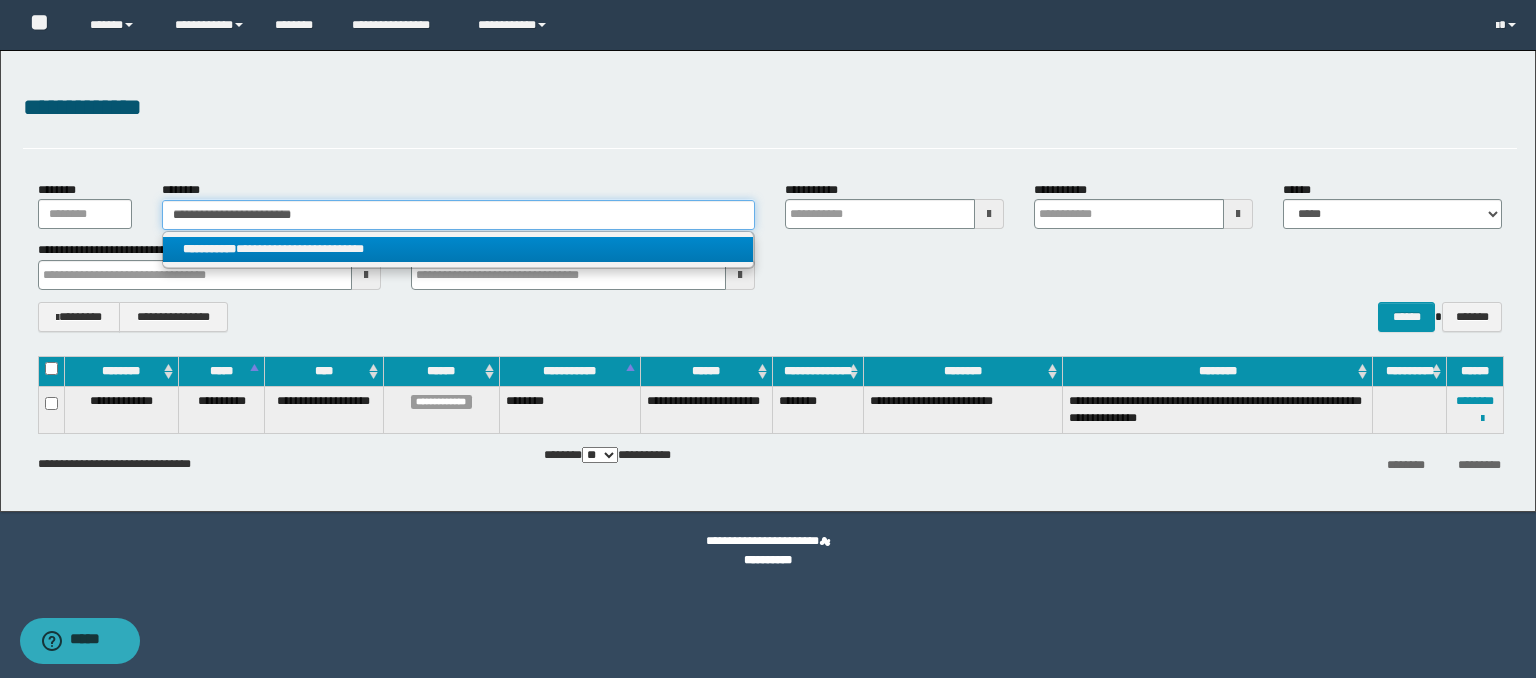 type 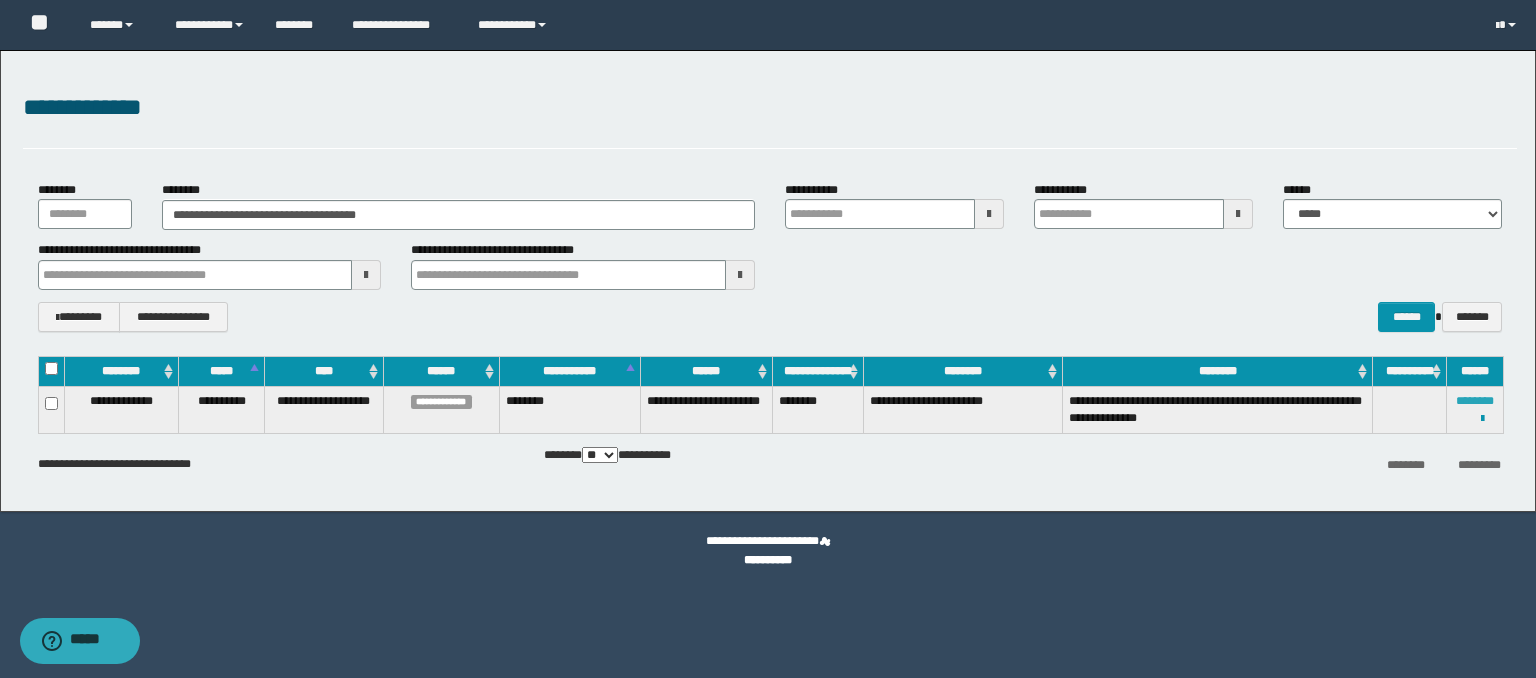 click on "********" at bounding box center (1475, 401) 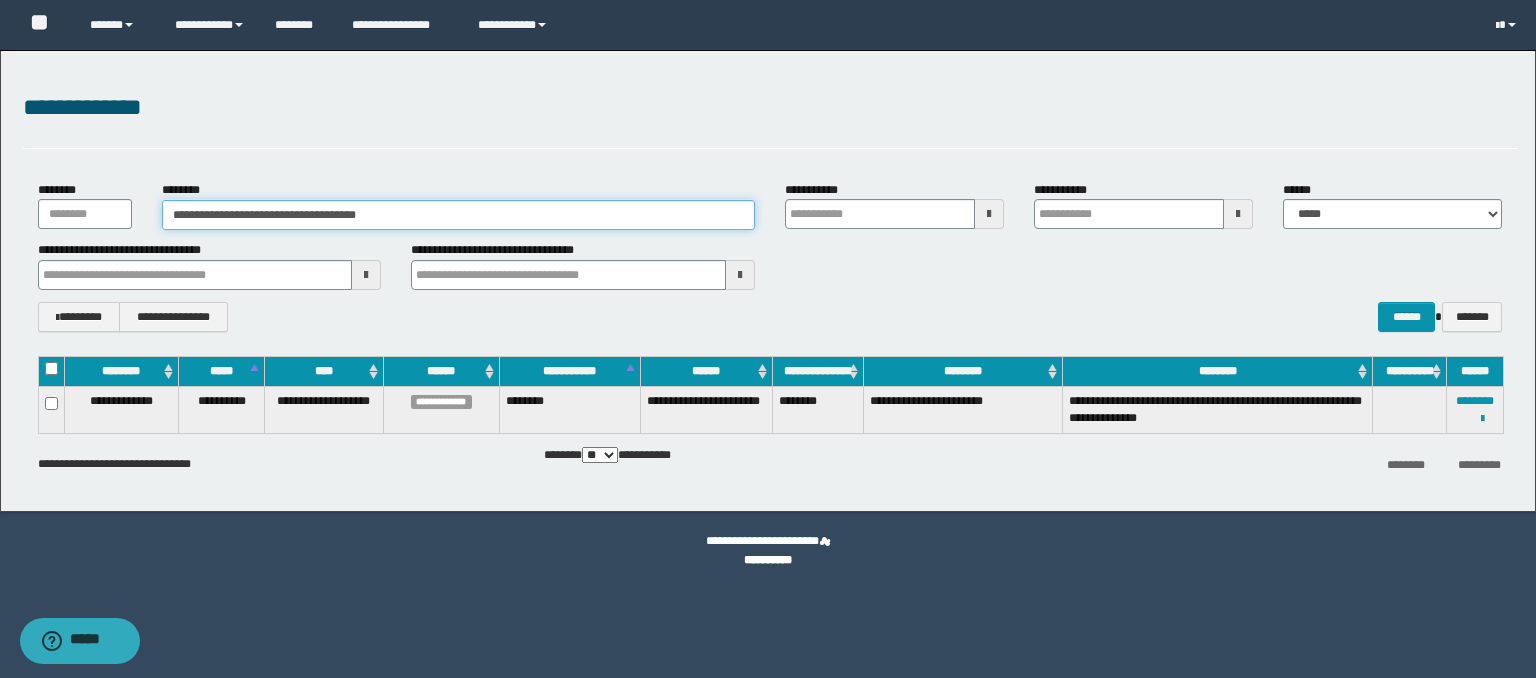 drag, startPoint x: 469, startPoint y: 217, endPoint x: 18, endPoint y: 214, distance: 451.00998 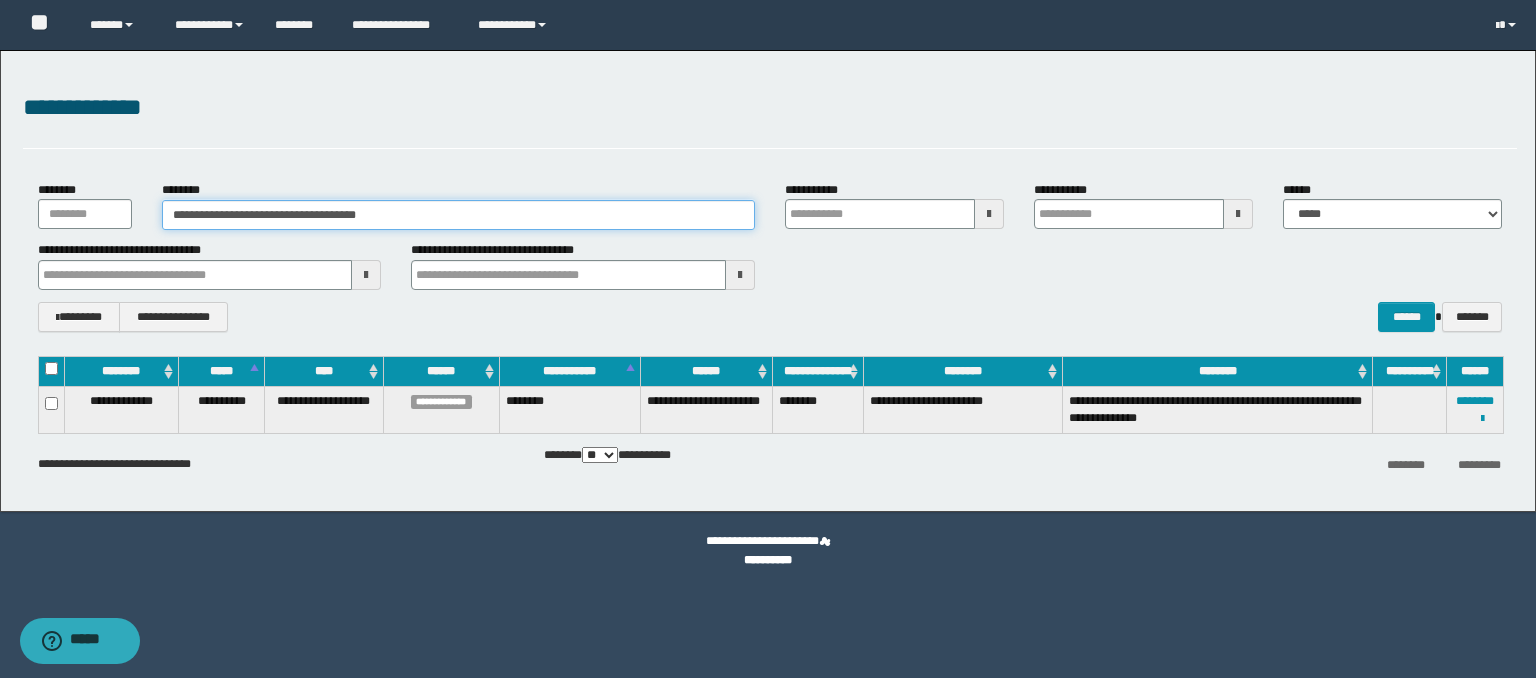 paste 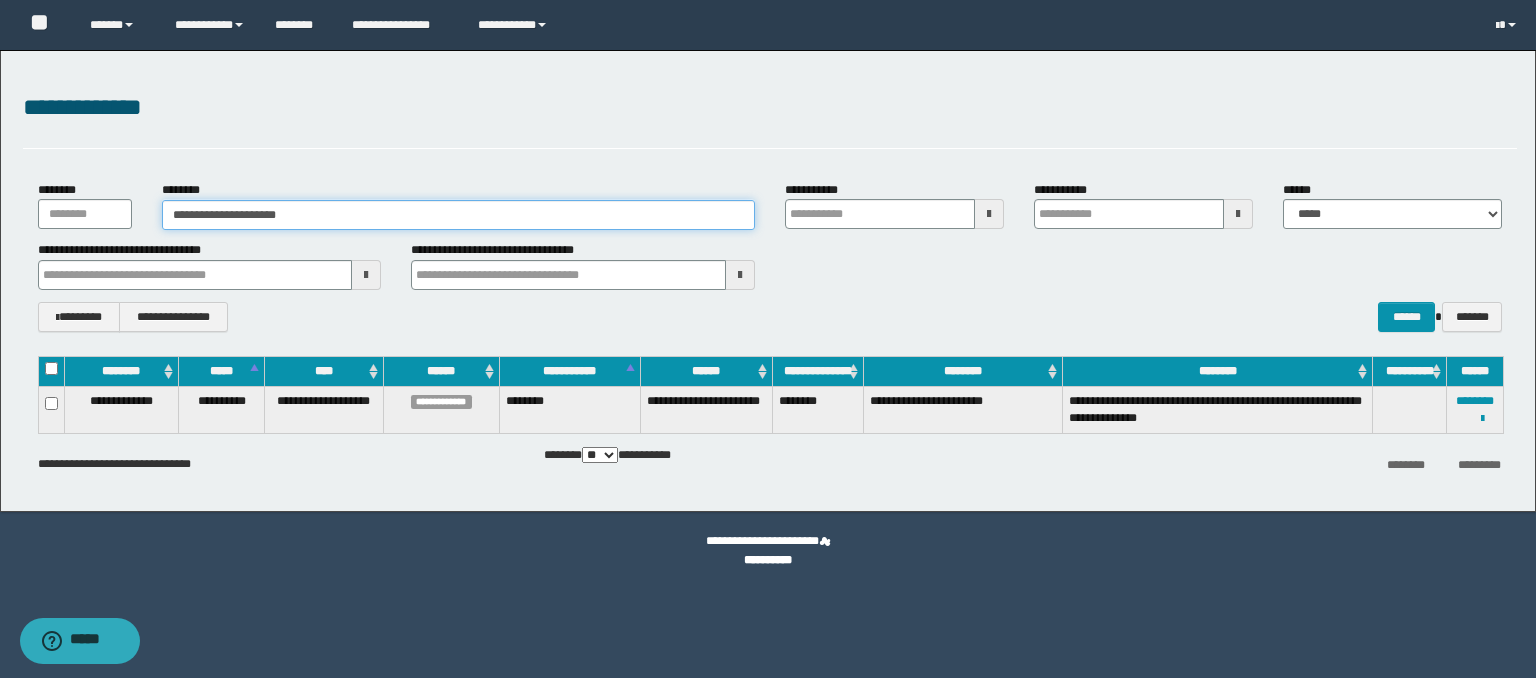 type on "**********" 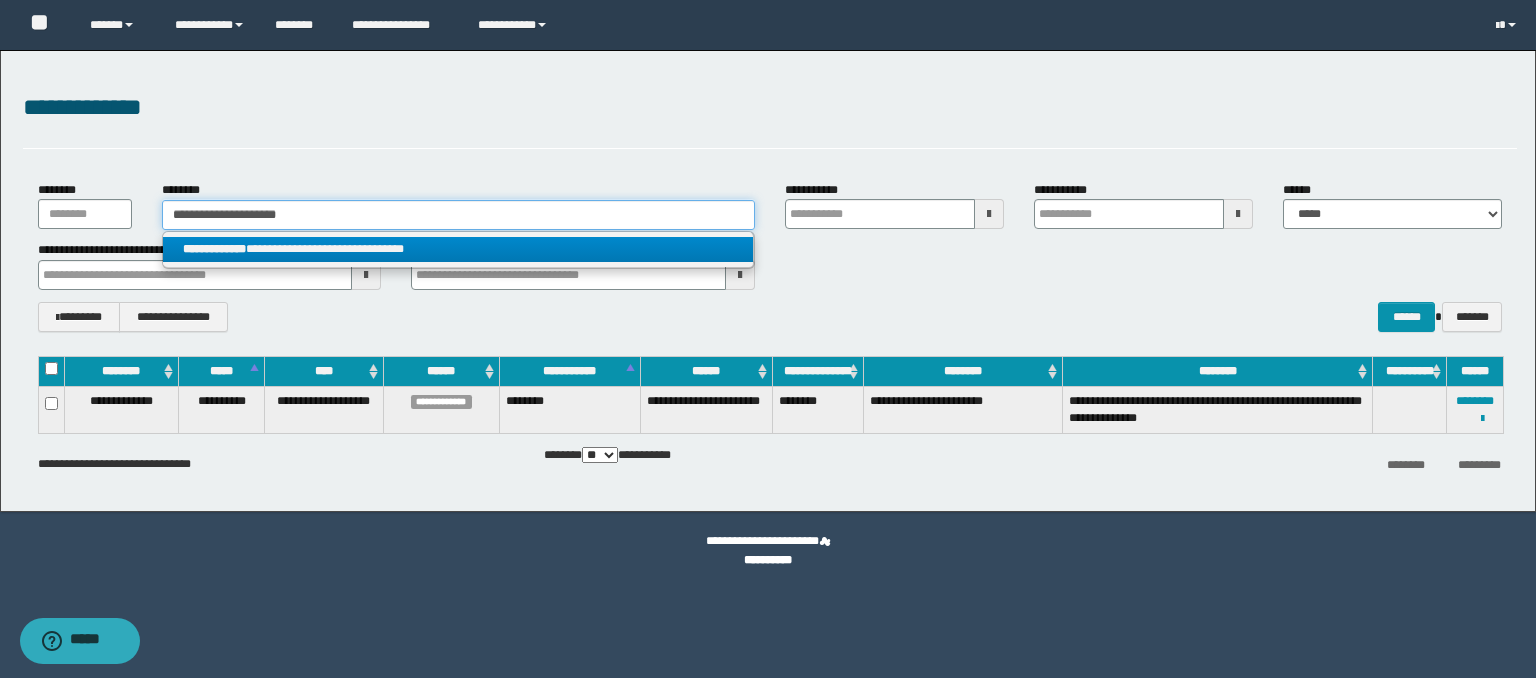 type on "**********" 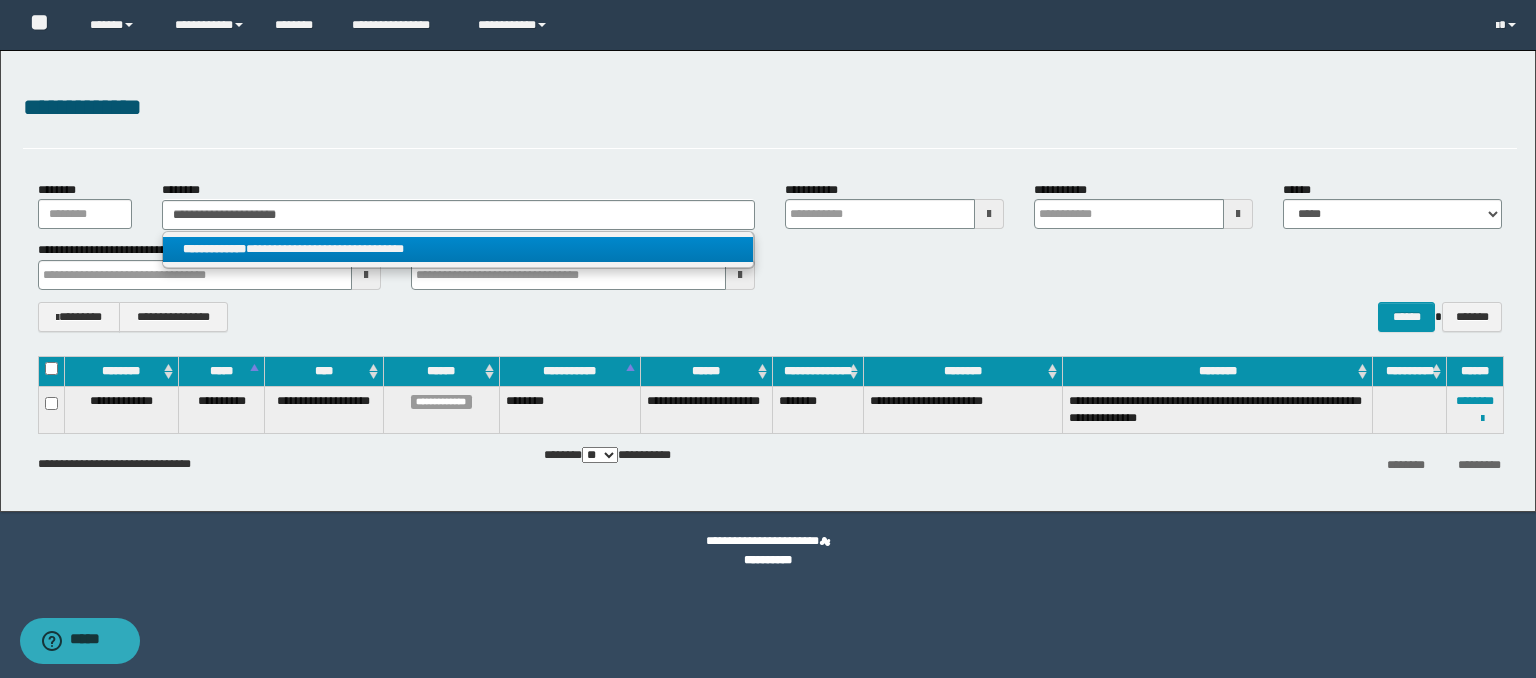 click on "**********" at bounding box center (458, 249) 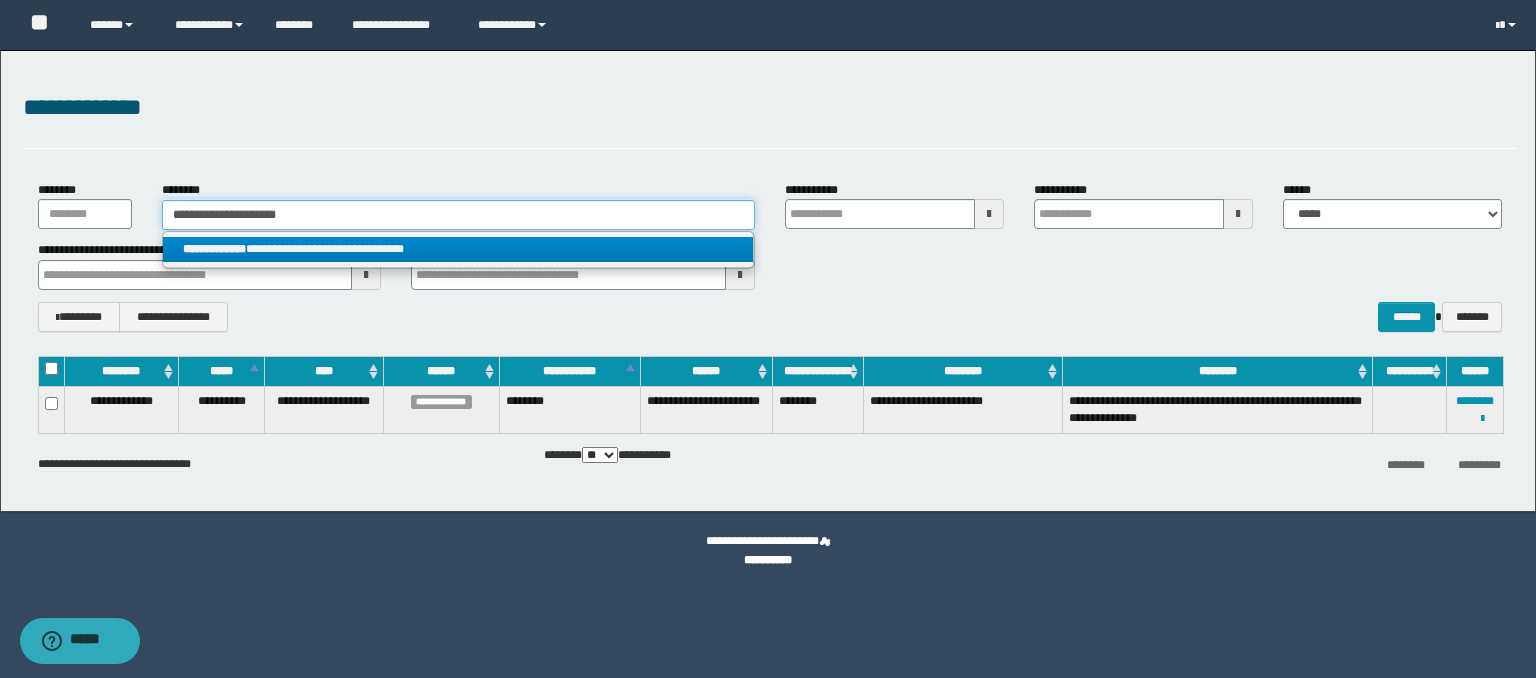 type 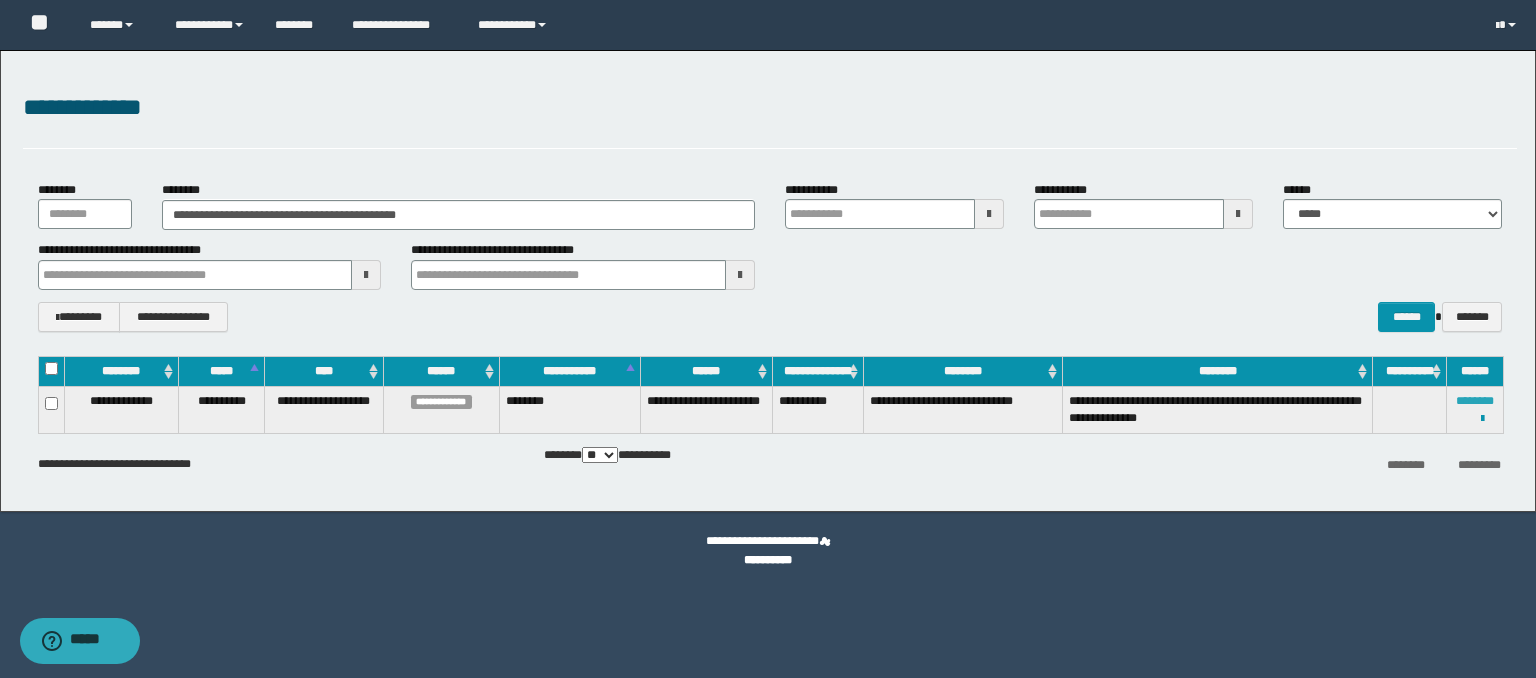click on "********" at bounding box center (1475, 401) 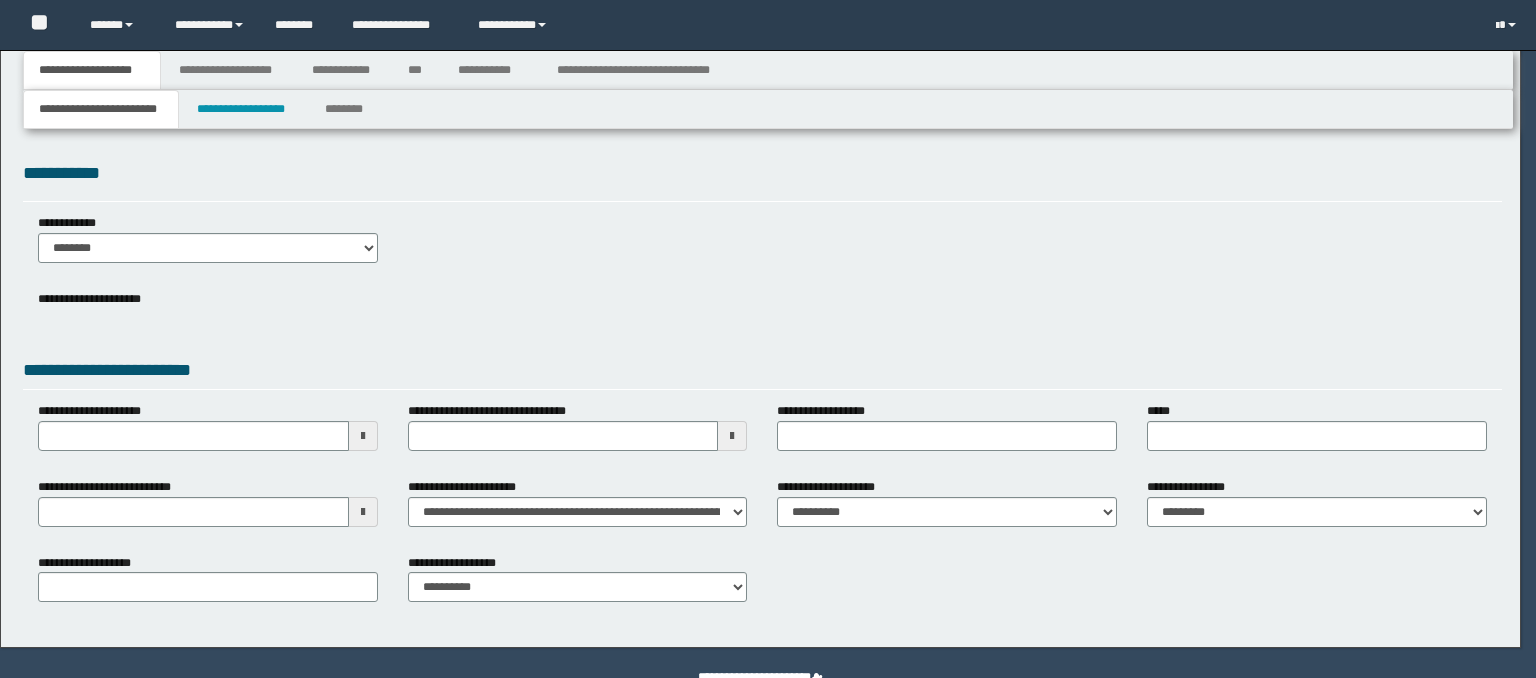 scroll, scrollTop: 0, scrollLeft: 0, axis: both 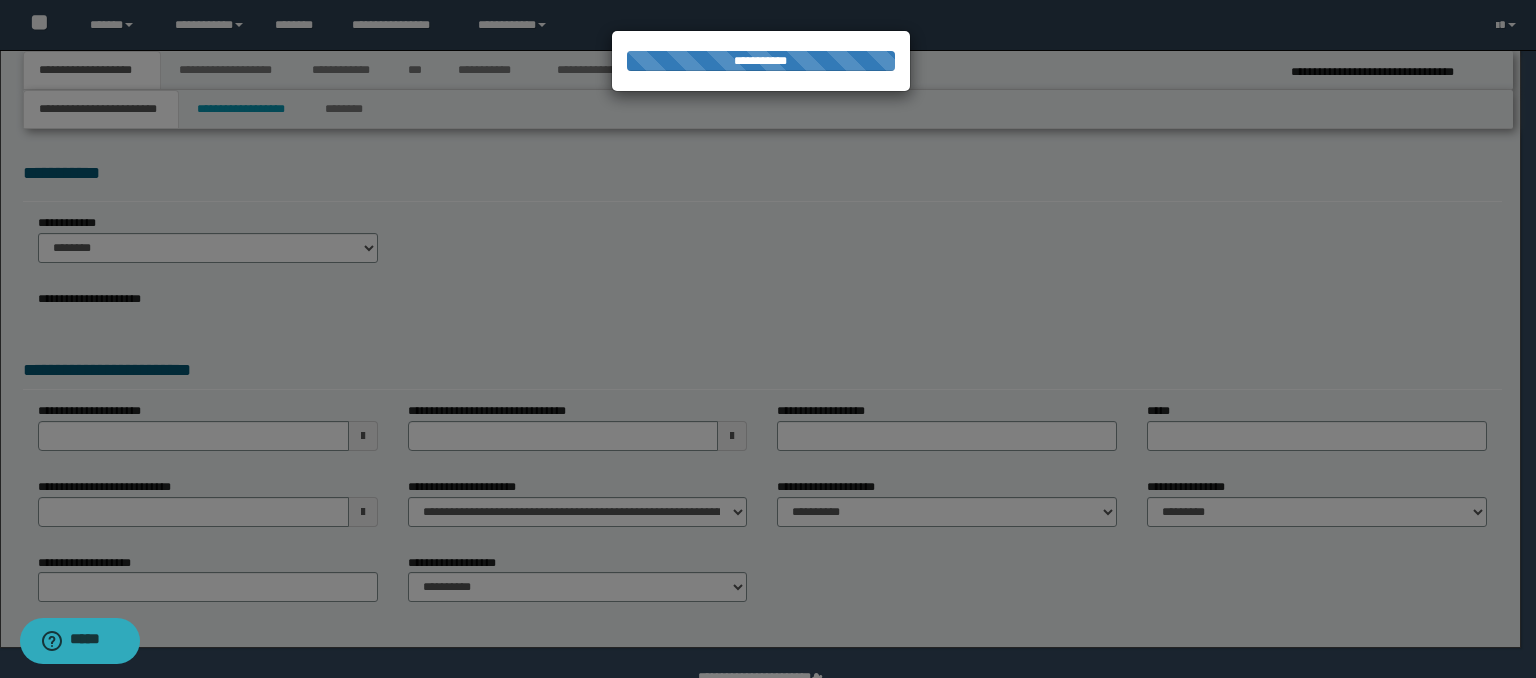select on "*" 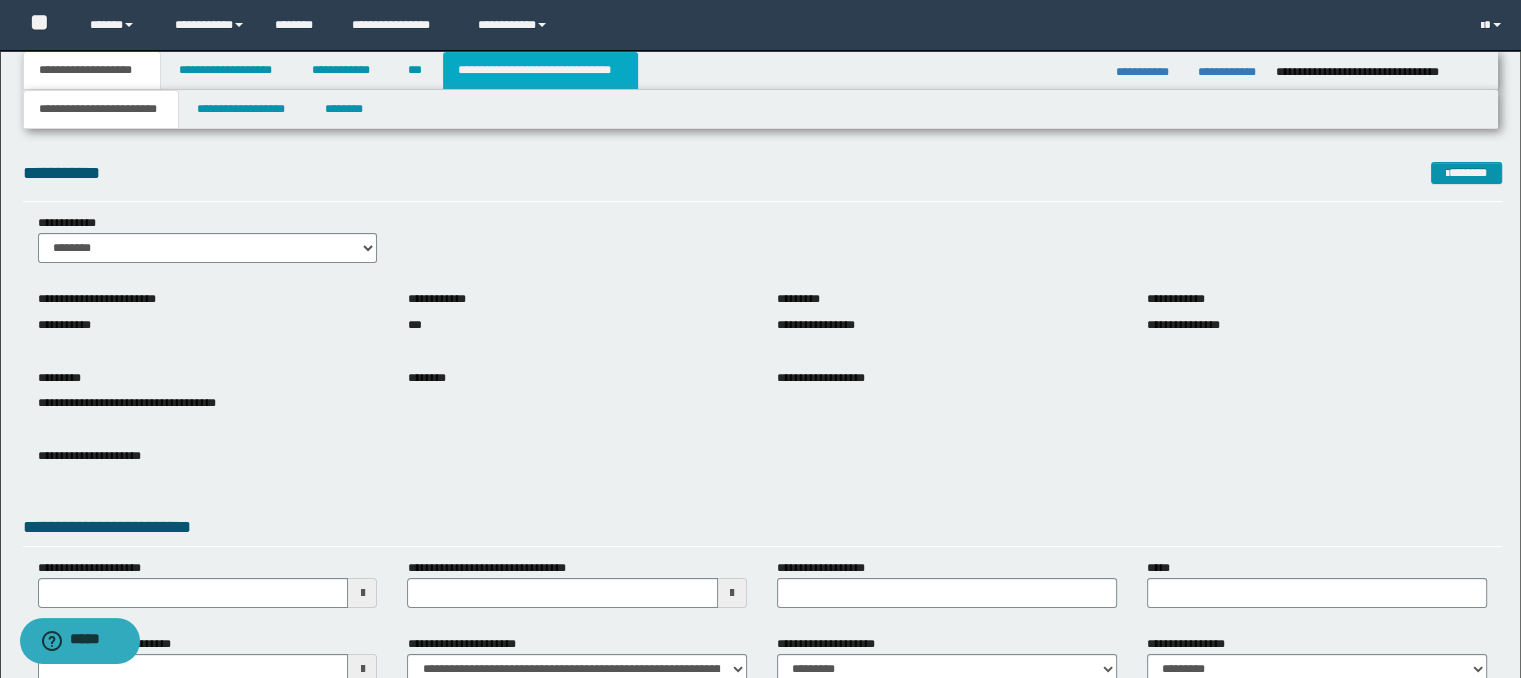 click on "**********" at bounding box center [540, 70] 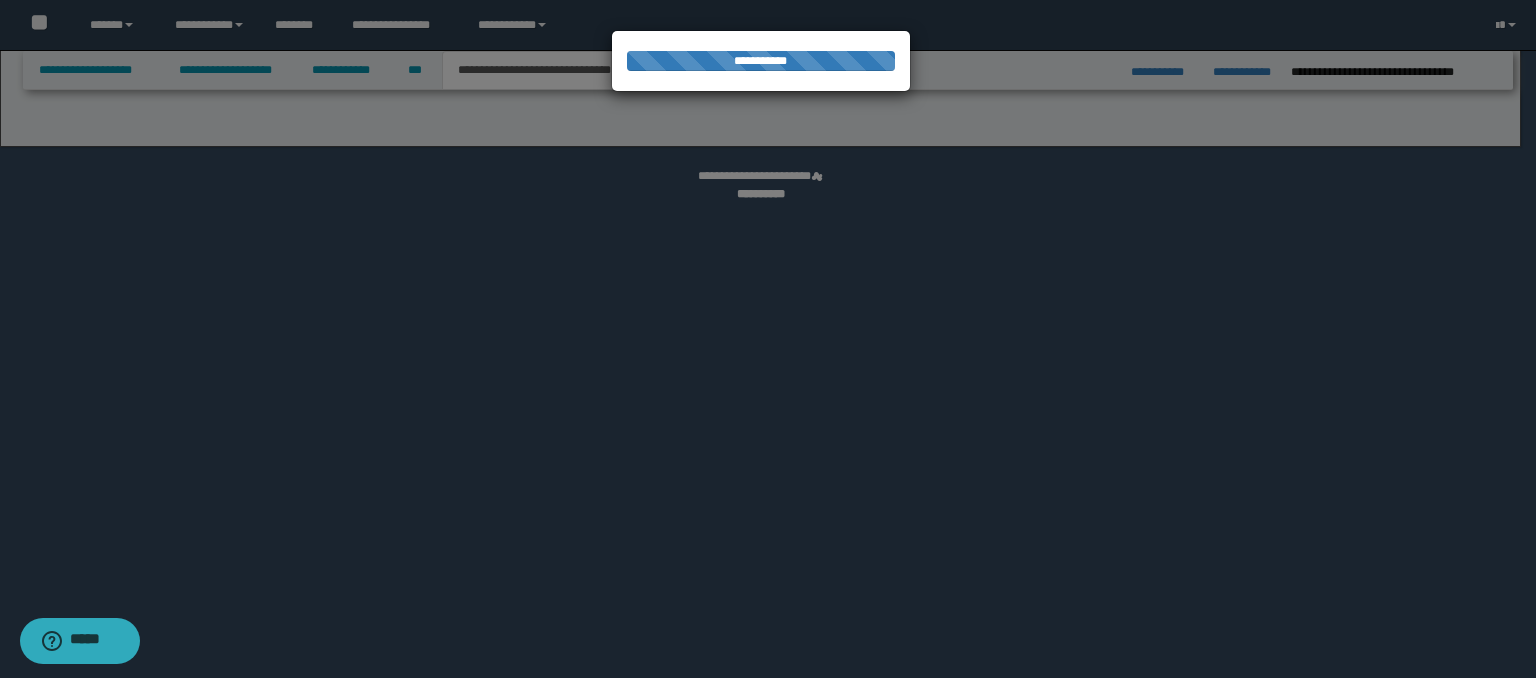 select on "*" 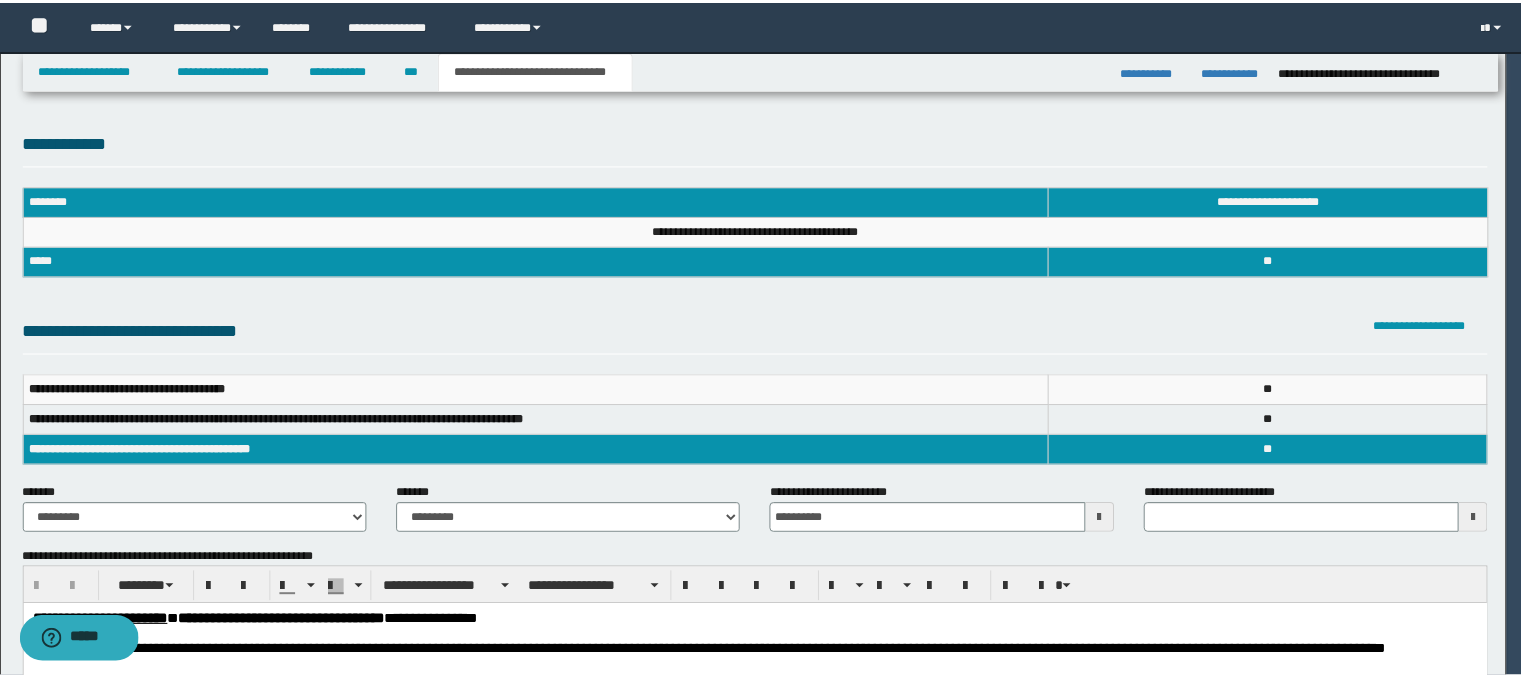 scroll, scrollTop: 0, scrollLeft: 0, axis: both 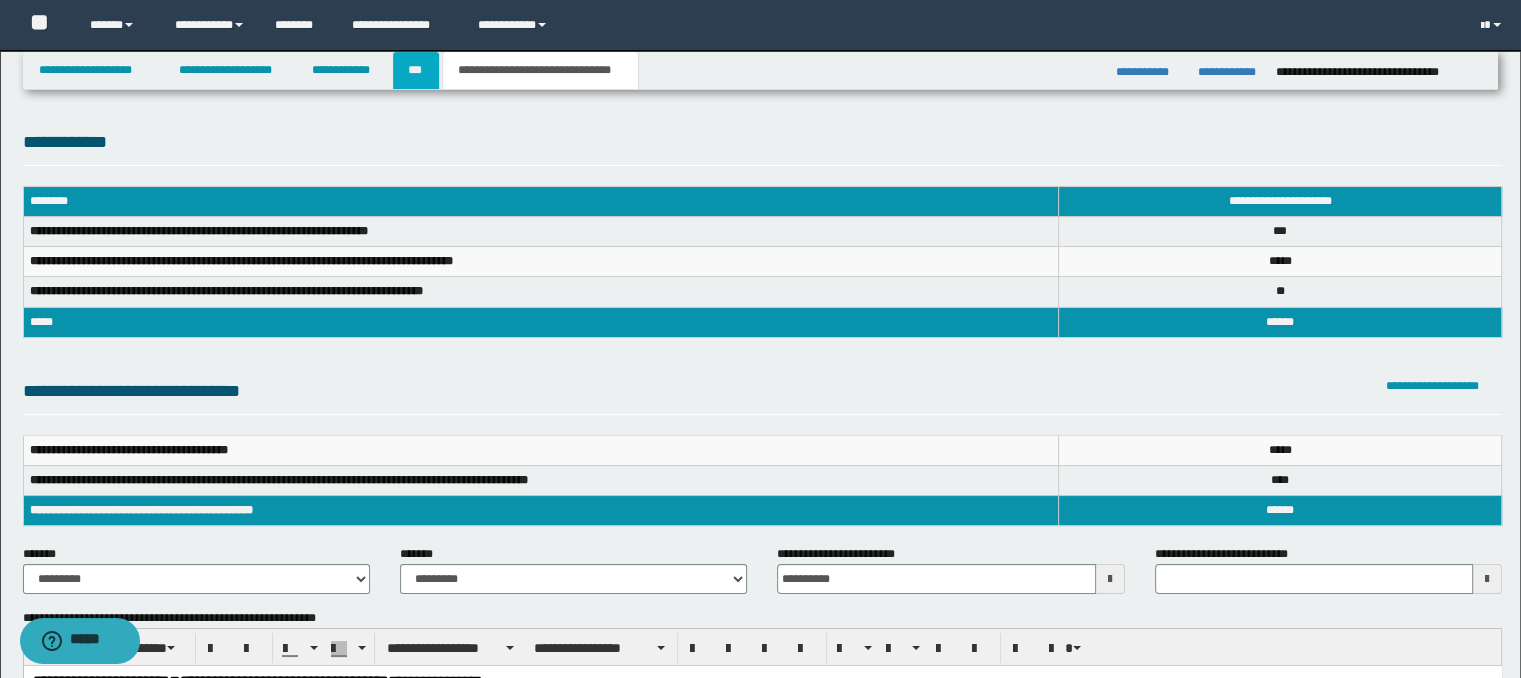 click on "***" at bounding box center [416, 70] 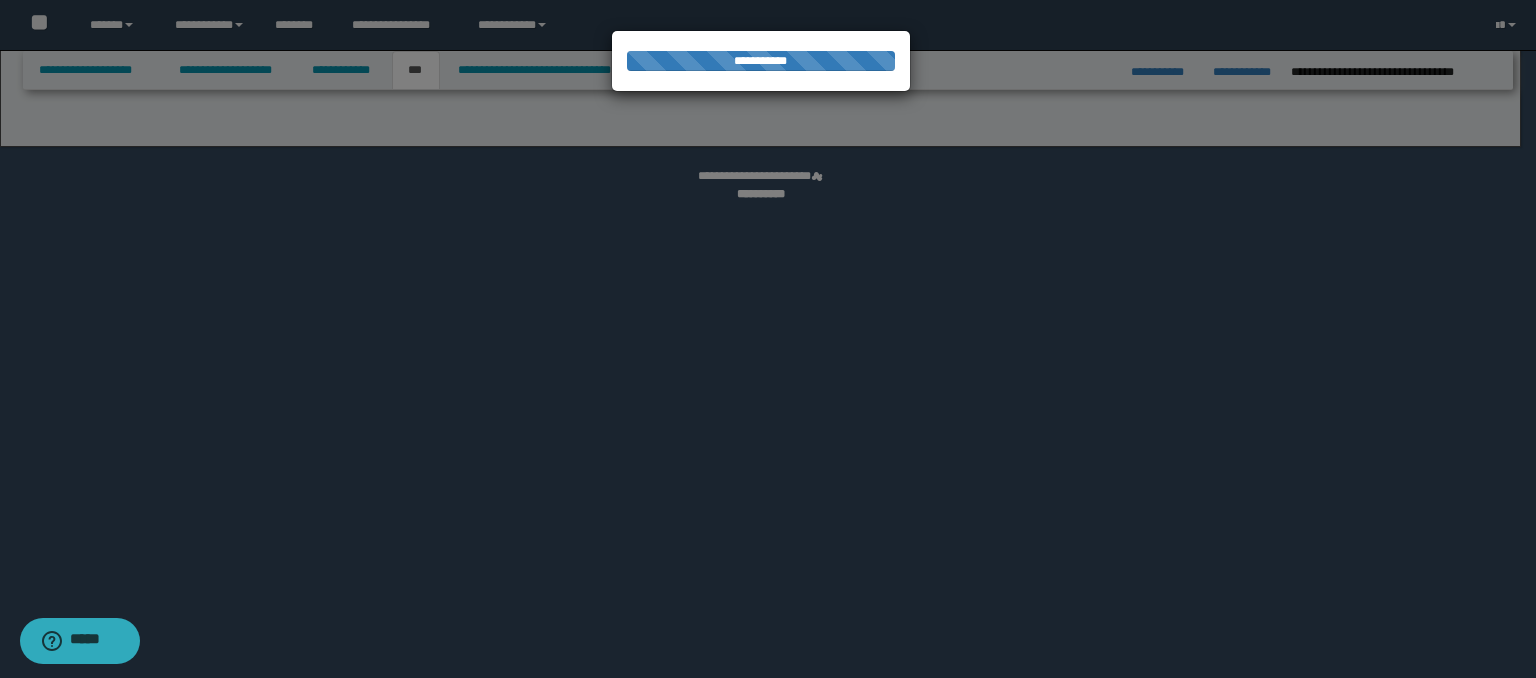 select on "***" 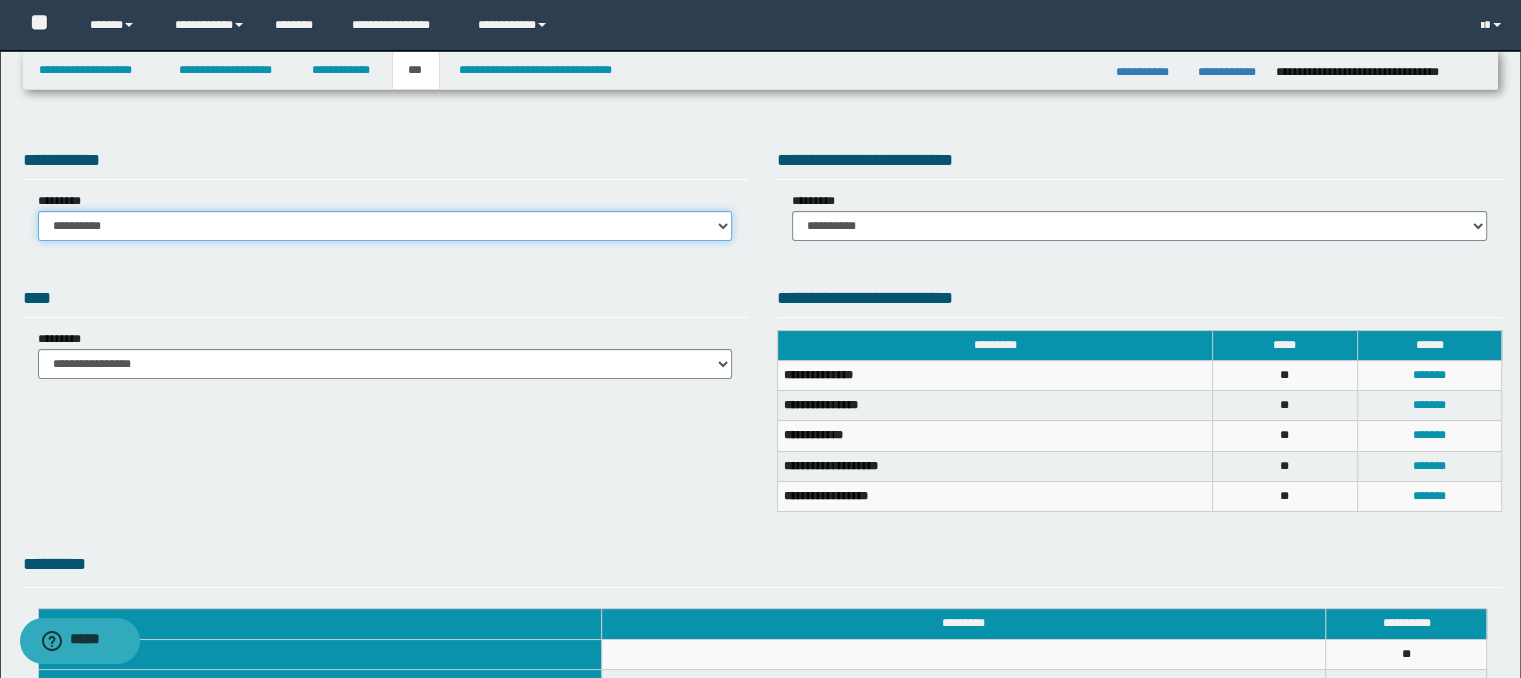 click on "**********" at bounding box center (385, 226) 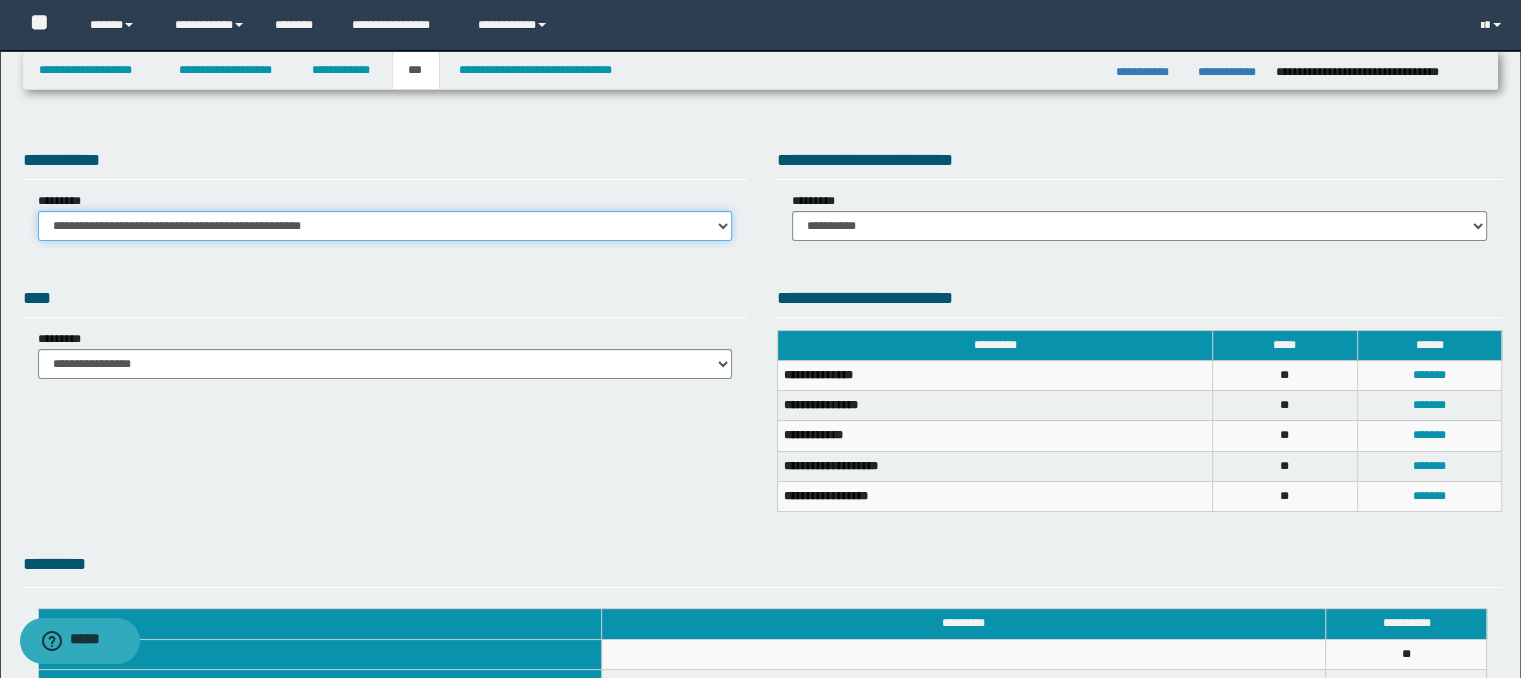 click on "**********" at bounding box center [385, 226] 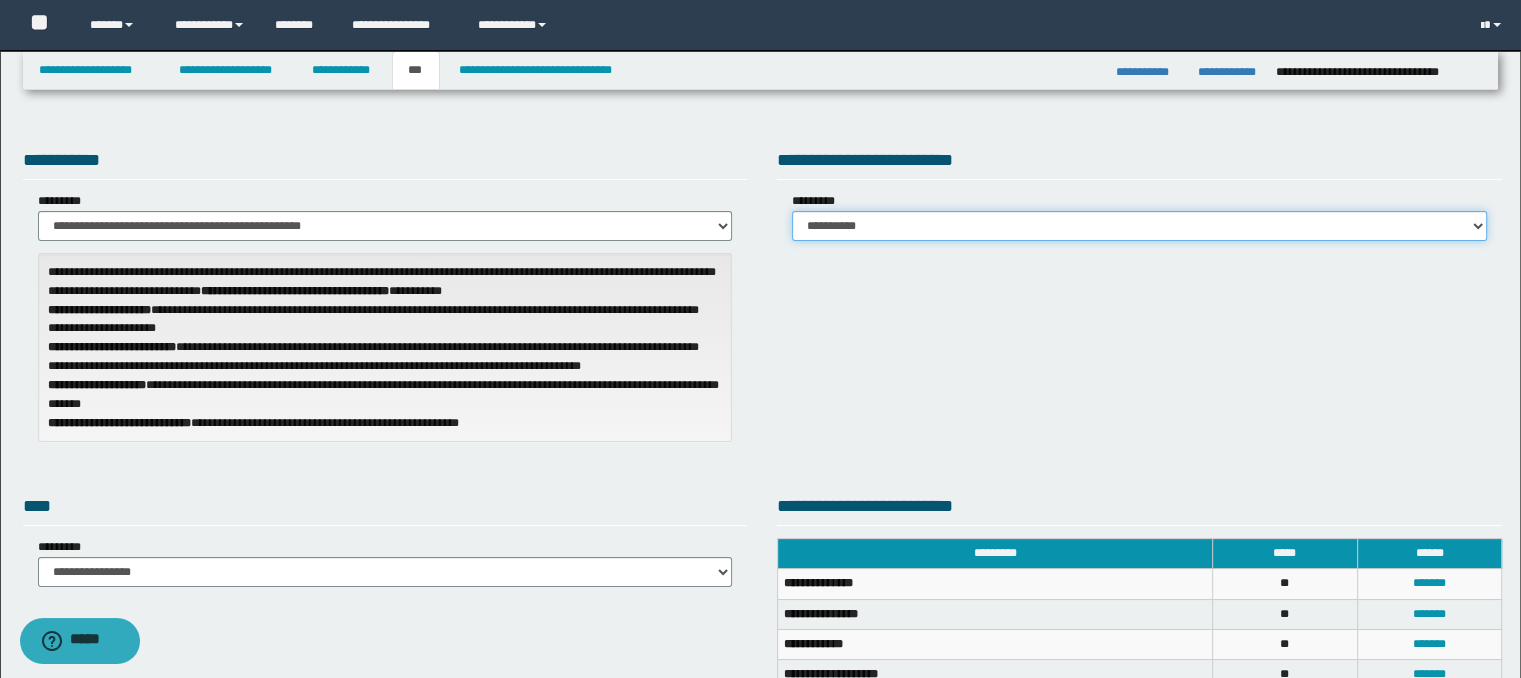 click on "**********" at bounding box center (1139, 226) 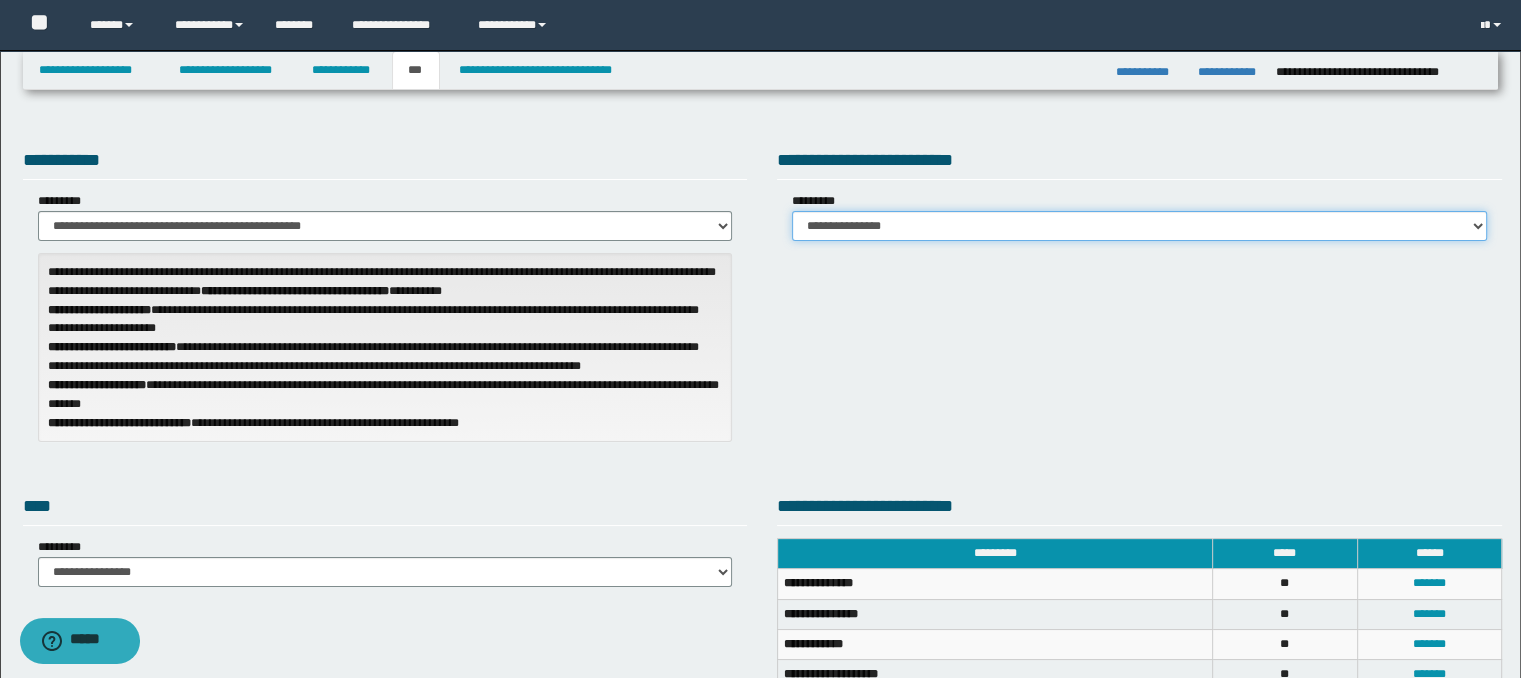click on "**********" at bounding box center [1139, 226] 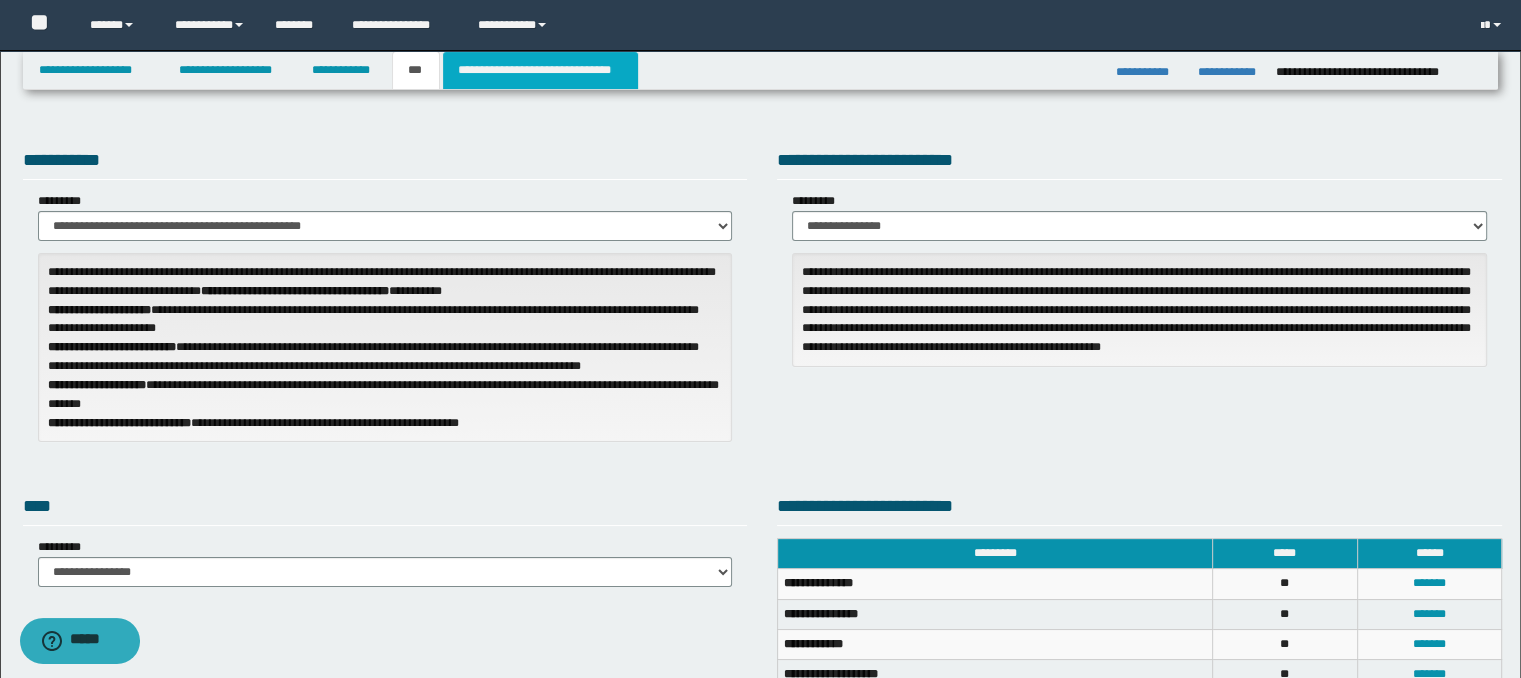 click on "**********" at bounding box center (540, 70) 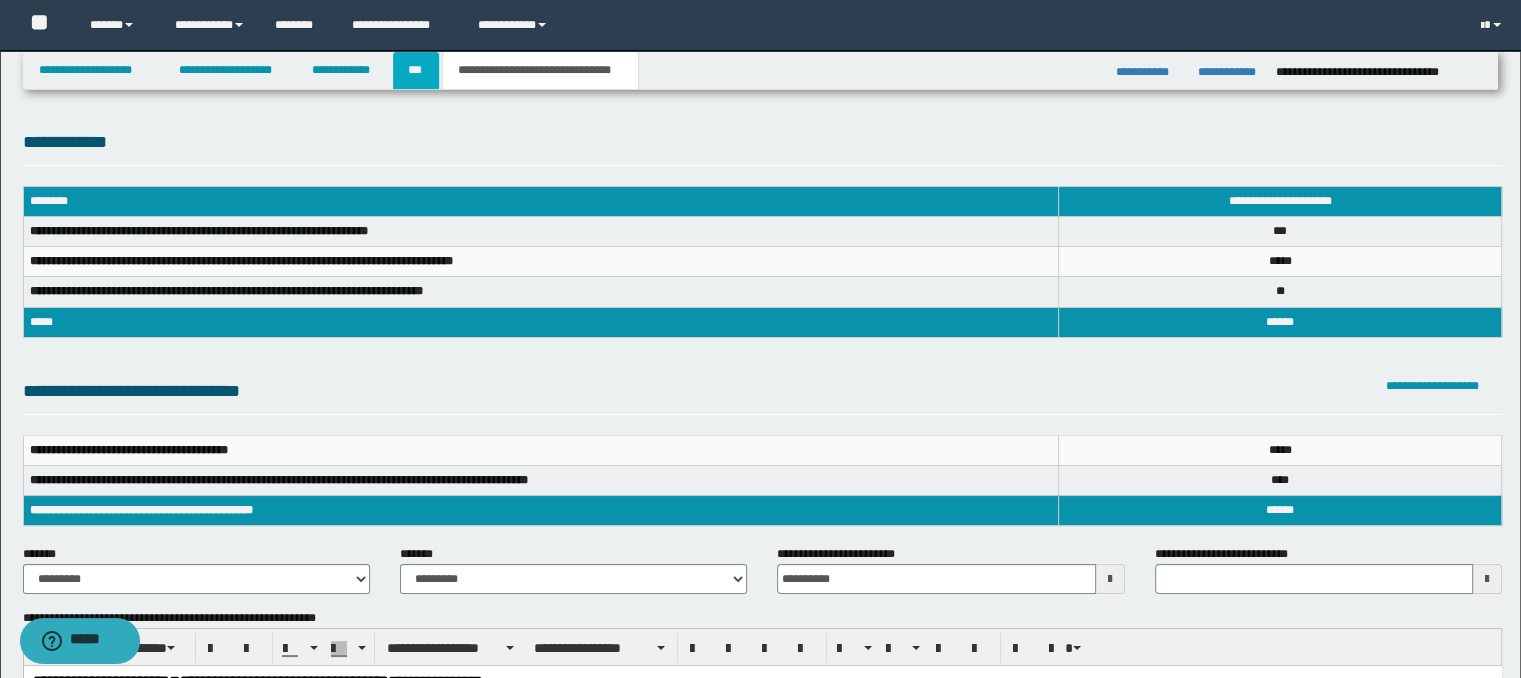 click on "***" at bounding box center (416, 70) 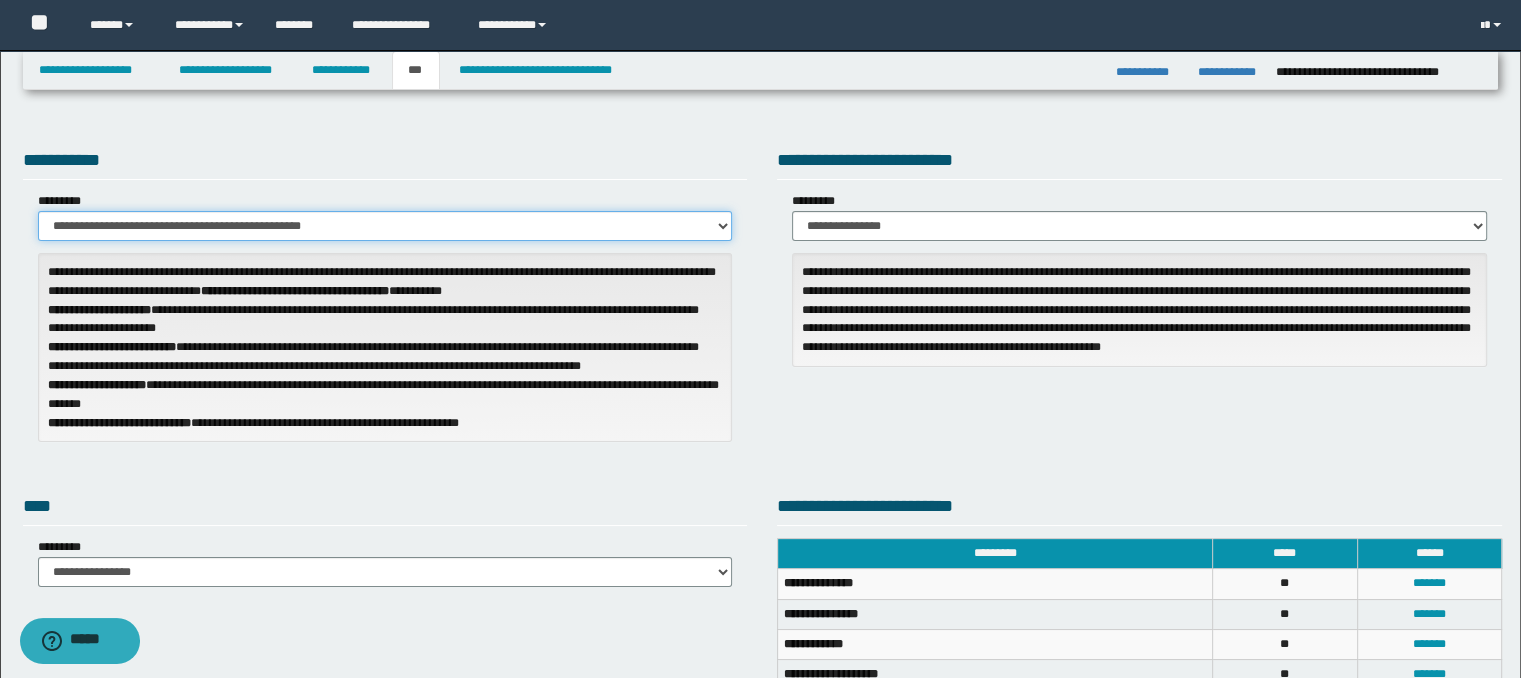click on "**********" at bounding box center [385, 226] 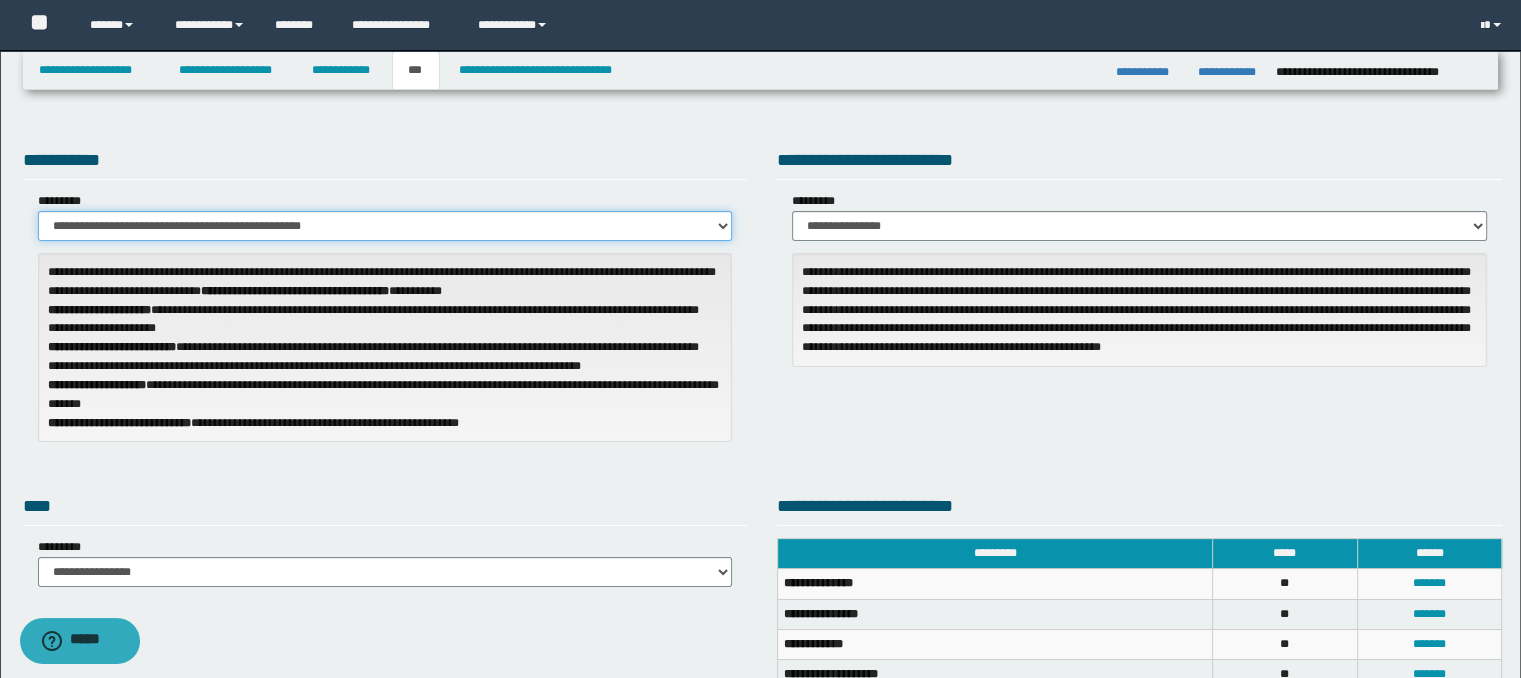 select on "*" 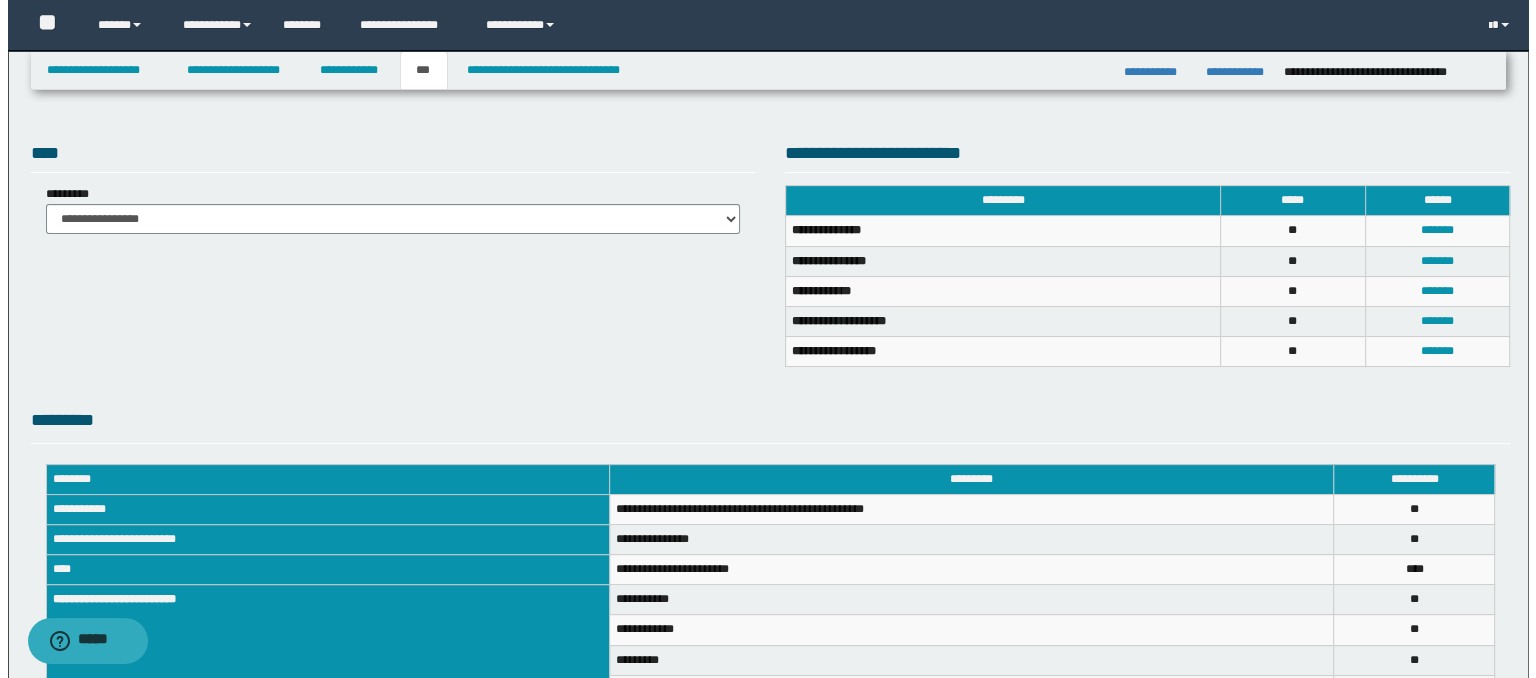 scroll, scrollTop: 360, scrollLeft: 0, axis: vertical 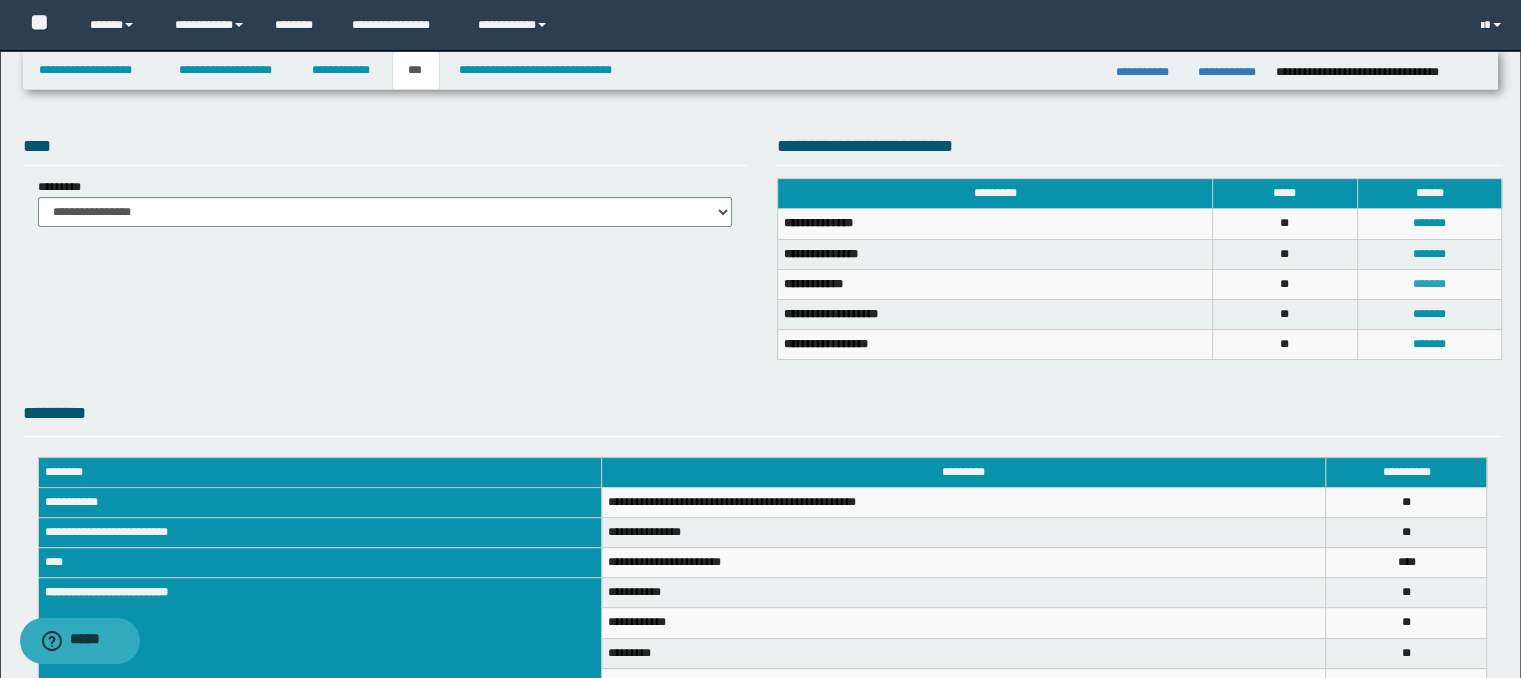 click on "*******" at bounding box center [1429, 284] 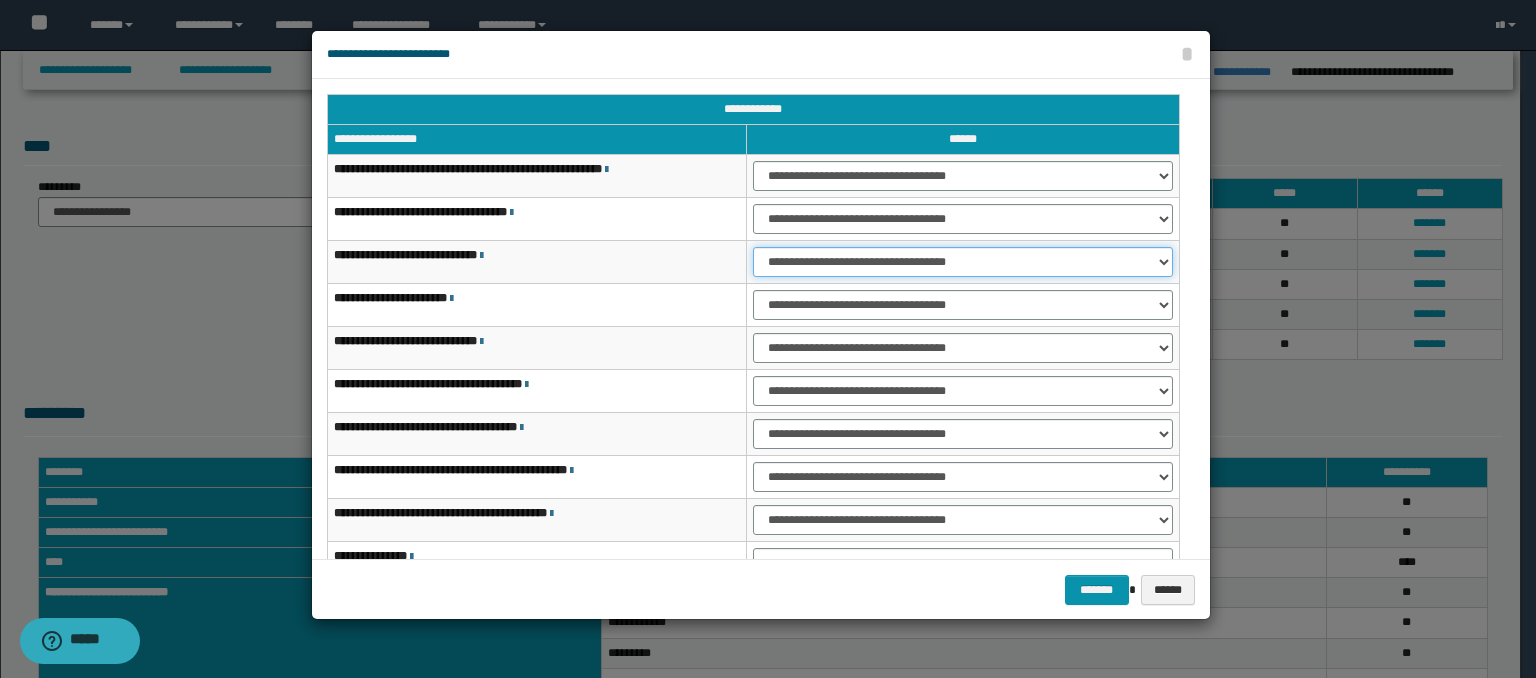 click on "**********" at bounding box center (963, 262) 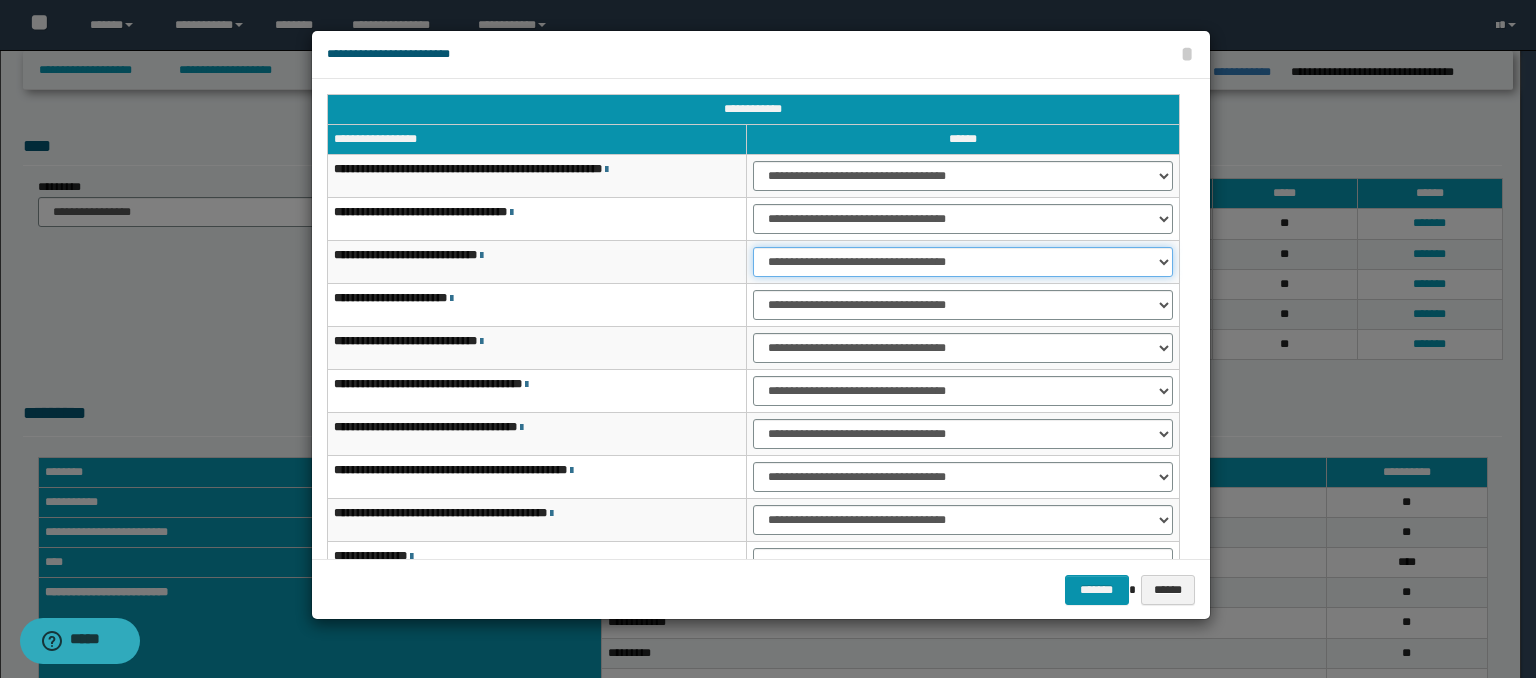 select on "***" 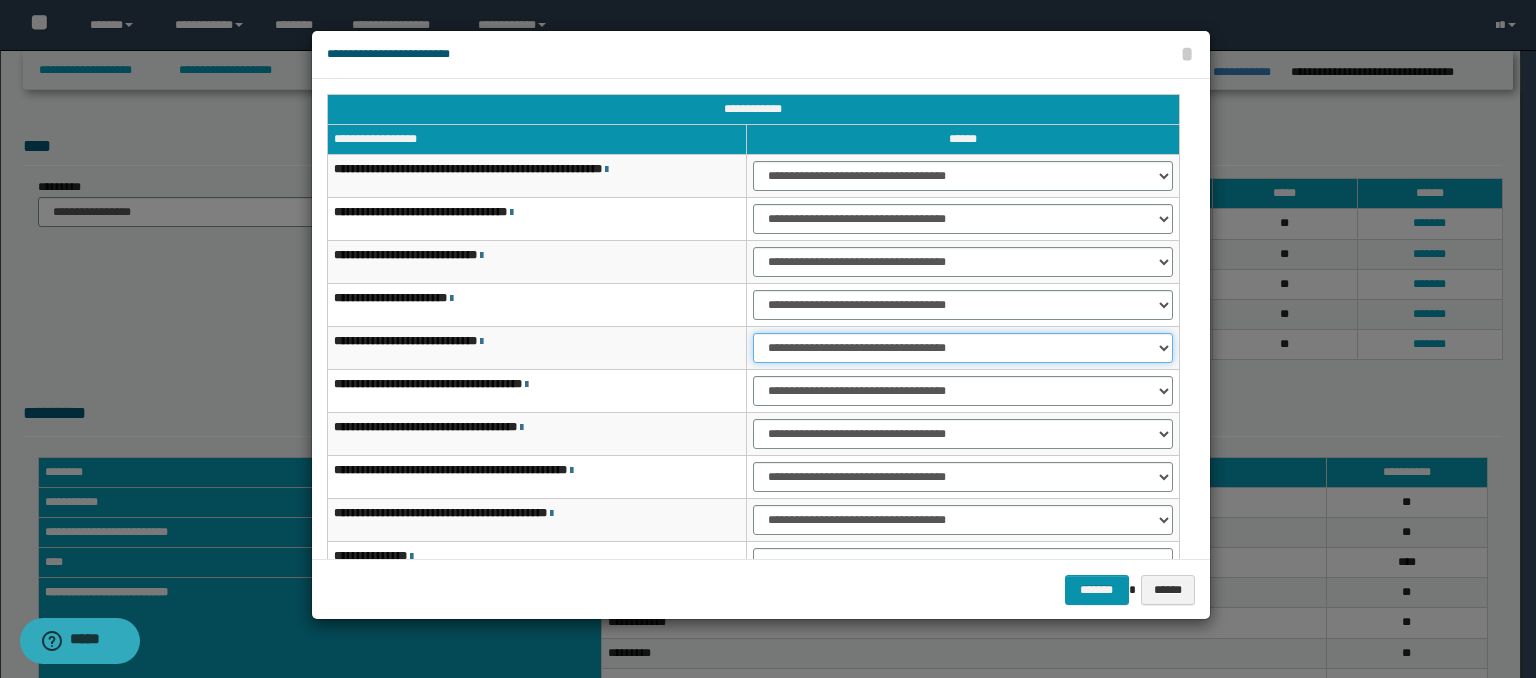 click on "**********" at bounding box center (963, 348) 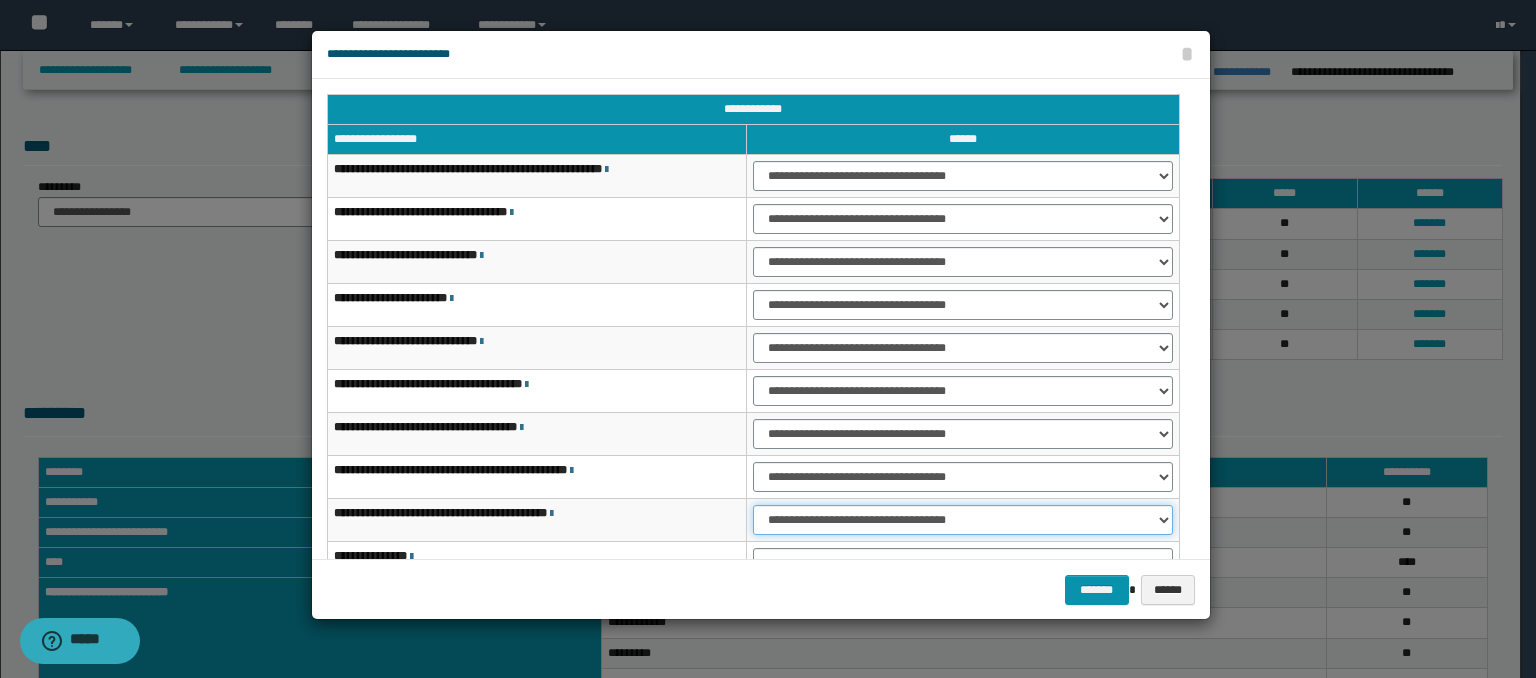 click on "**********" at bounding box center (963, 520) 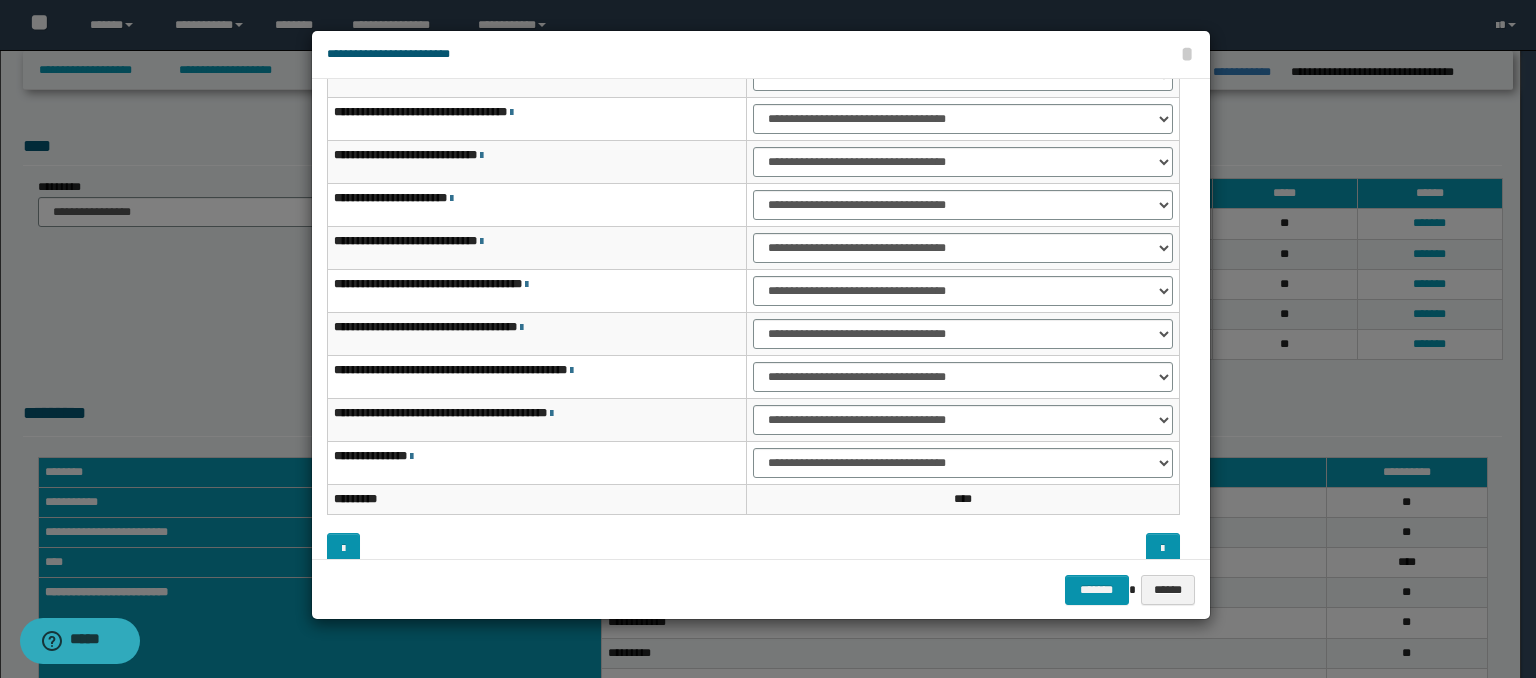 scroll, scrollTop: 118, scrollLeft: 0, axis: vertical 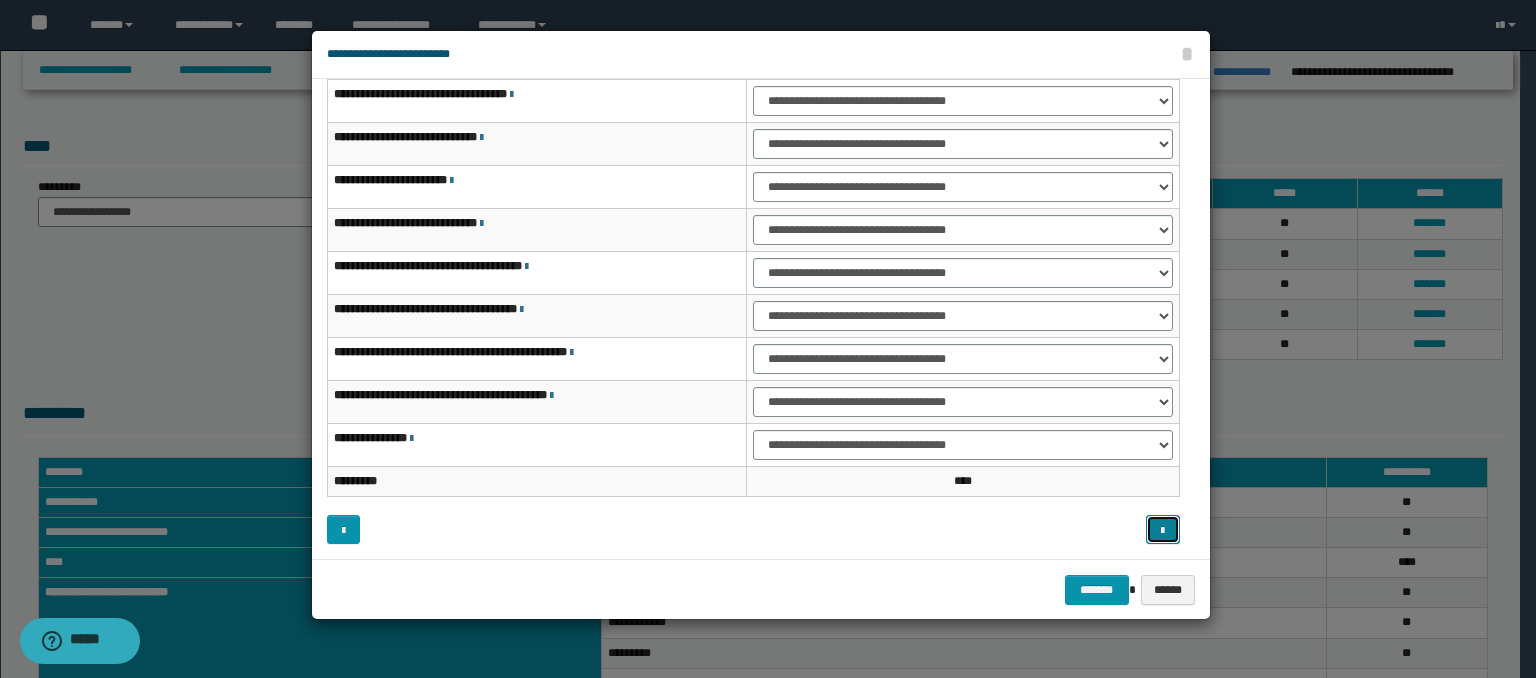 click at bounding box center [1162, 531] 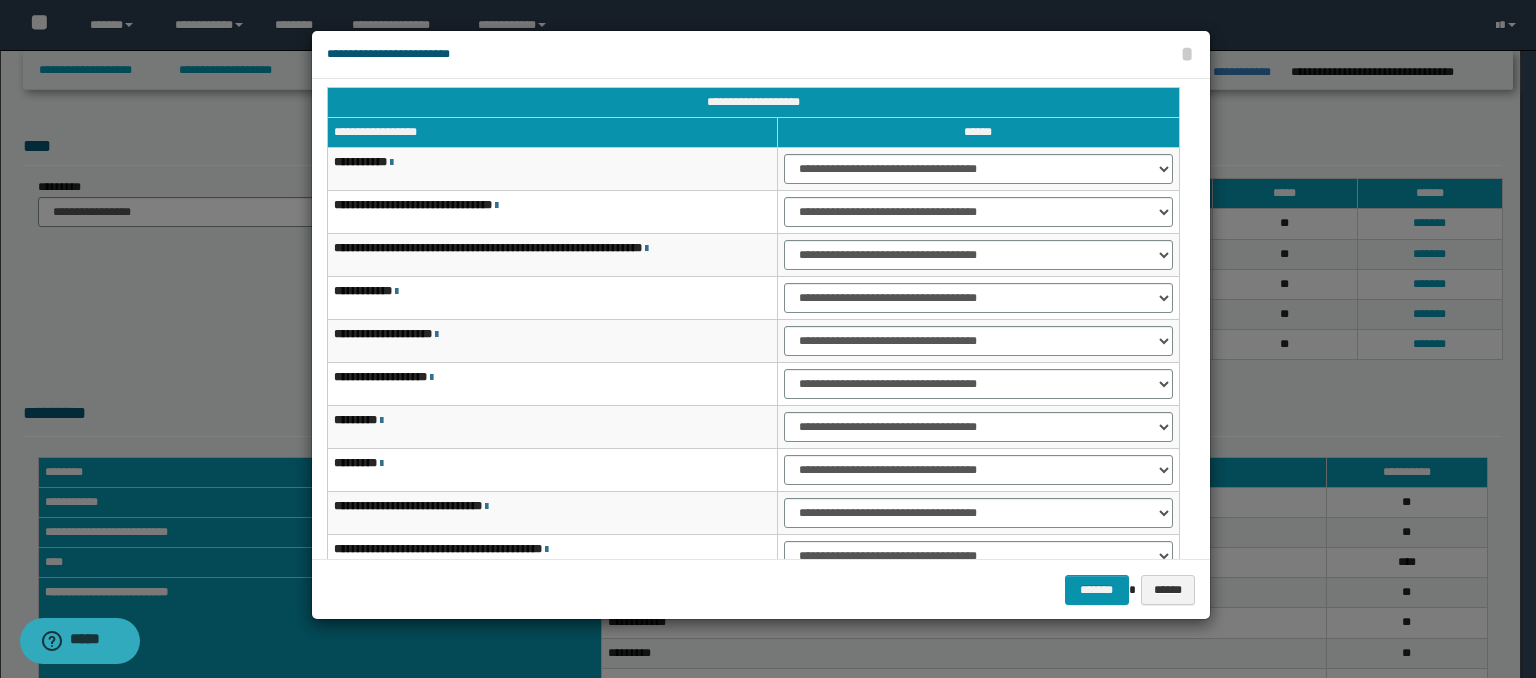 scroll, scrollTop: 0, scrollLeft: 0, axis: both 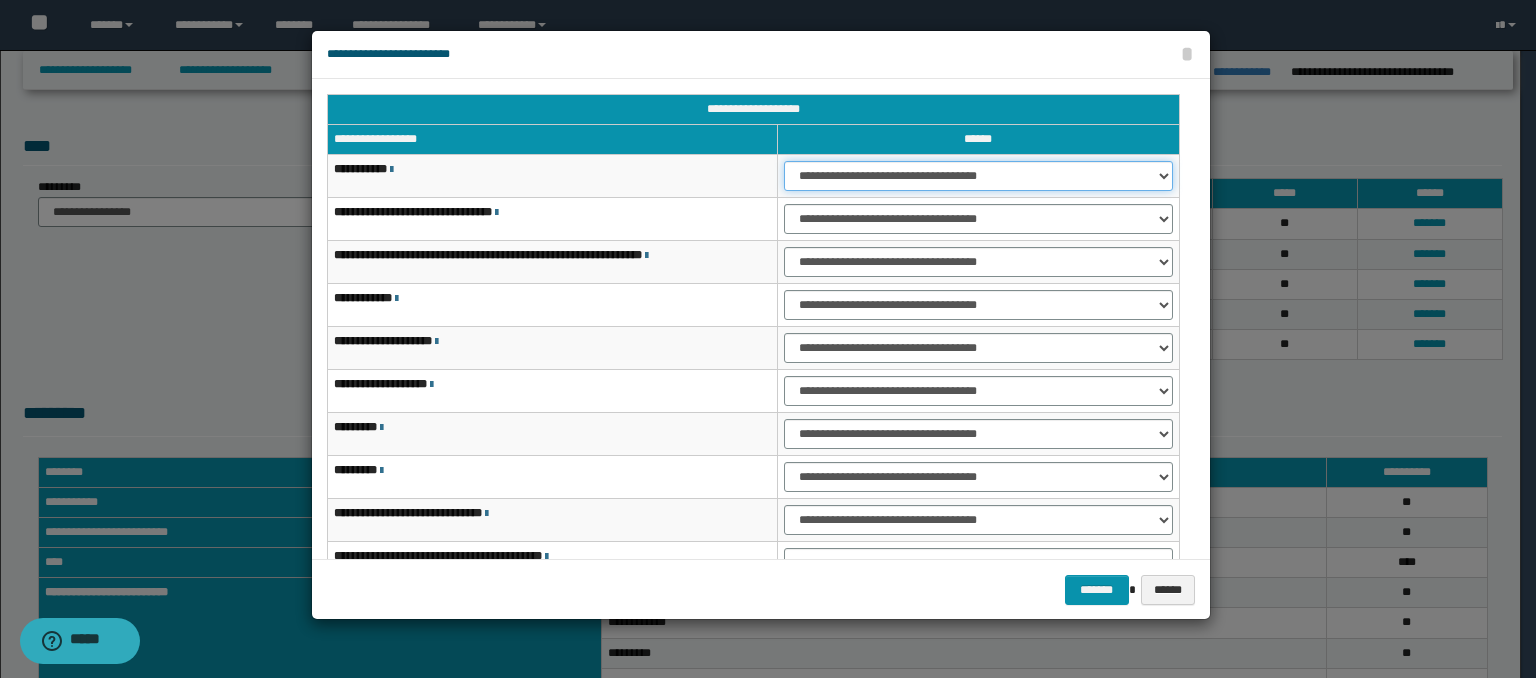 click on "**********" at bounding box center [978, 176] 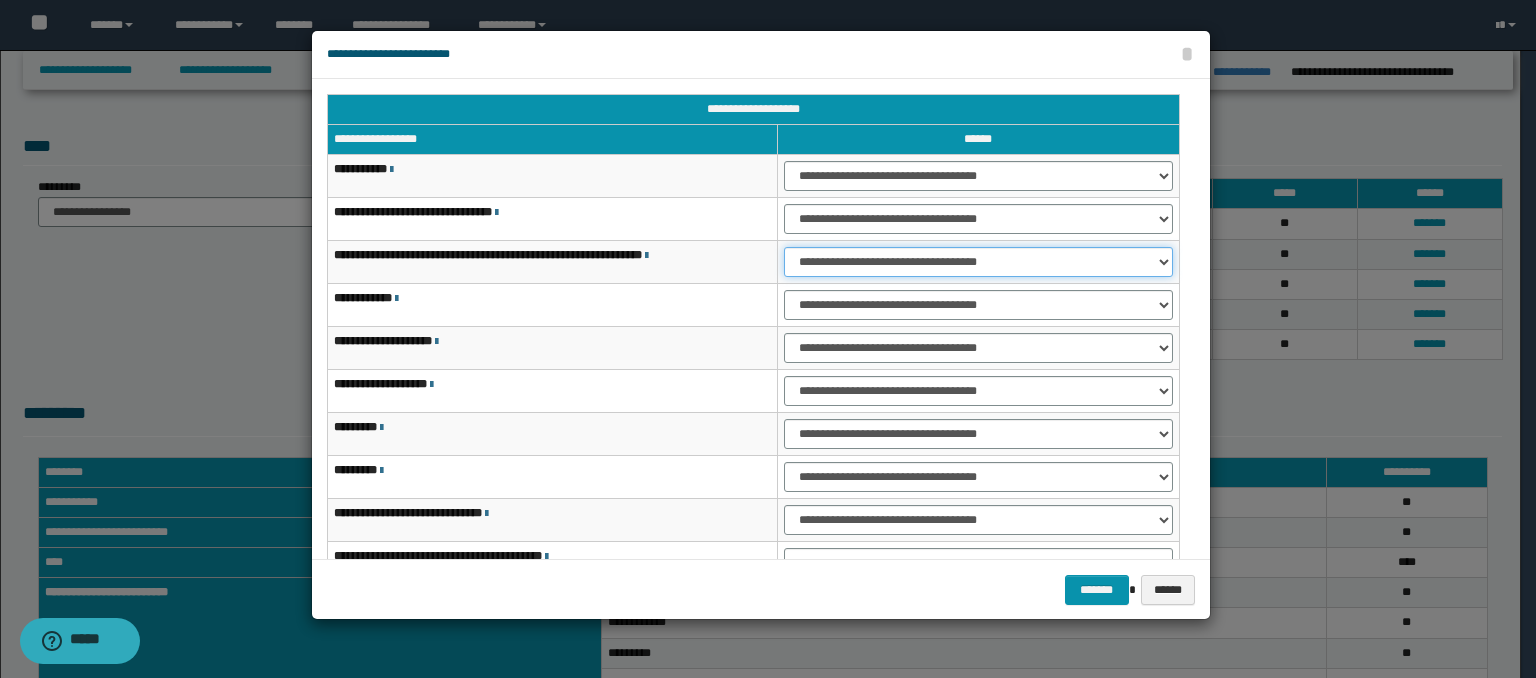 click on "**********" at bounding box center (978, 262) 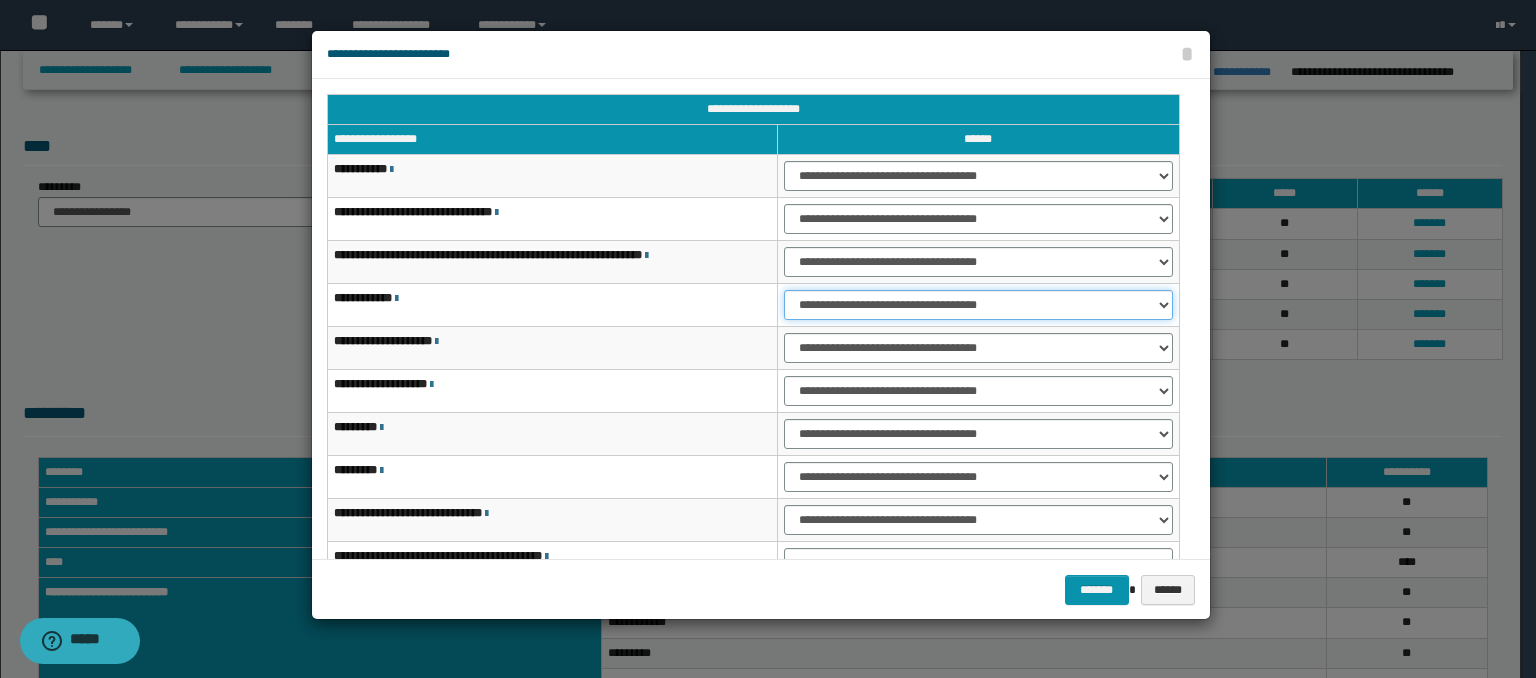 click on "**********" at bounding box center (978, 305) 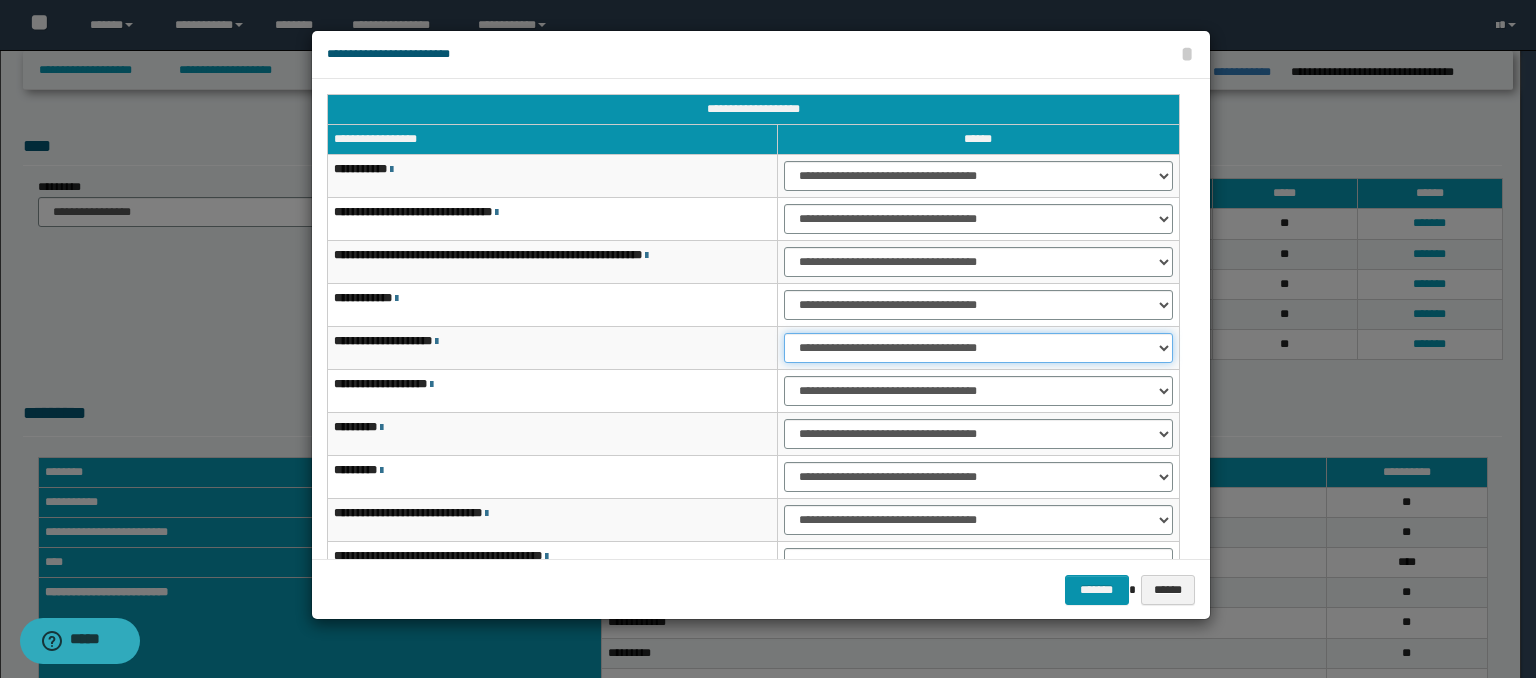click on "**********" at bounding box center (978, 348) 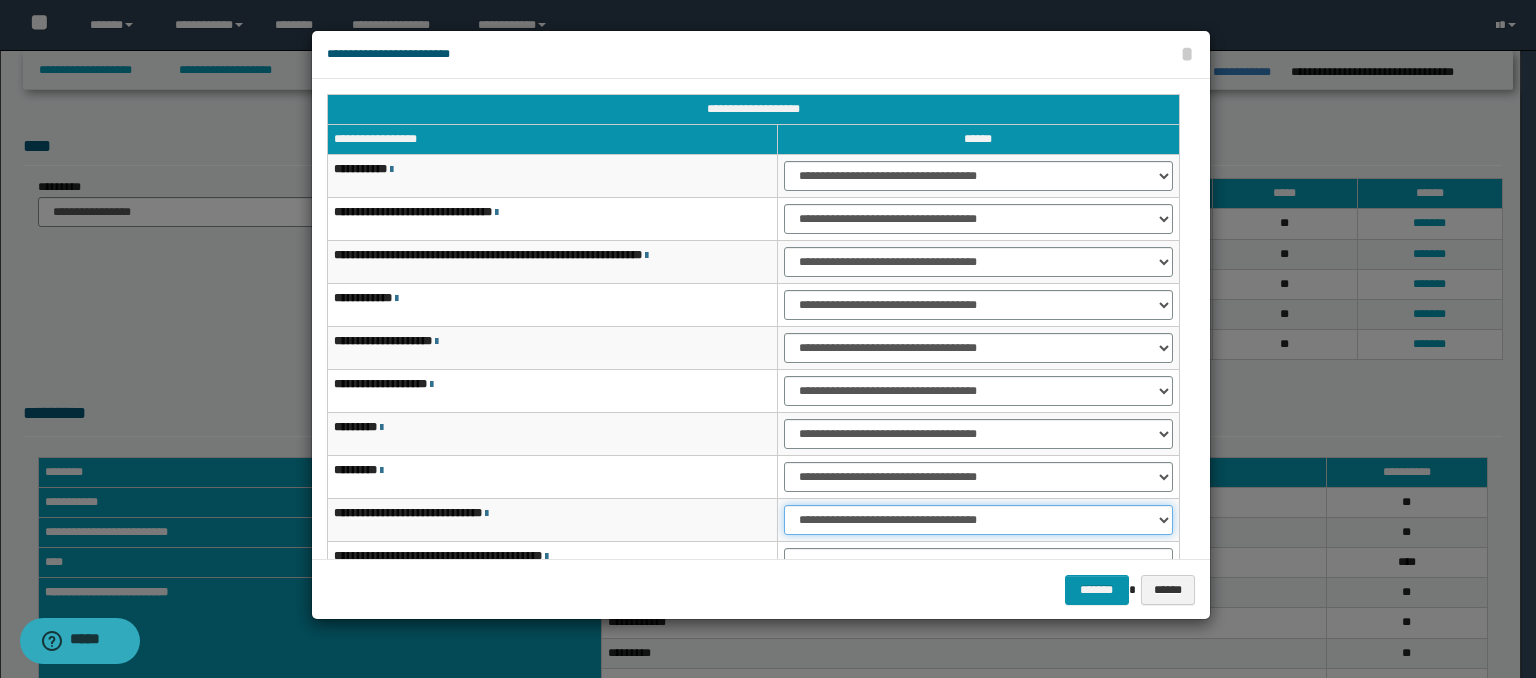 click on "**********" at bounding box center [978, 520] 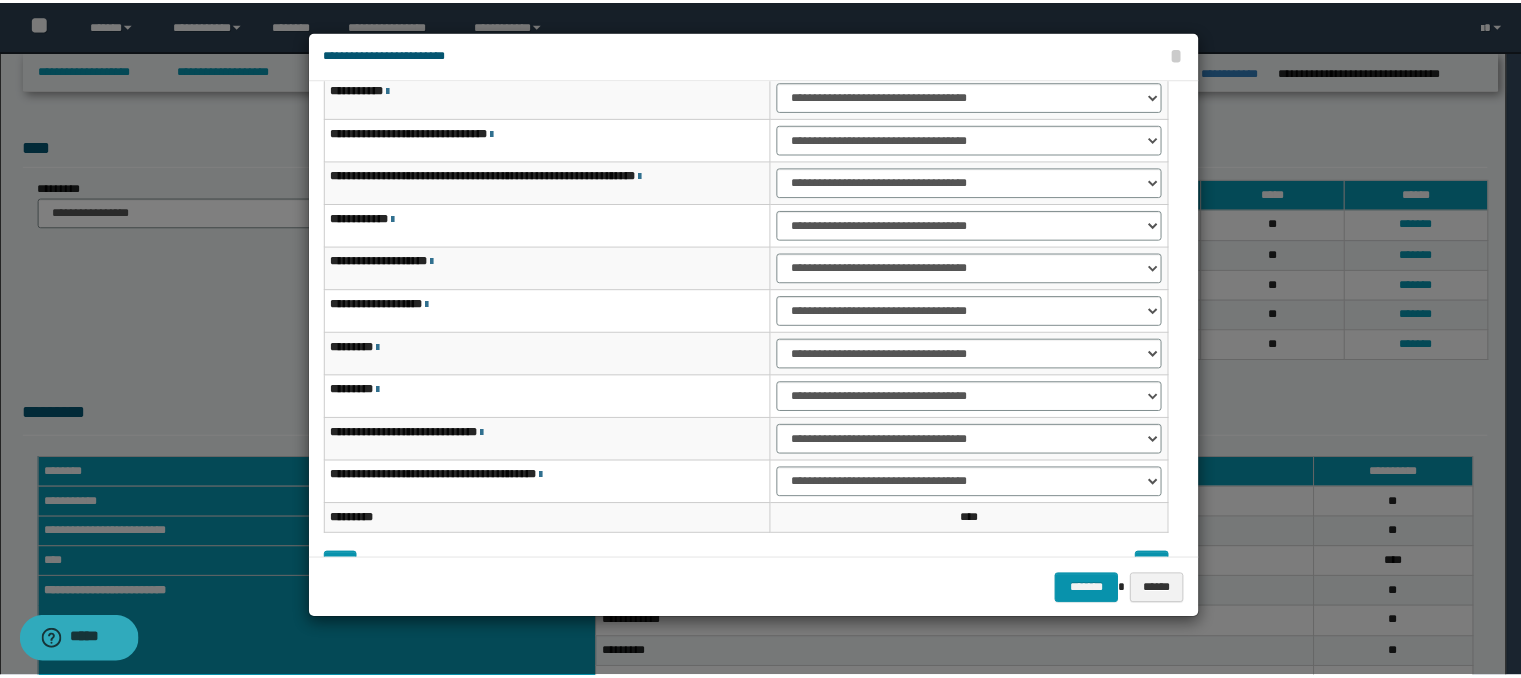 scroll, scrollTop: 118, scrollLeft: 0, axis: vertical 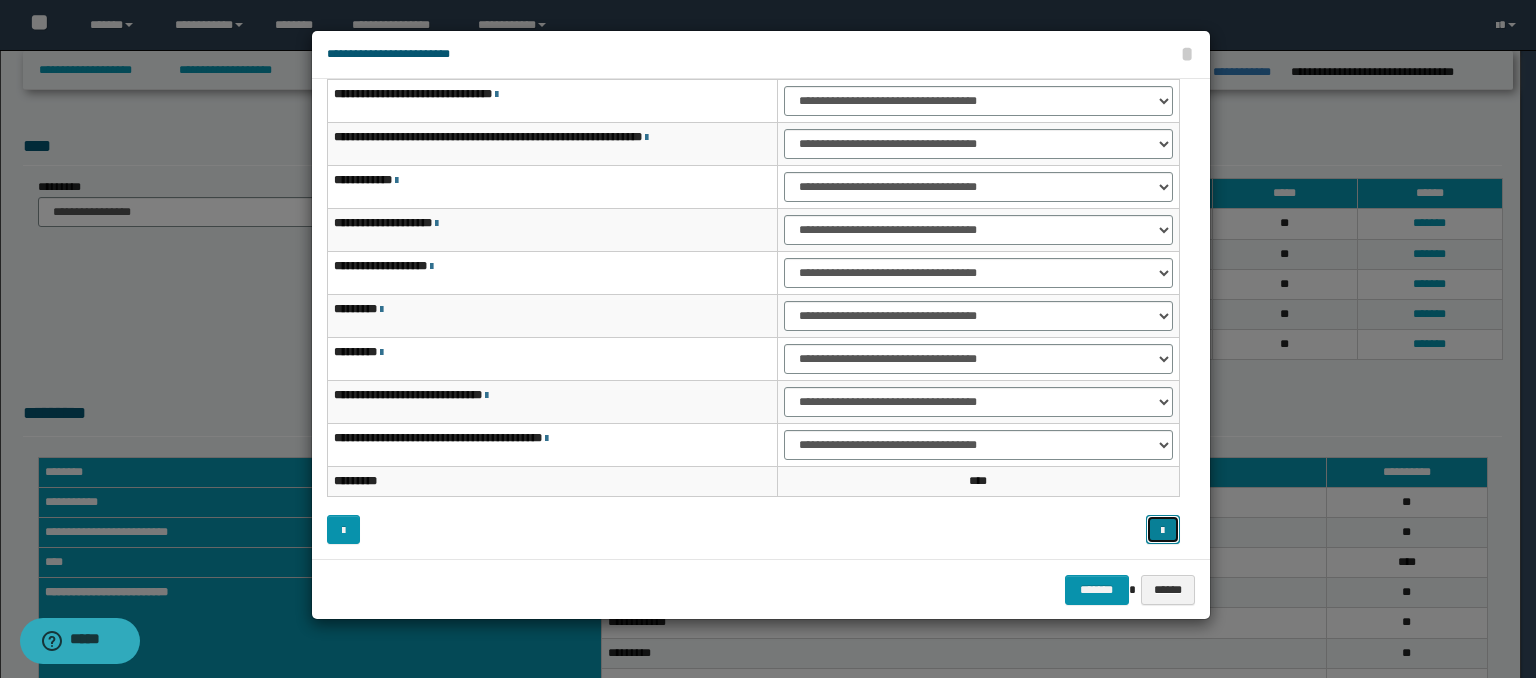 click at bounding box center [1162, 531] 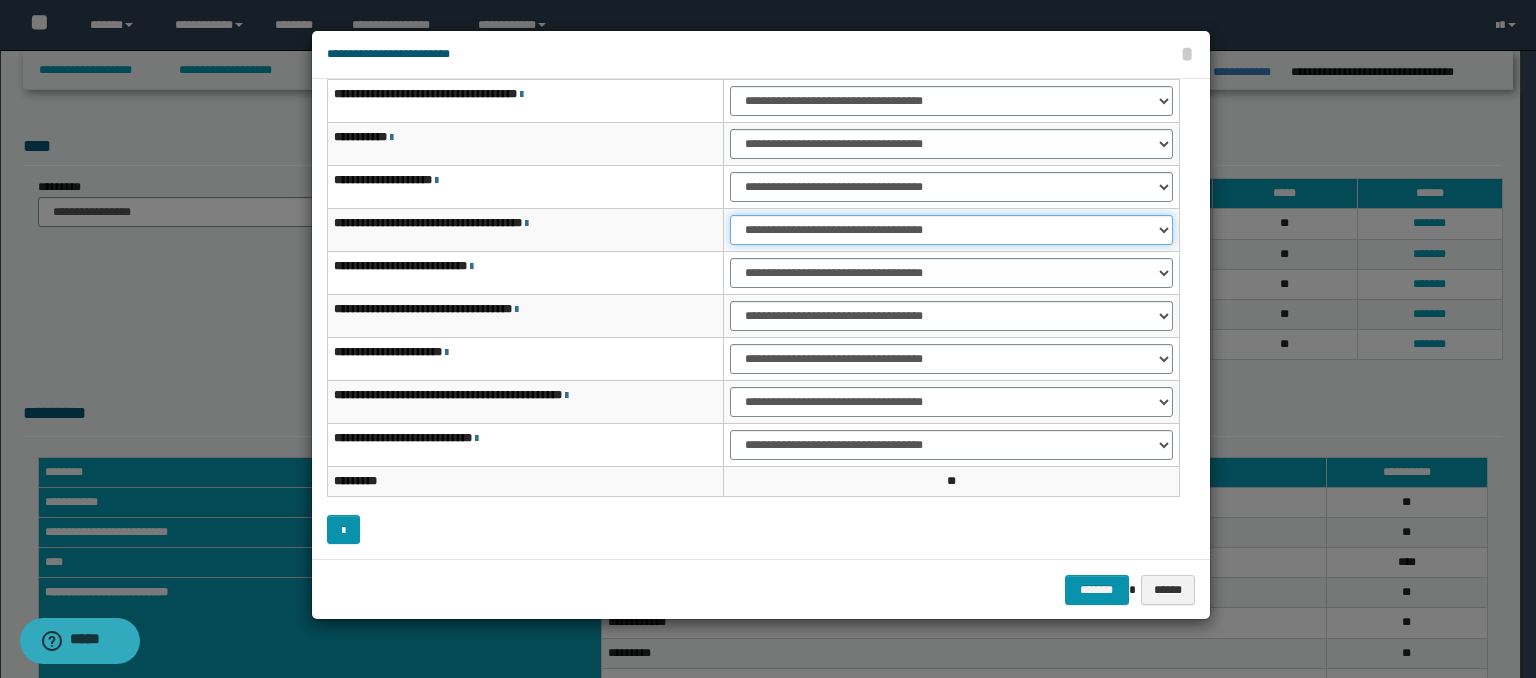 click on "**********" at bounding box center [951, 230] 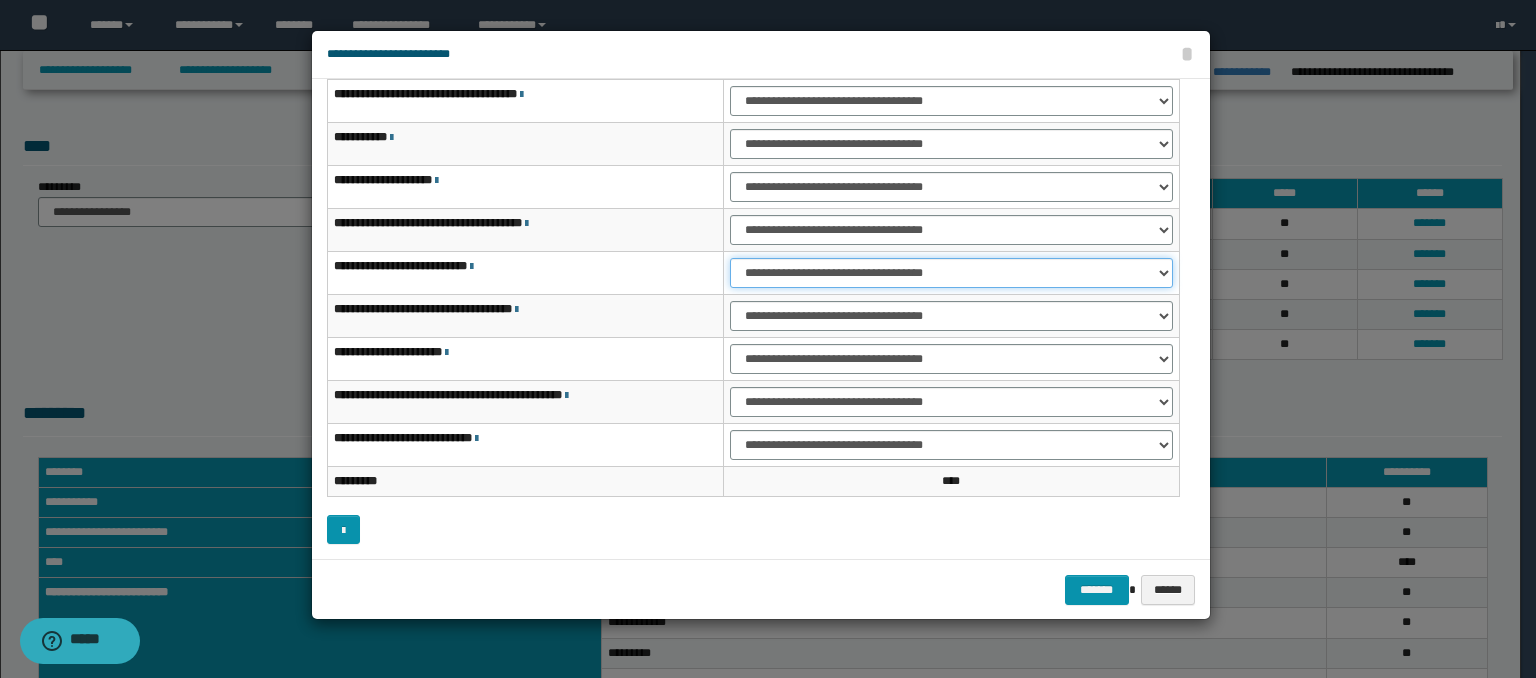 click on "**********" at bounding box center (951, 273) 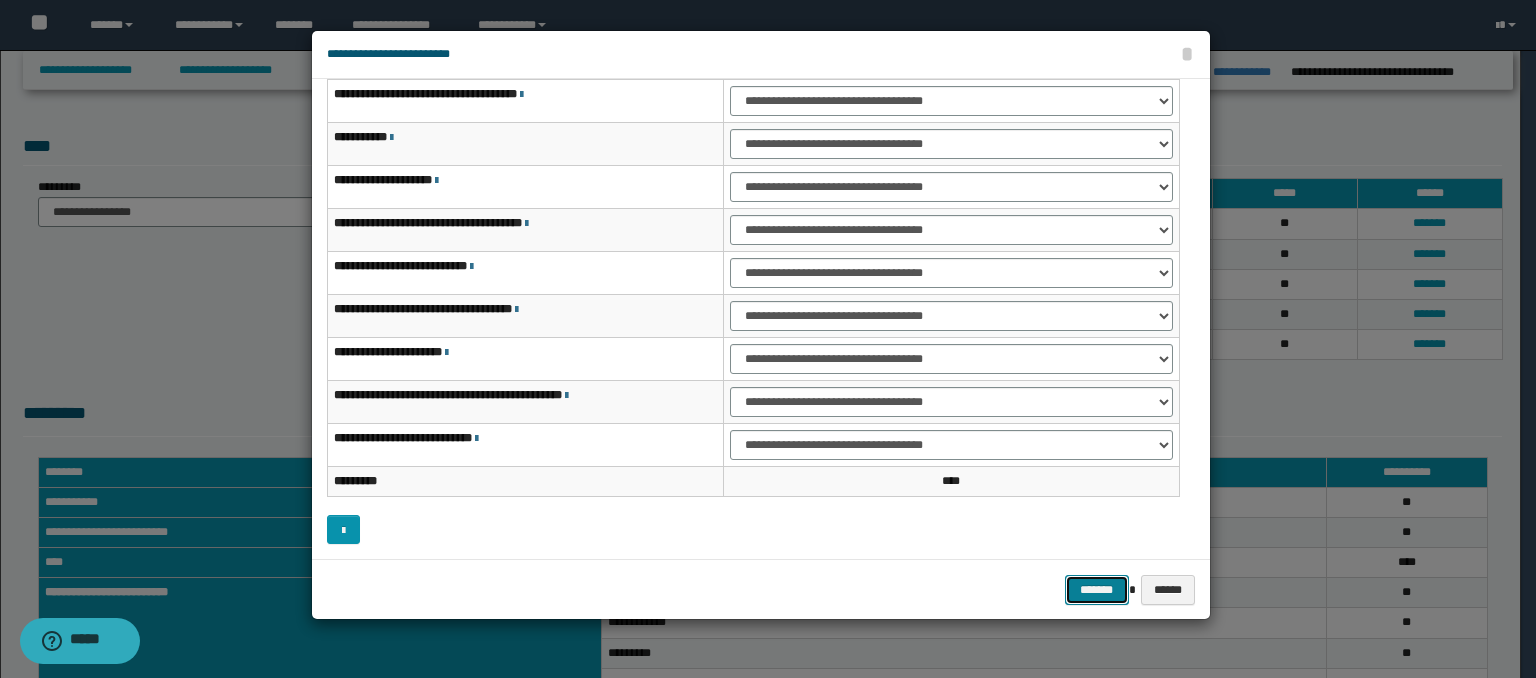 click on "*******" at bounding box center [1097, 590] 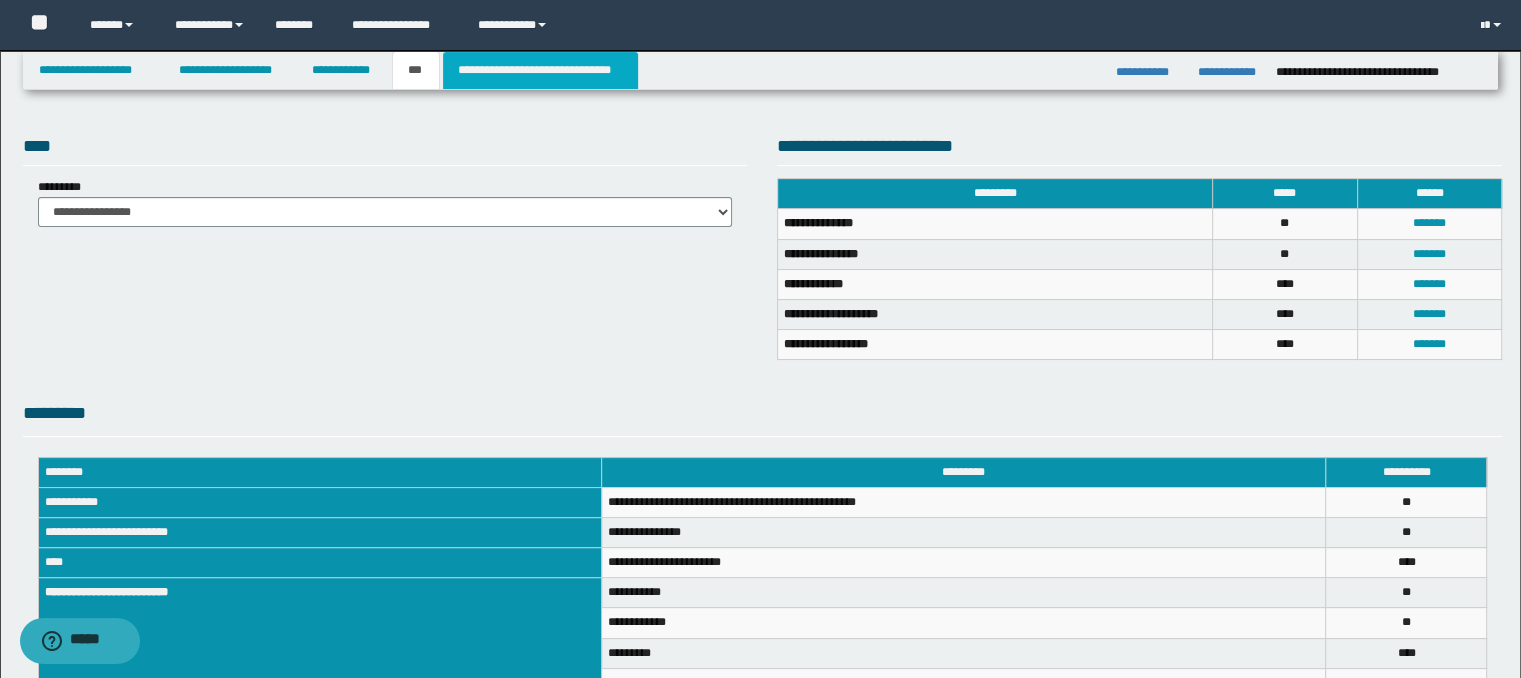 click on "**********" at bounding box center (540, 70) 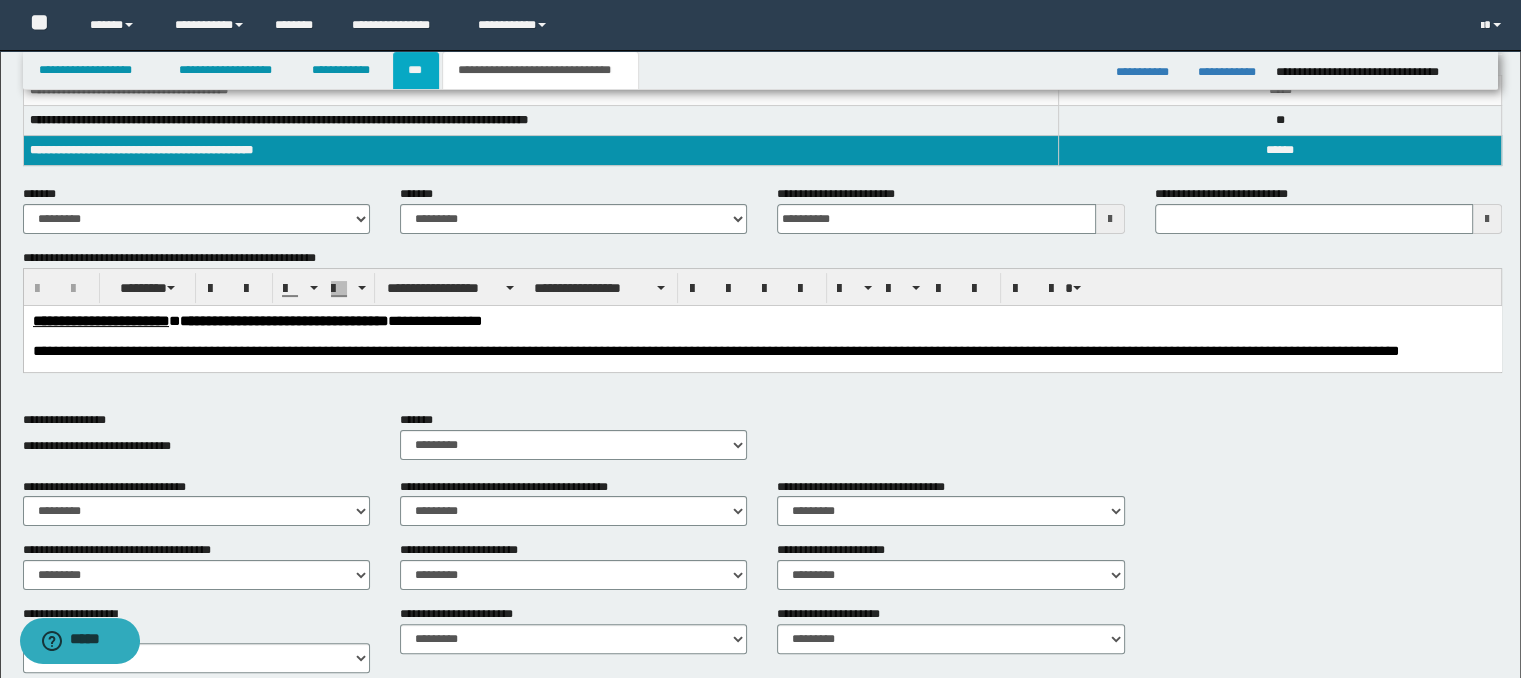 click on "***" at bounding box center (416, 70) 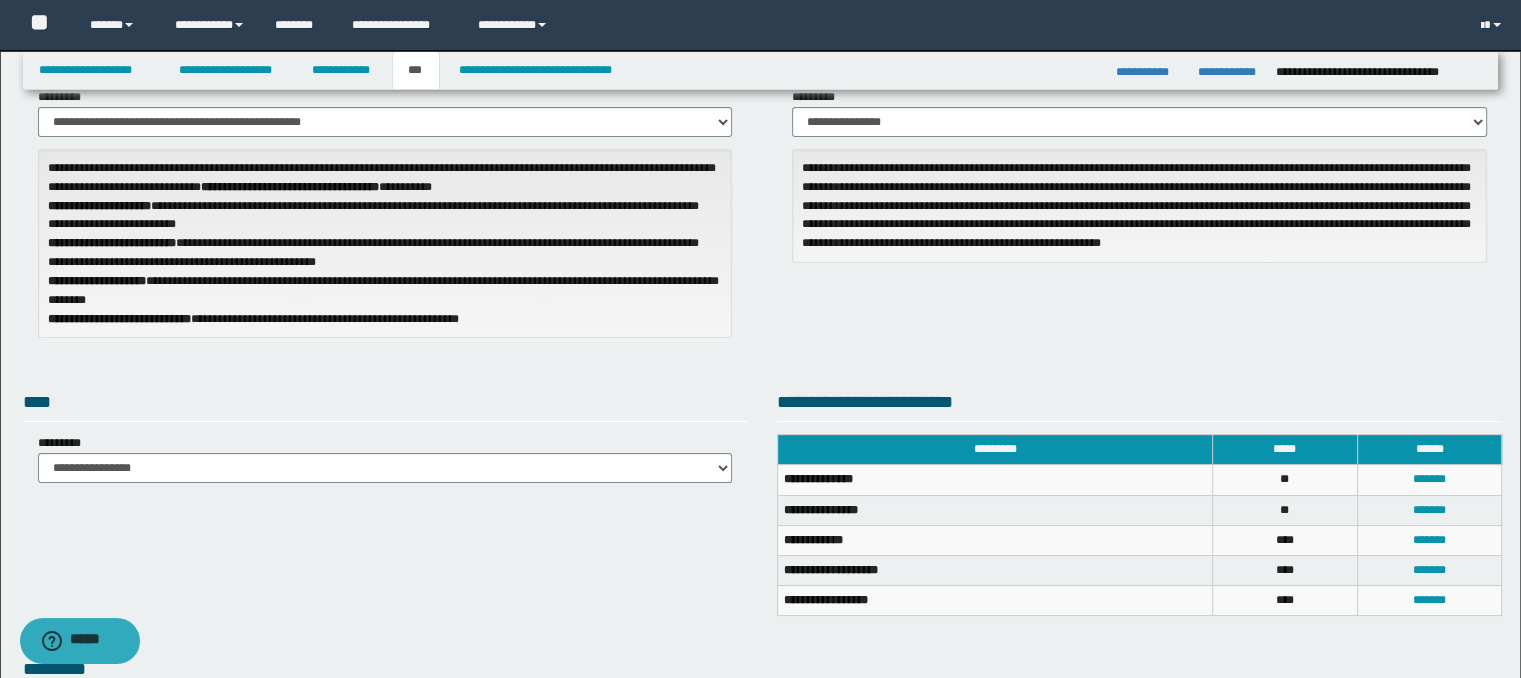 scroll, scrollTop: 80, scrollLeft: 0, axis: vertical 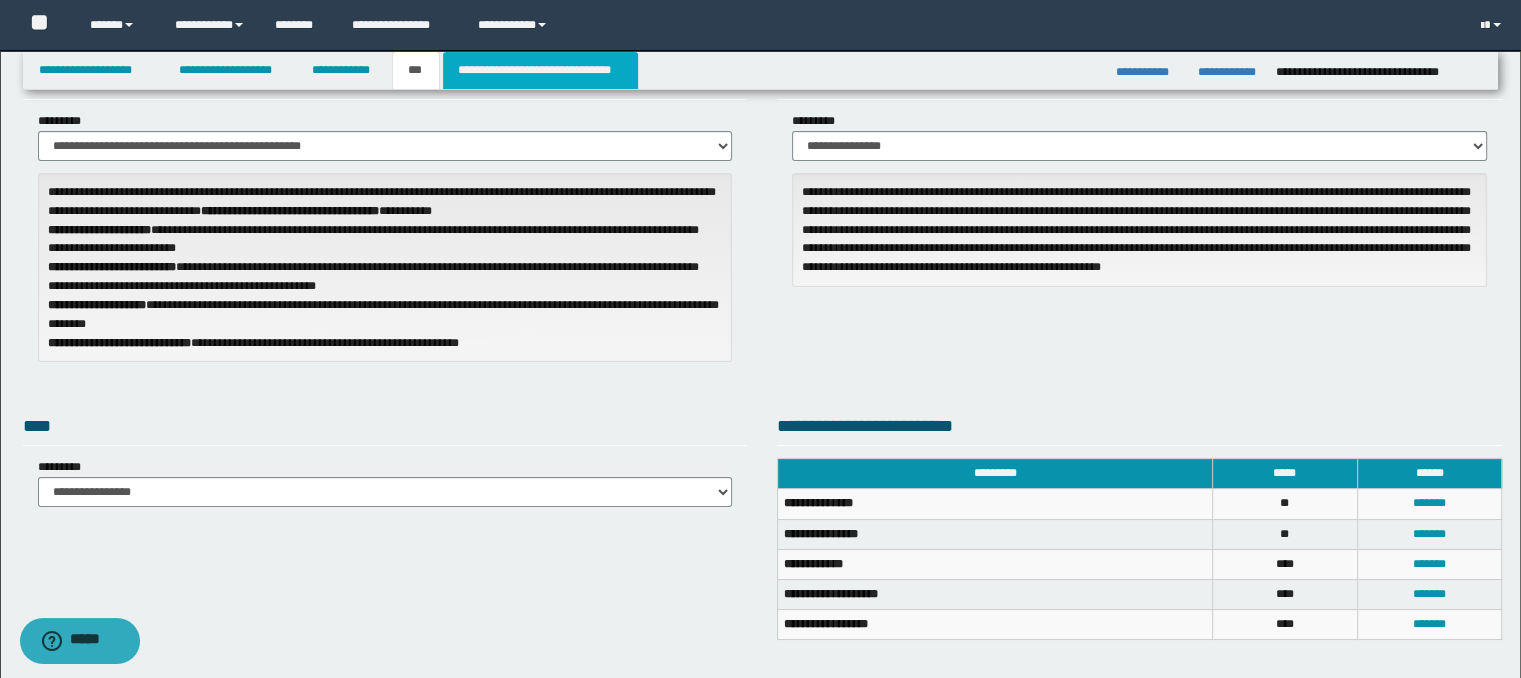 click on "**********" at bounding box center (540, 70) 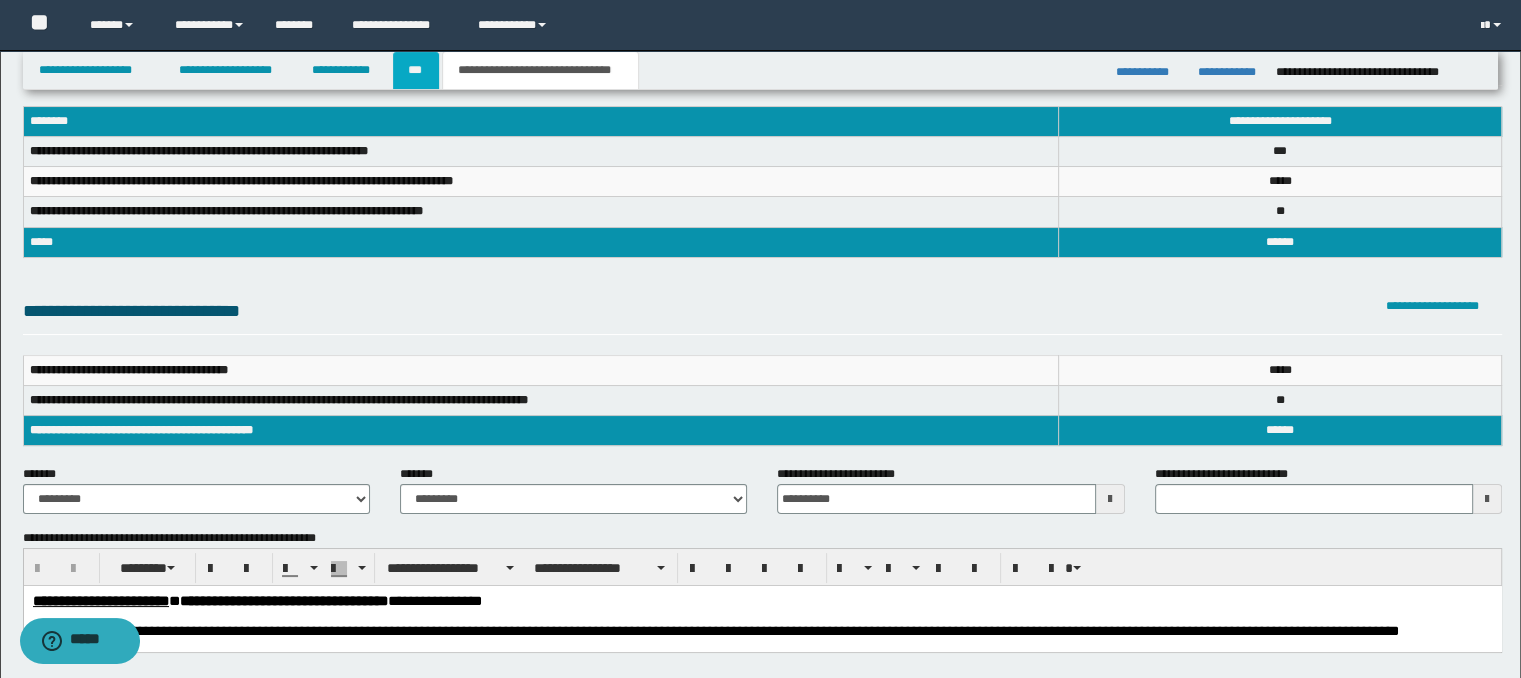 click on "***" at bounding box center [416, 70] 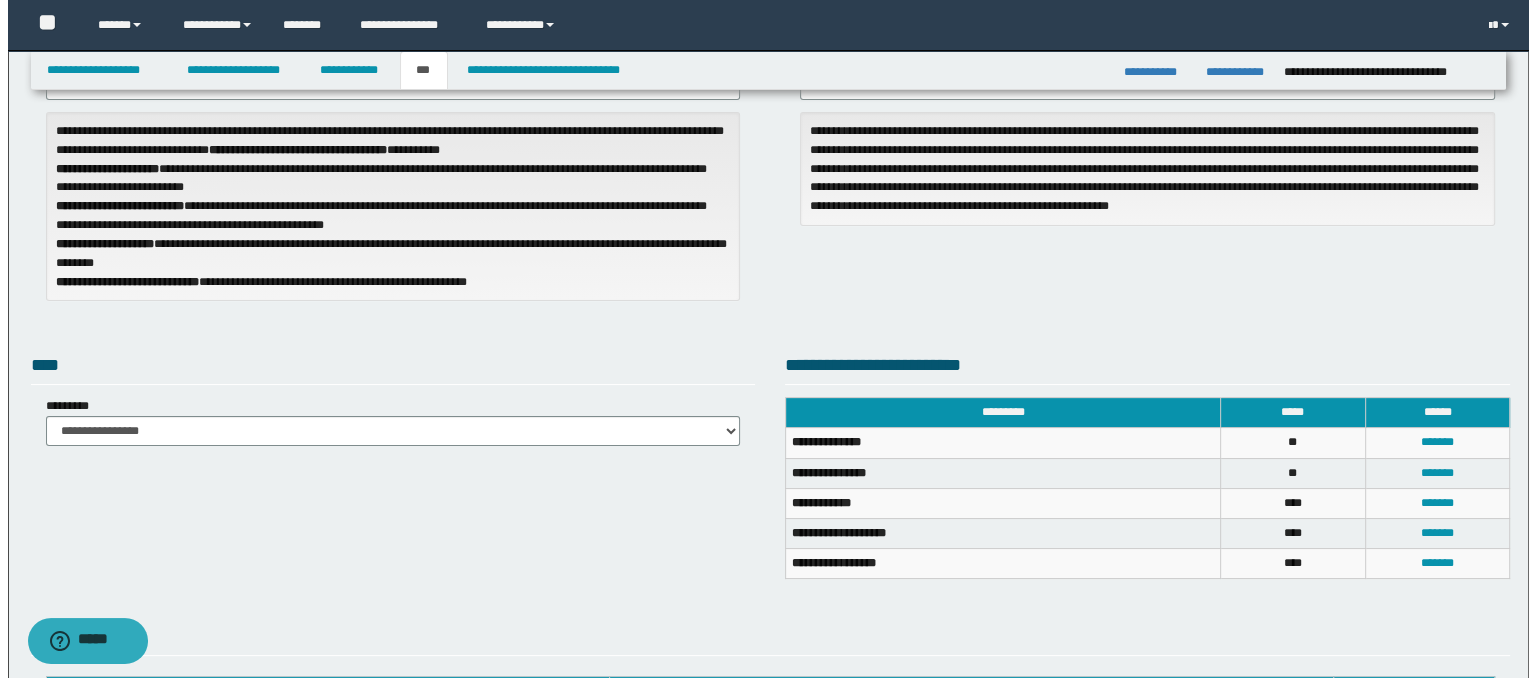 scroll, scrollTop: 160, scrollLeft: 0, axis: vertical 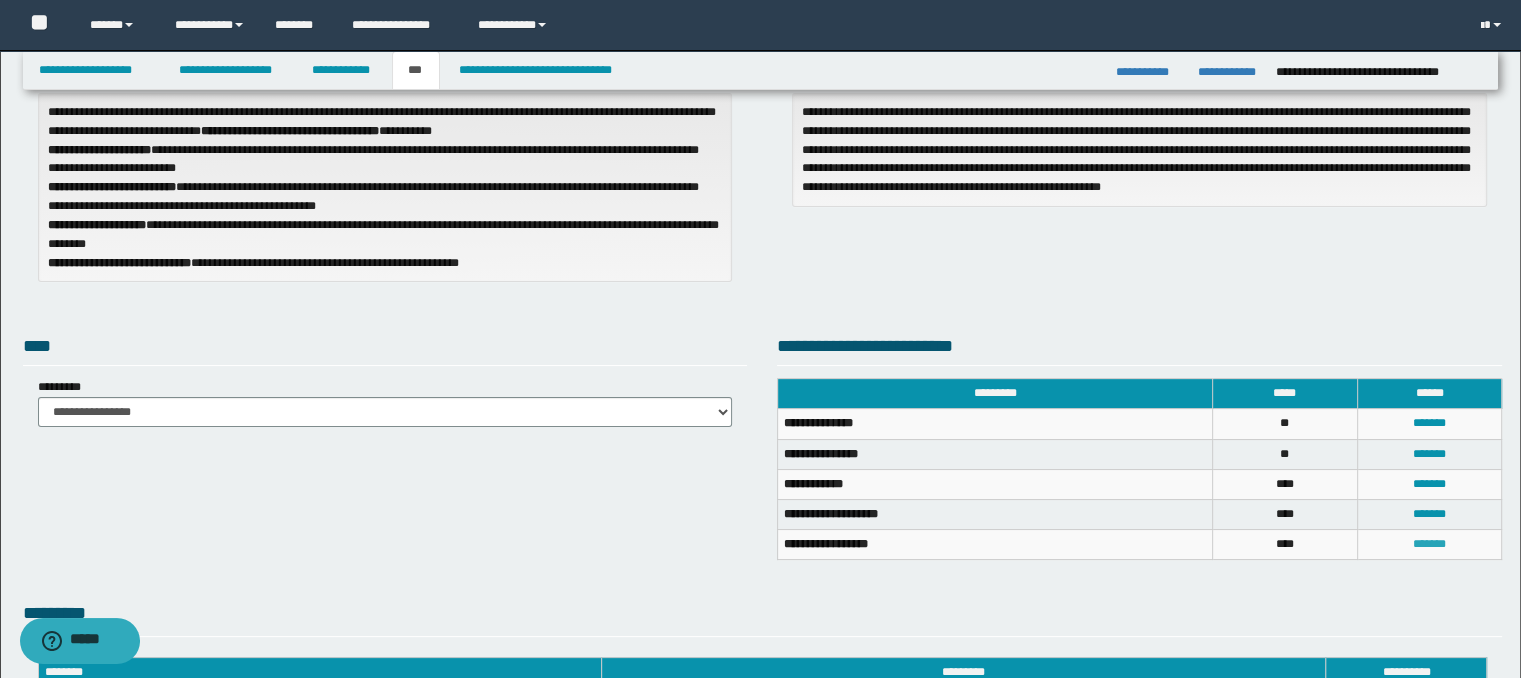 click on "*******" at bounding box center (1429, 544) 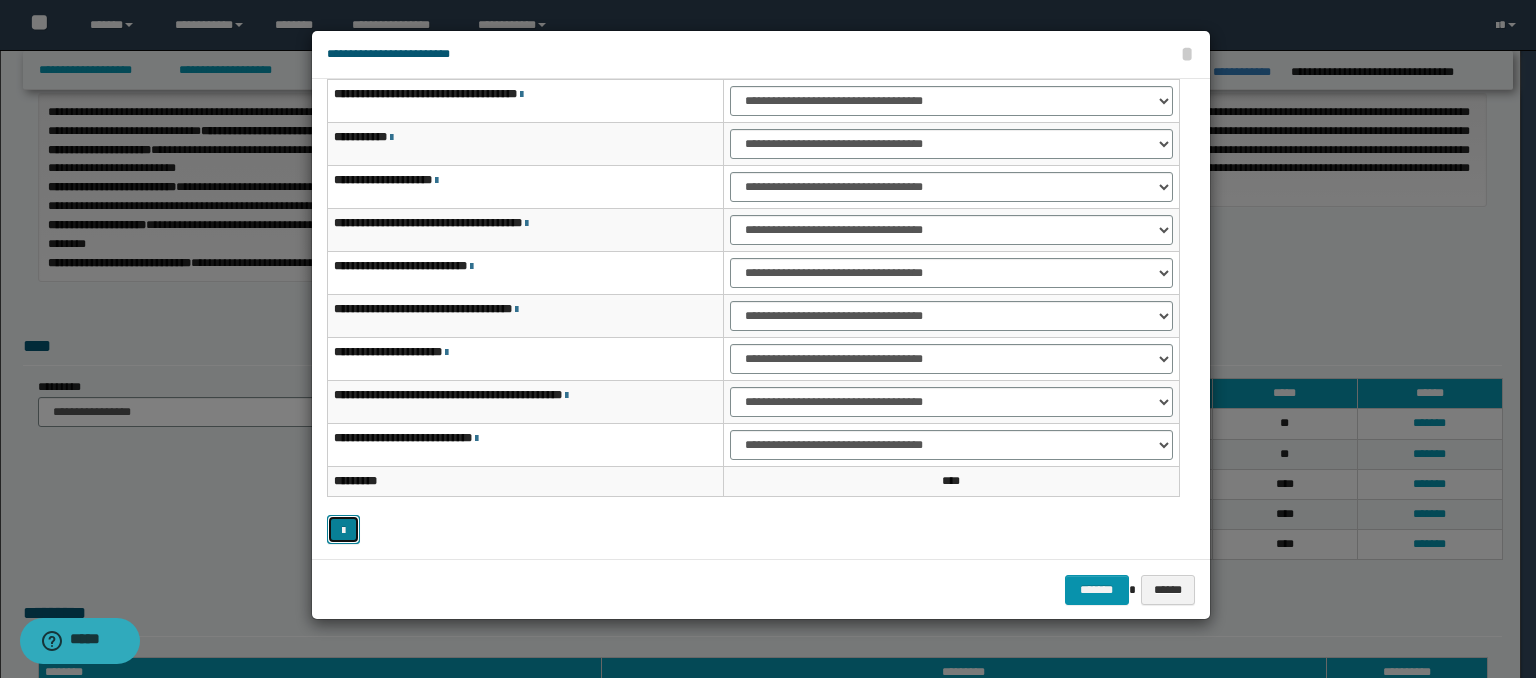 click at bounding box center [344, 530] 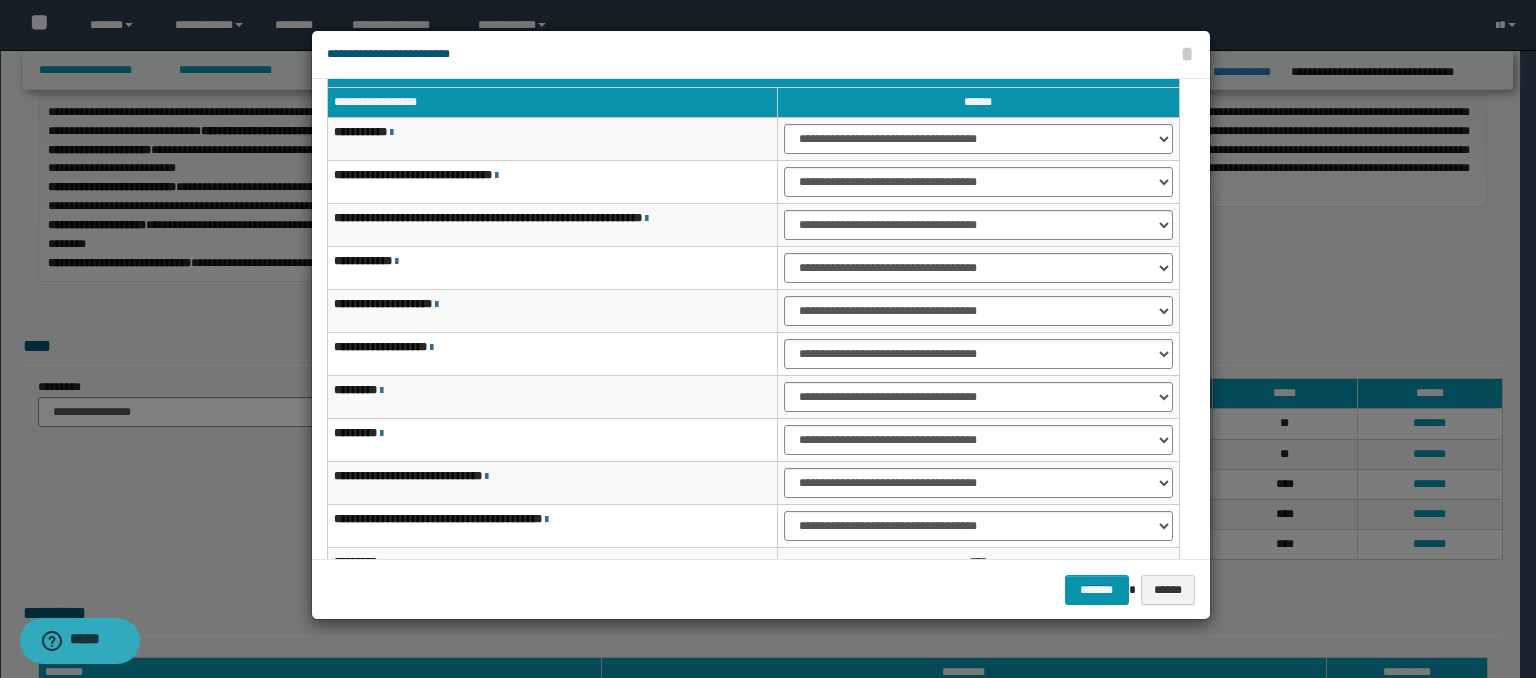 scroll, scrollTop: 6, scrollLeft: 0, axis: vertical 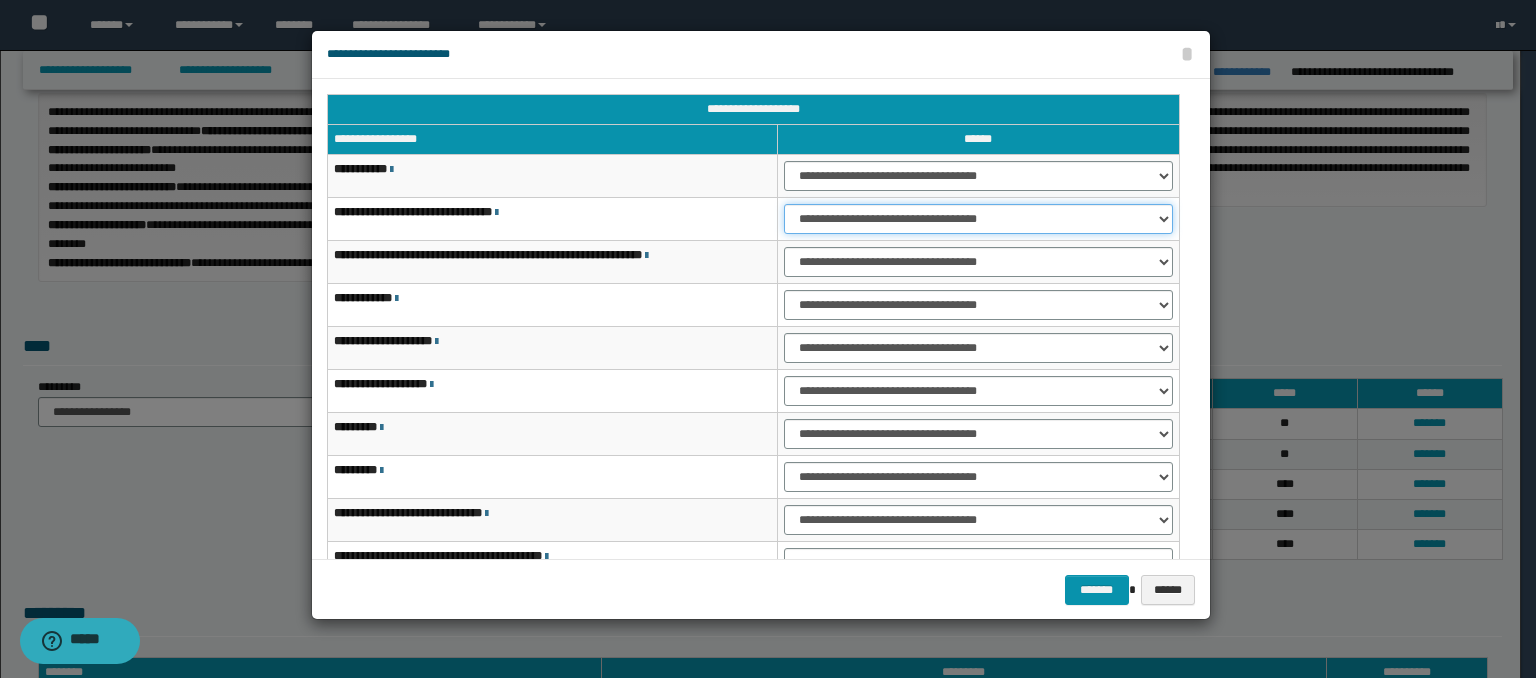 click on "**********" at bounding box center [978, 219] 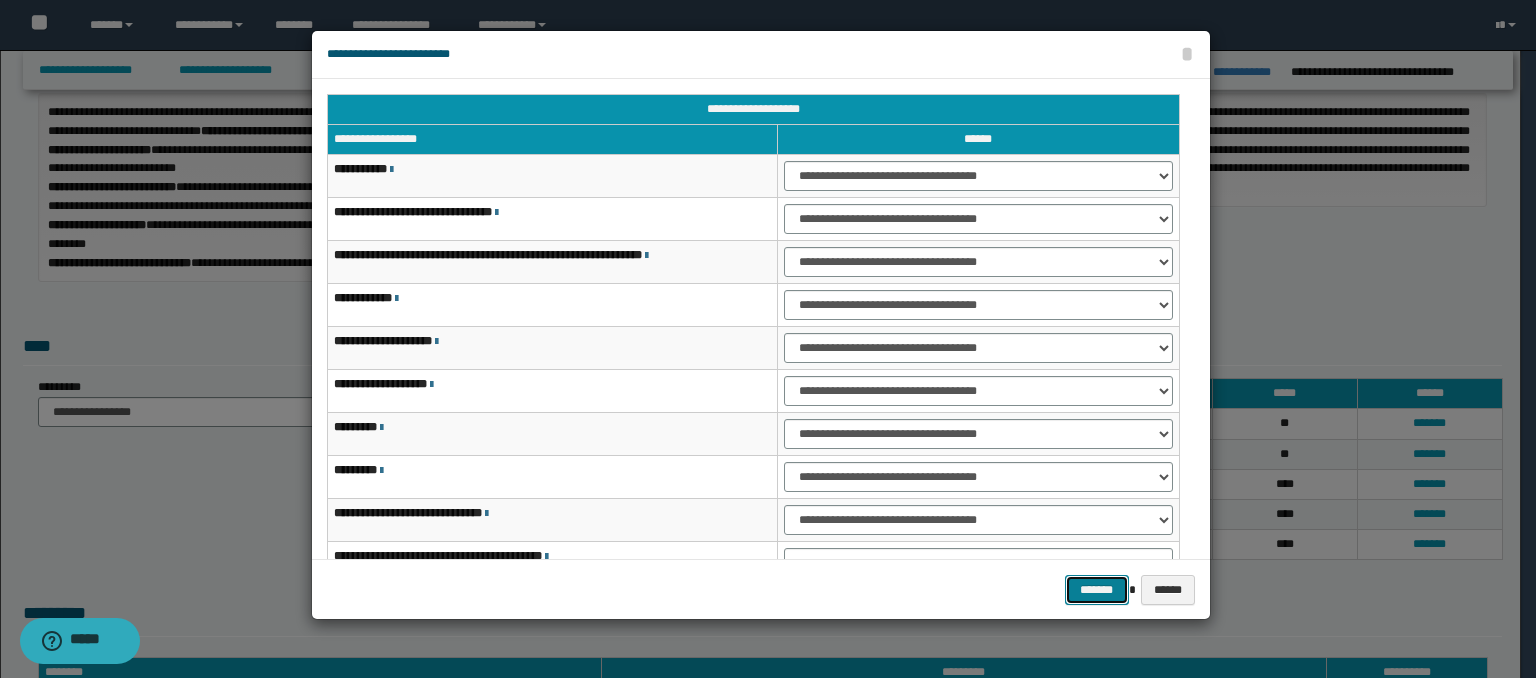 click on "*******" at bounding box center (1097, 590) 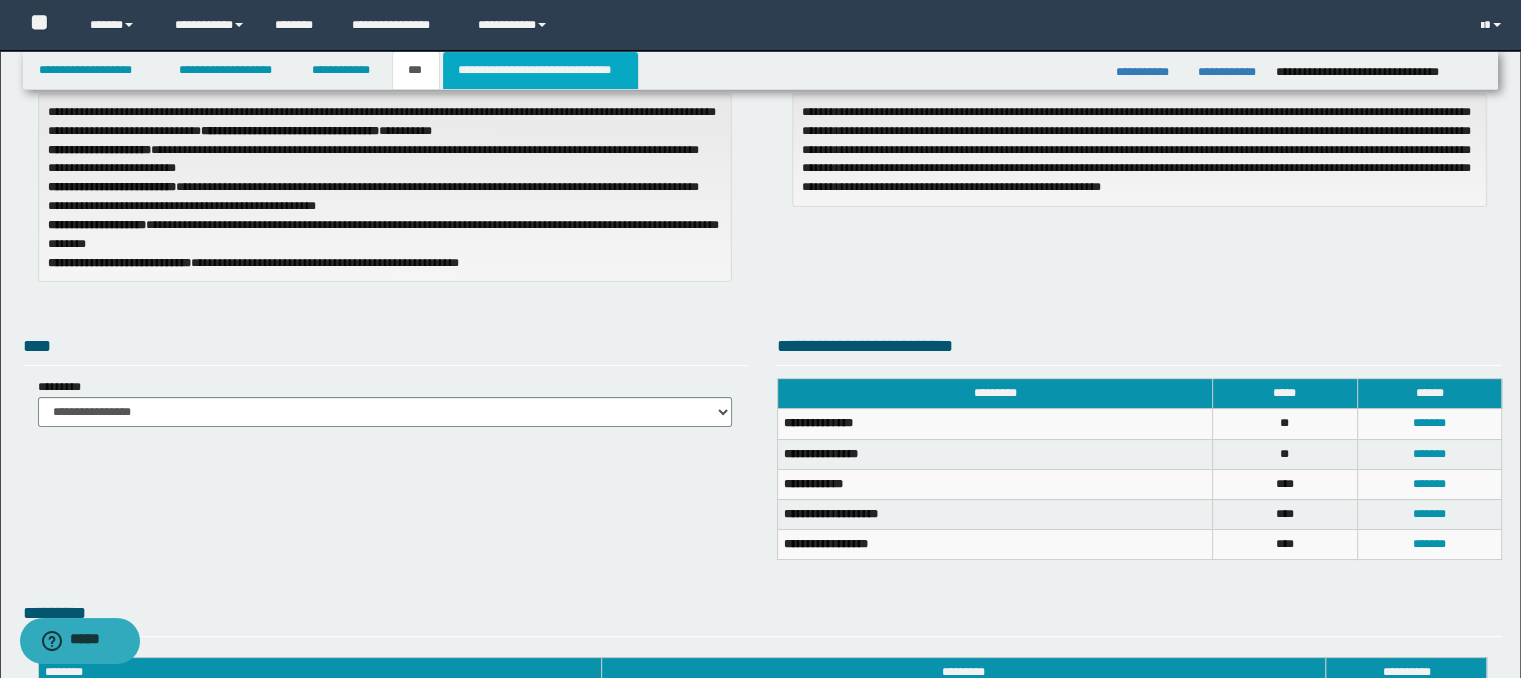 click on "**********" at bounding box center (540, 70) 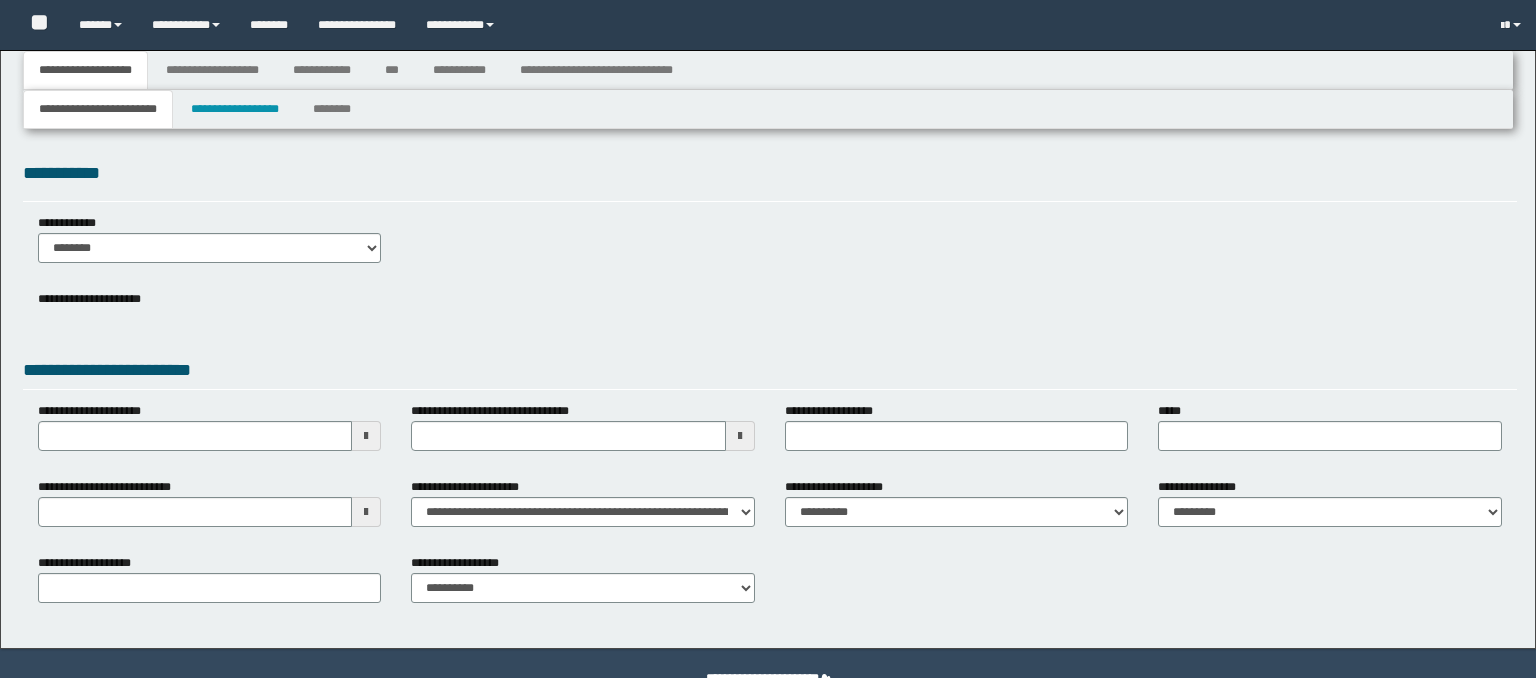 type 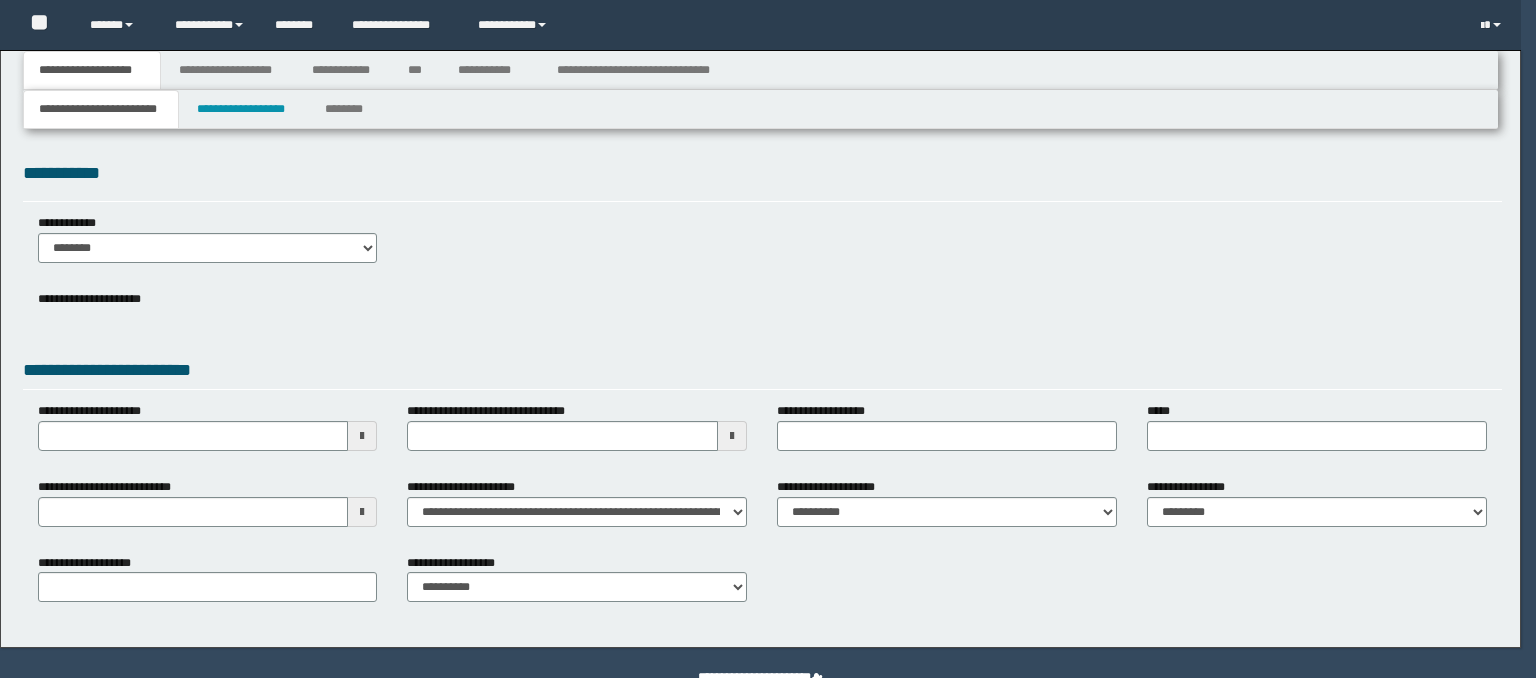 scroll, scrollTop: 0, scrollLeft: 0, axis: both 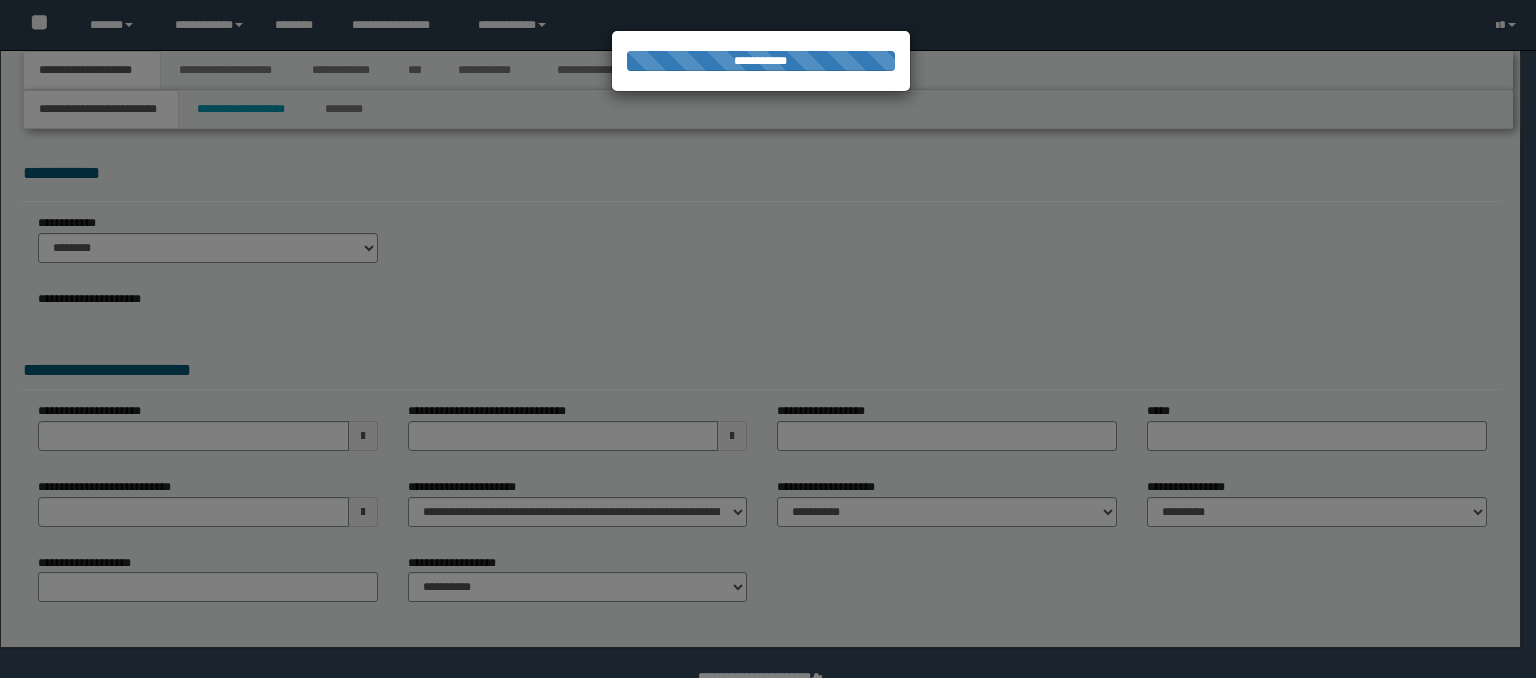 type on "**********" 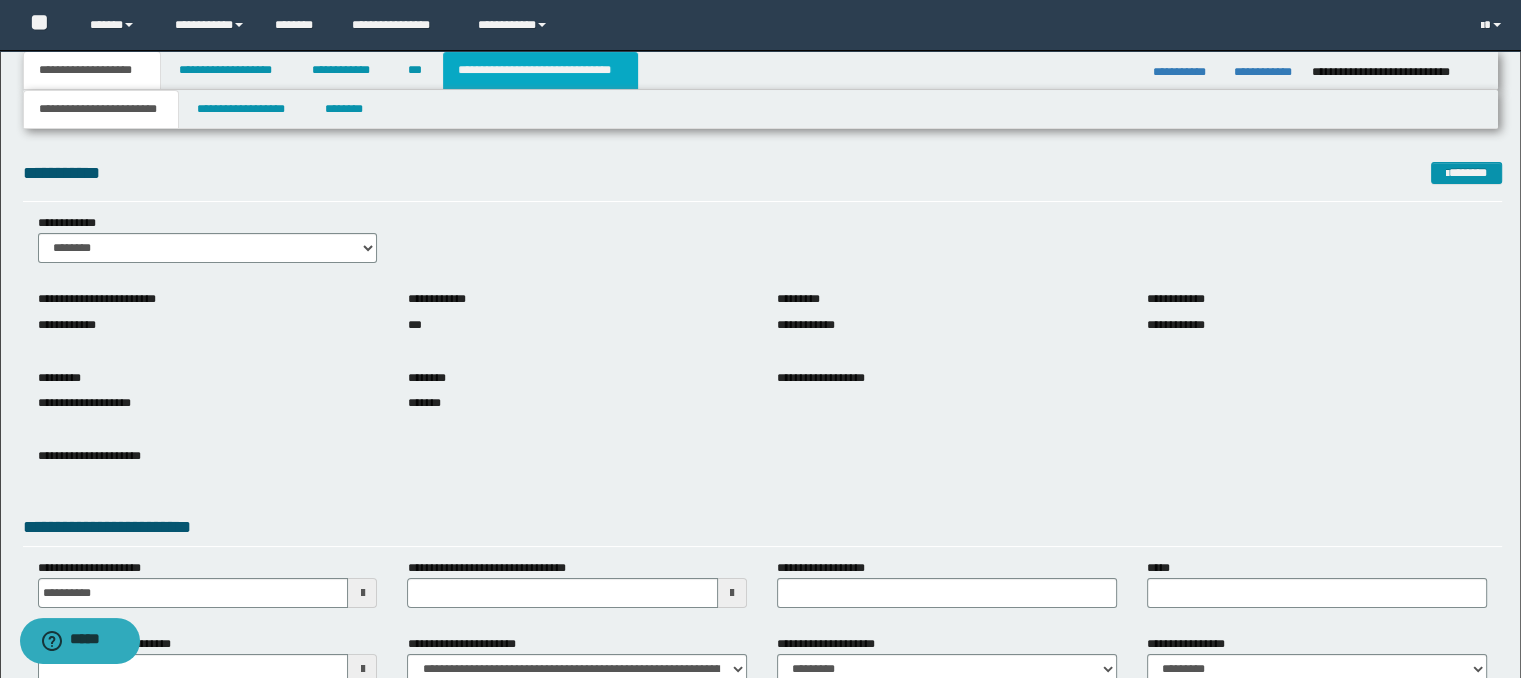 click on "**********" at bounding box center [540, 70] 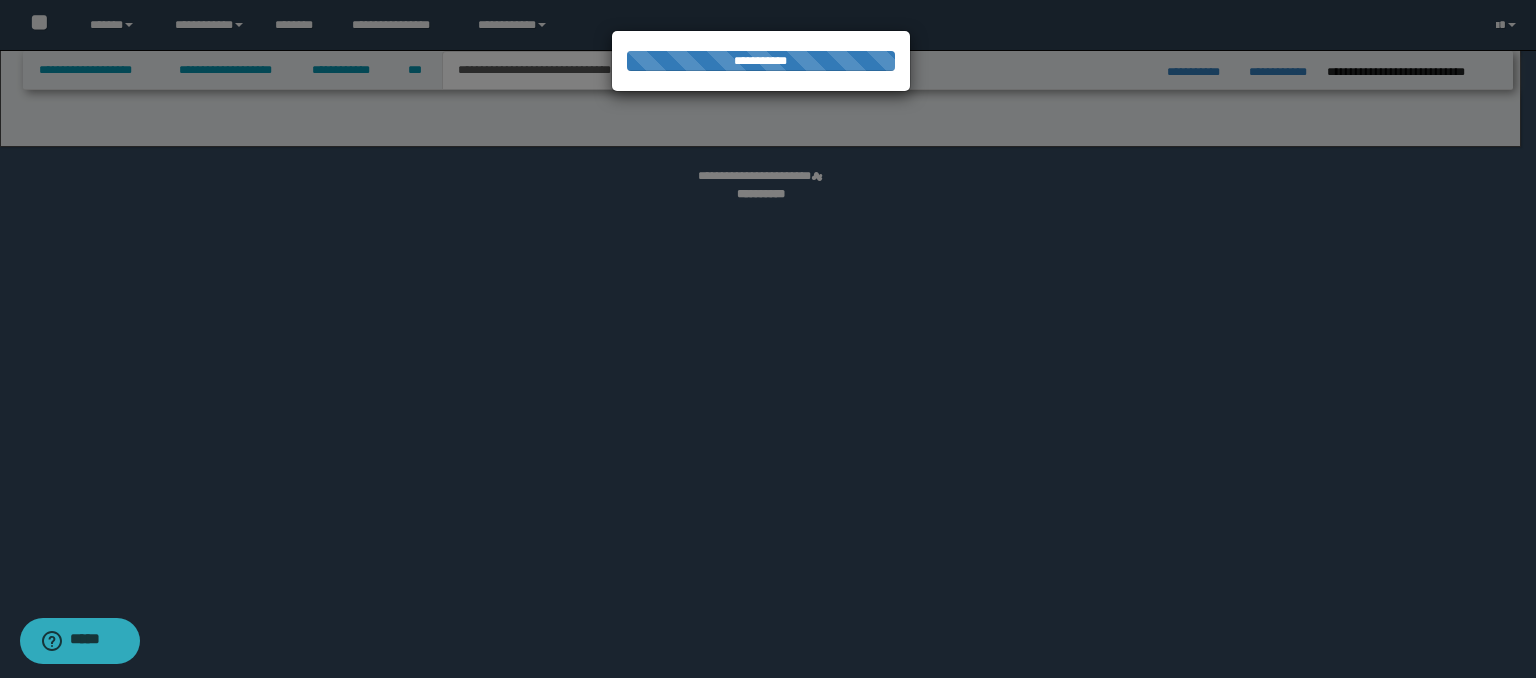 select on "*" 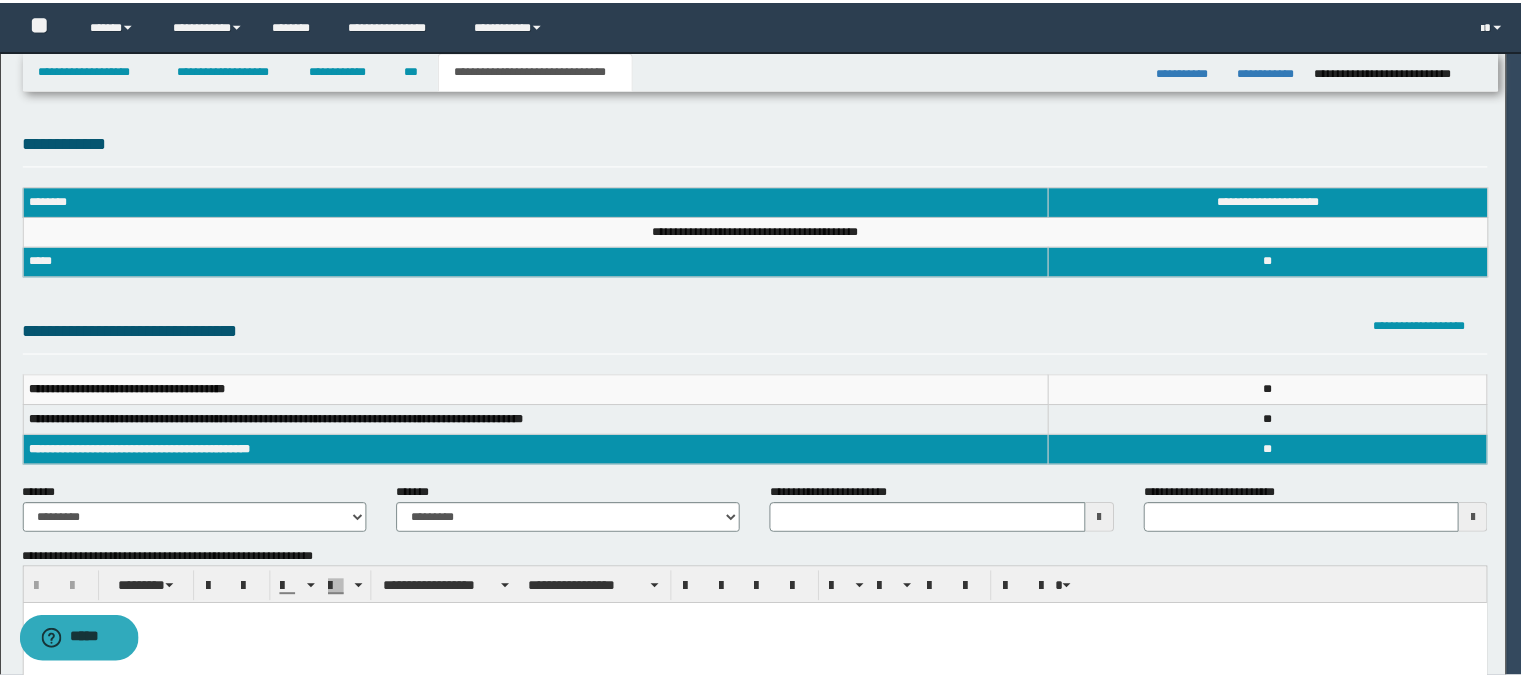 scroll, scrollTop: 0, scrollLeft: 0, axis: both 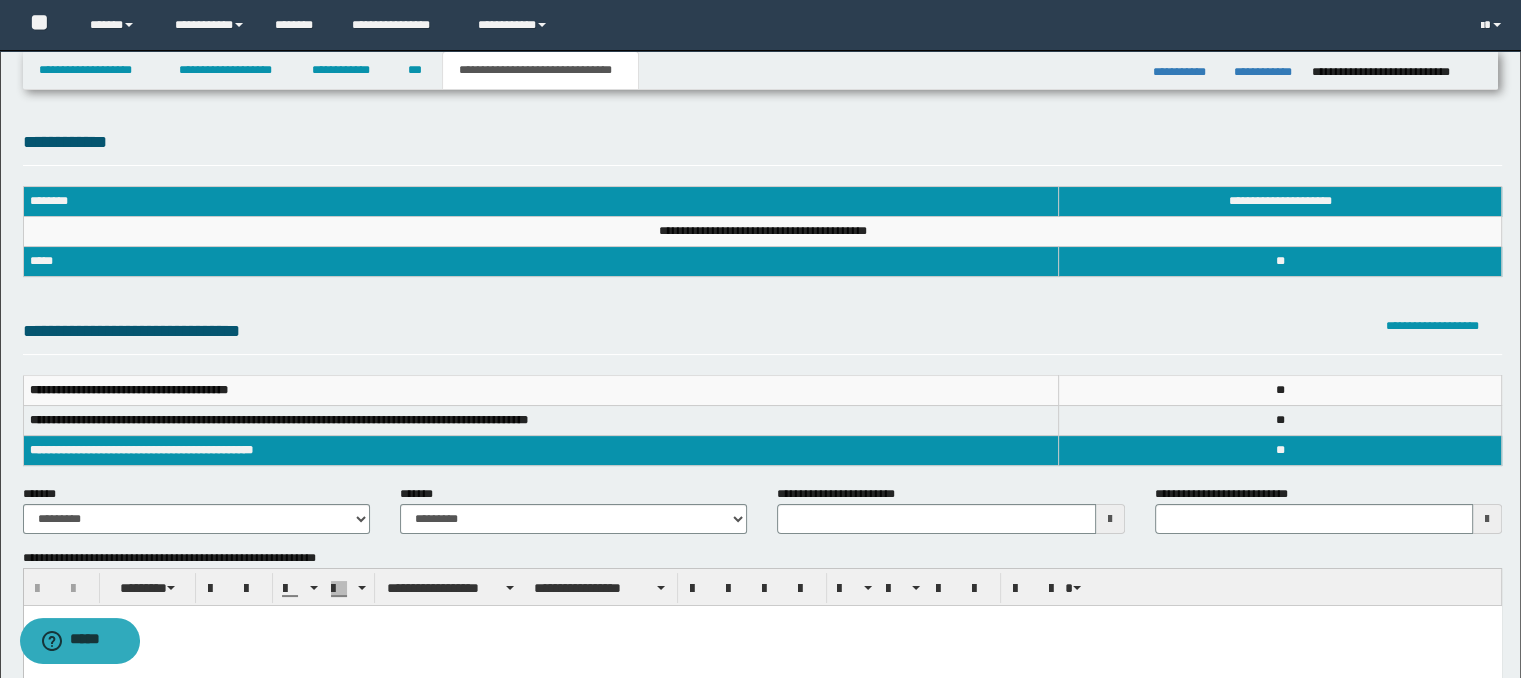 type 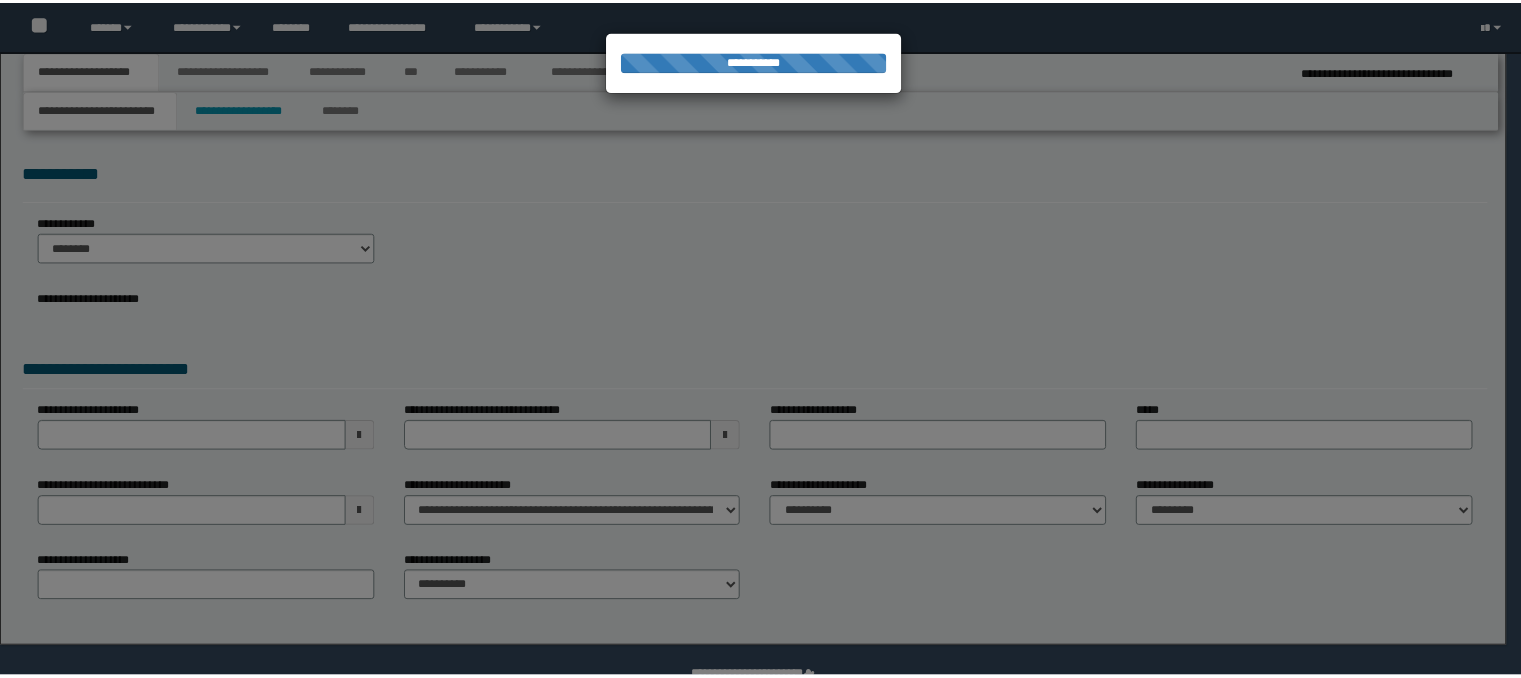 scroll, scrollTop: 0, scrollLeft: 0, axis: both 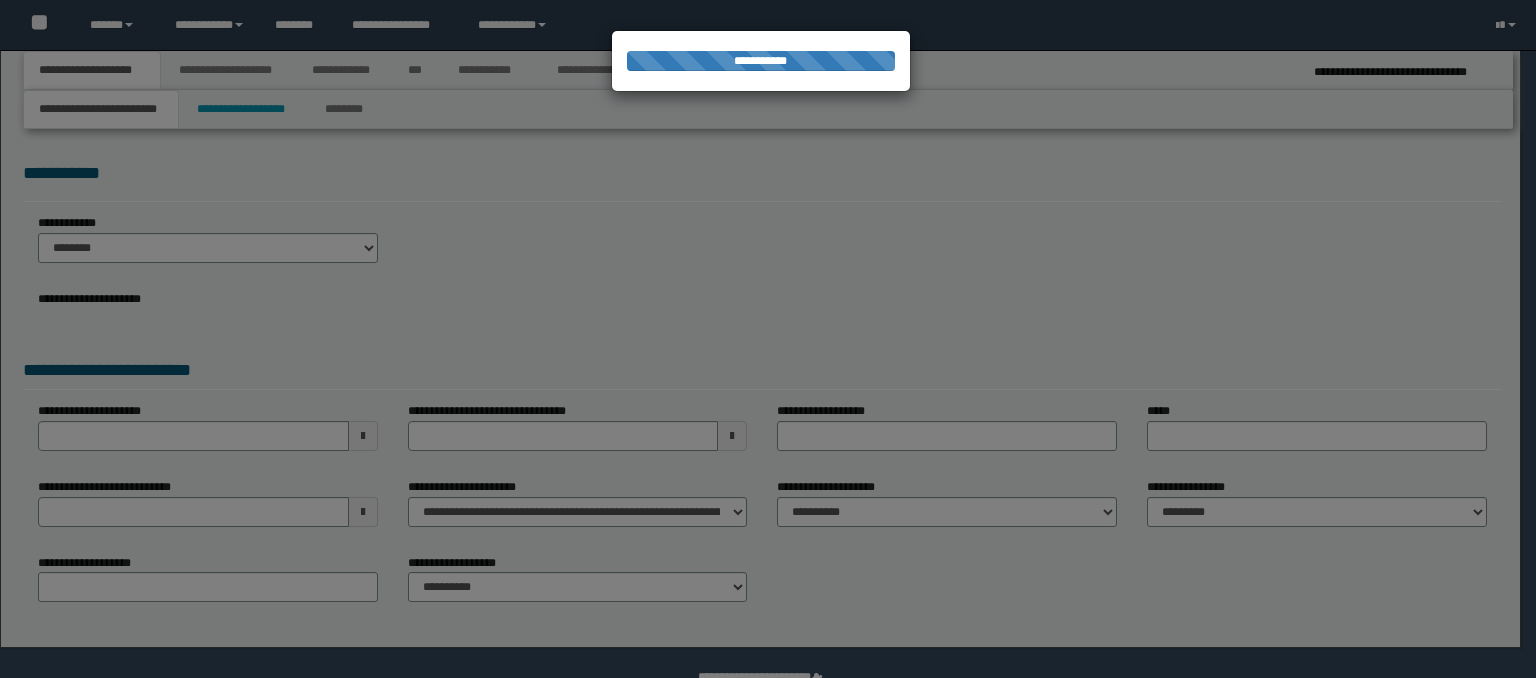 select on "*" 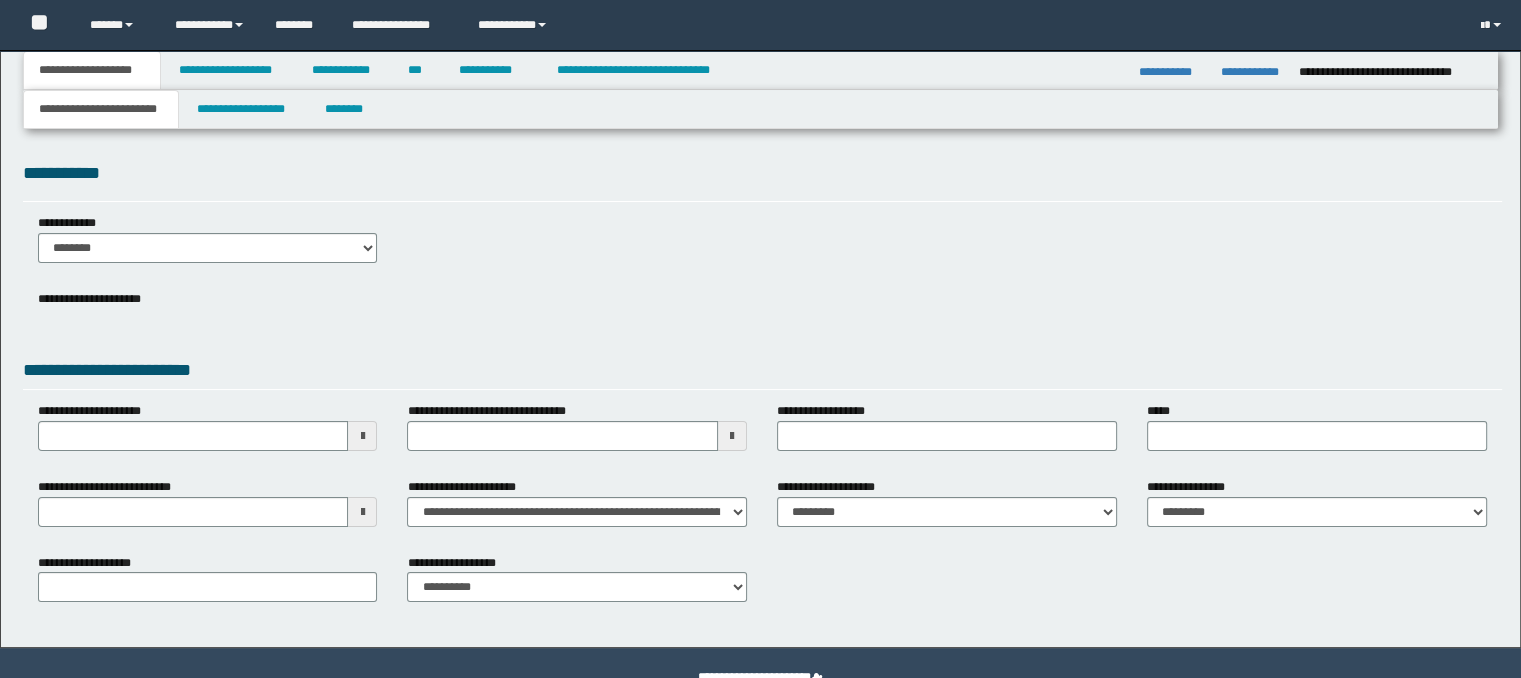 scroll, scrollTop: 0, scrollLeft: 0, axis: both 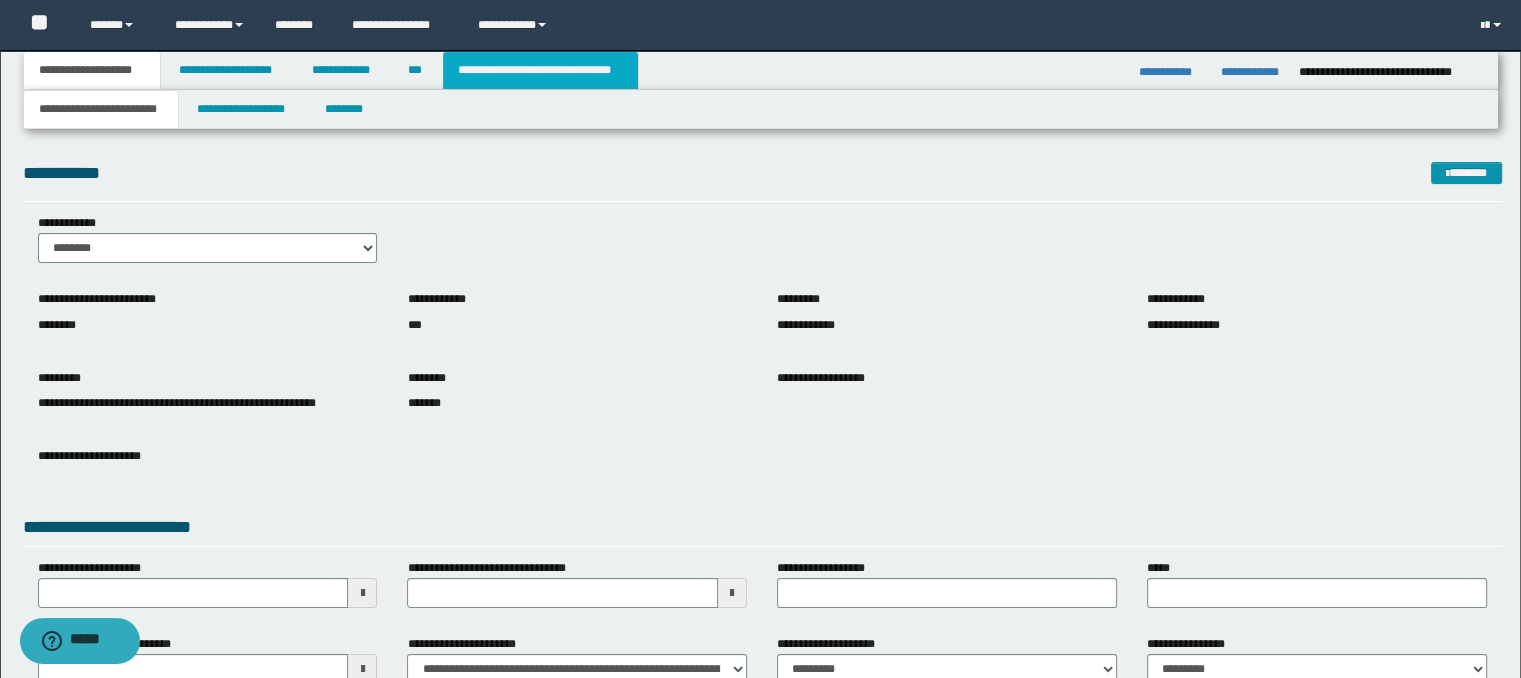 drag, startPoint x: 645, startPoint y: 56, endPoint x: 614, endPoint y: 62, distance: 31.575306 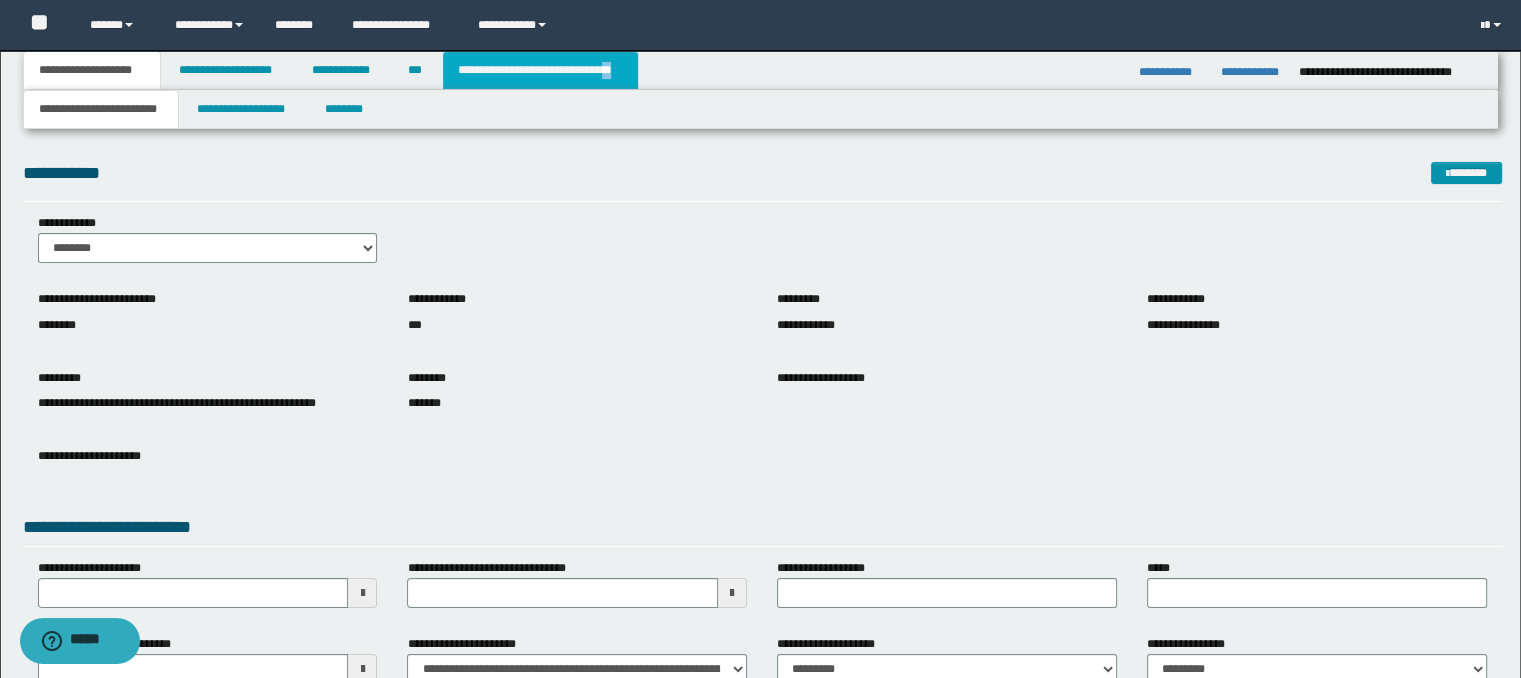 click on "**********" at bounding box center [540, 70] 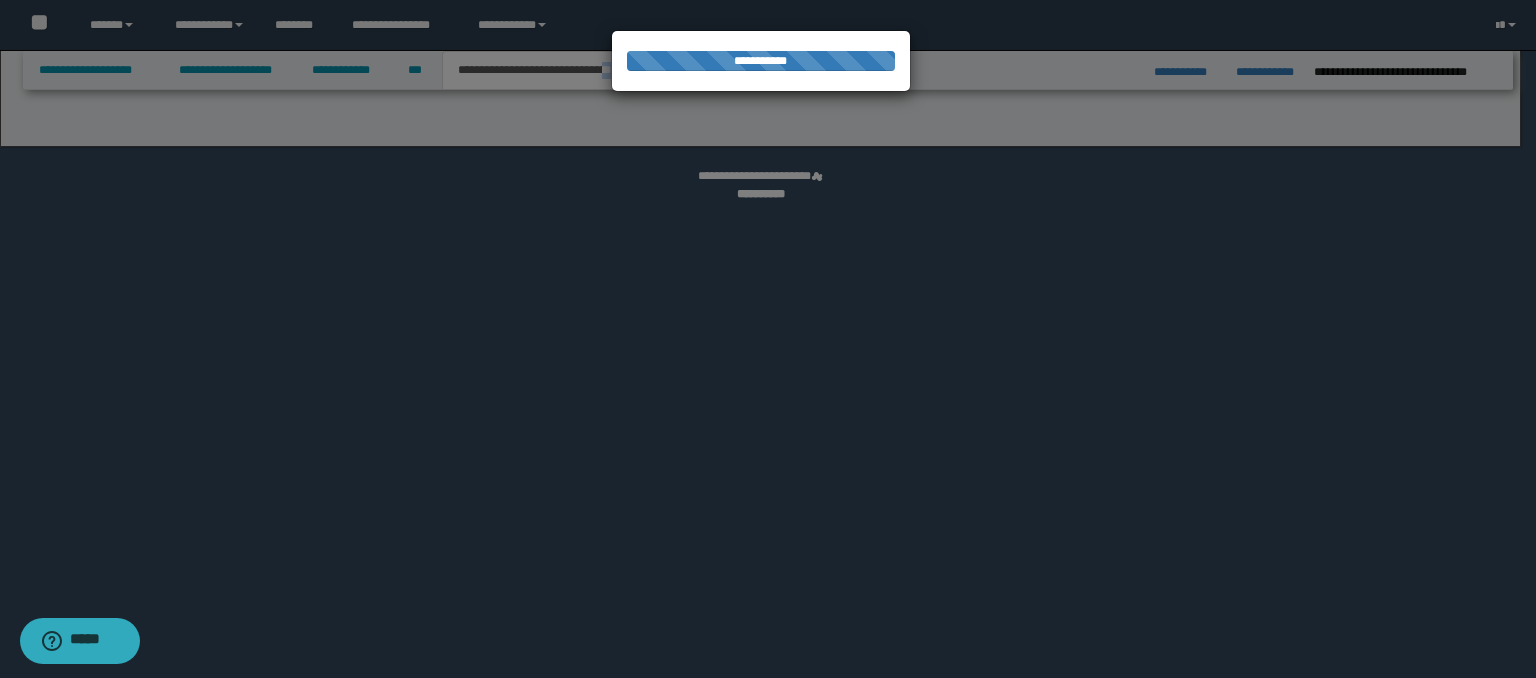 select on "*" 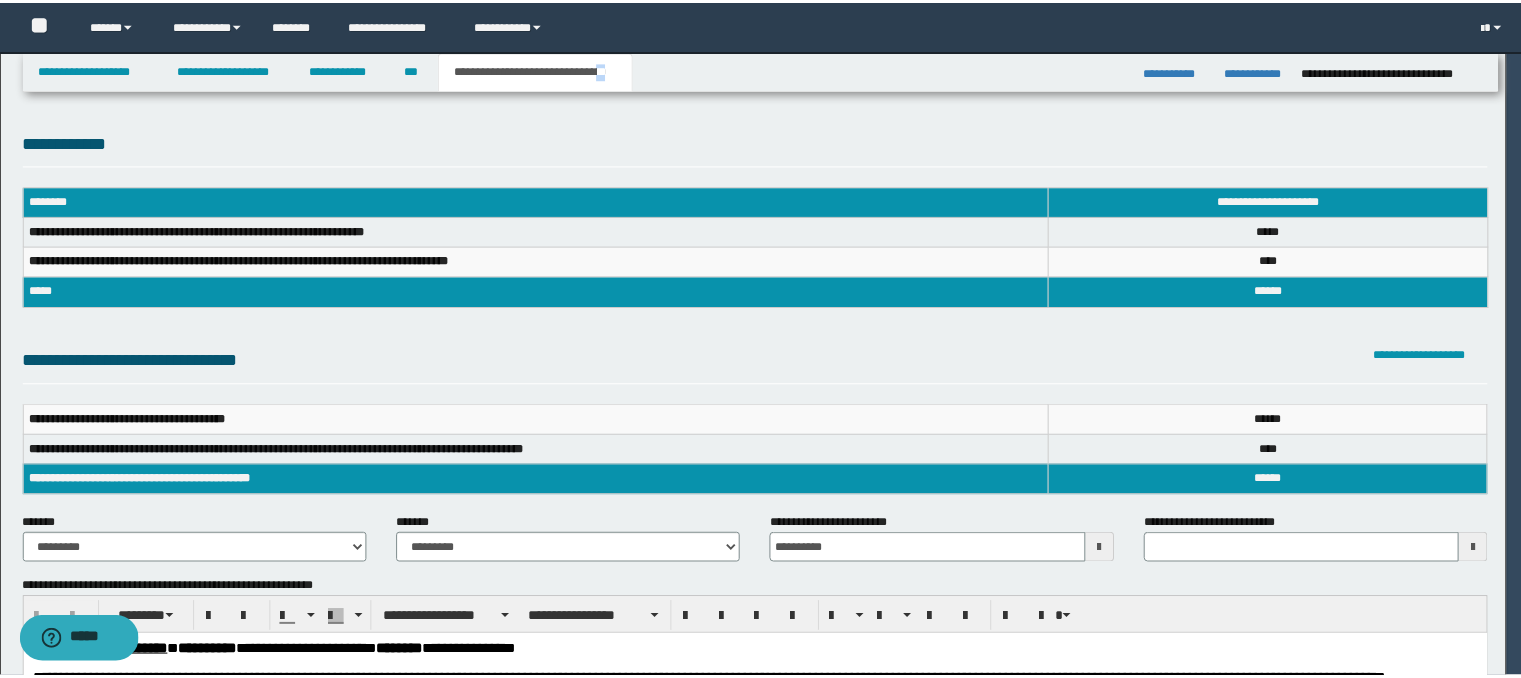 scroll, scrollTop: 0, scrollLeft: 0, axis: both 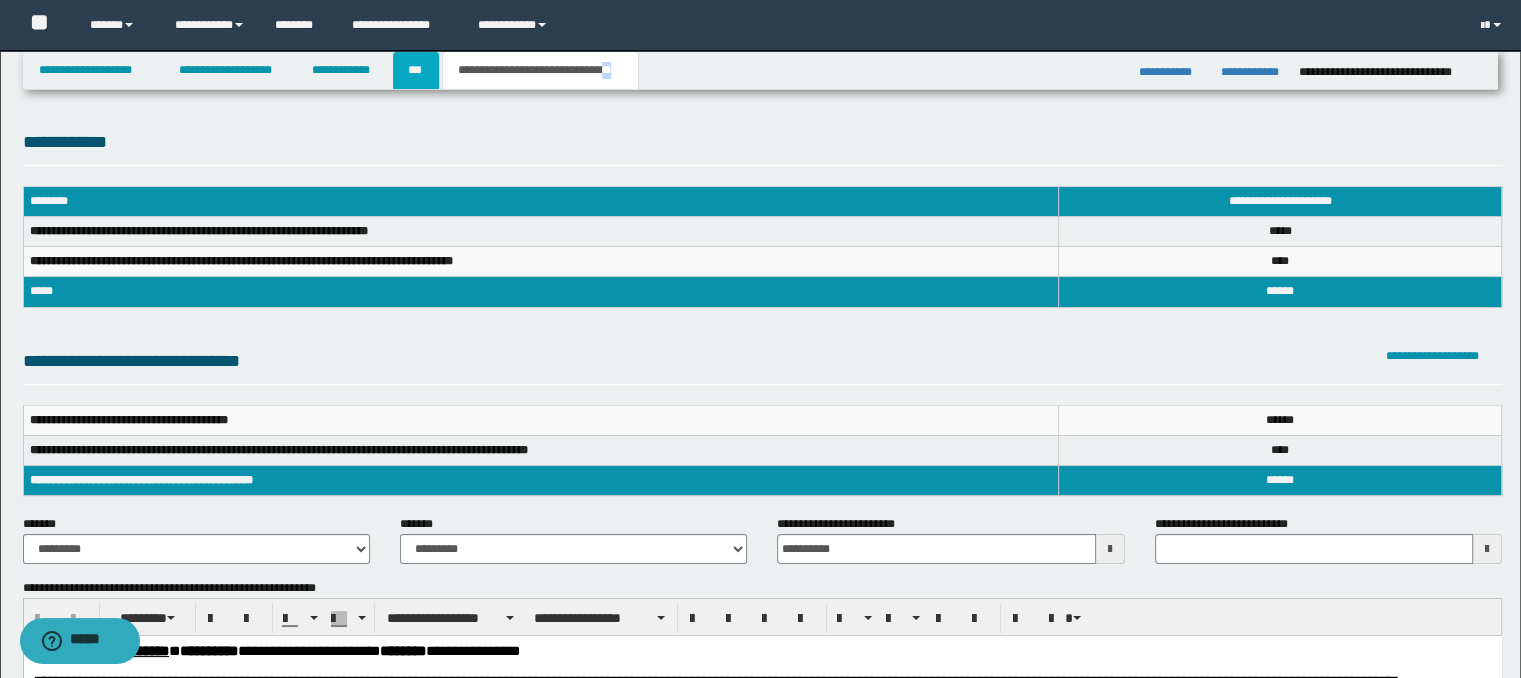 click on "***" at bounding box center (416, 70) 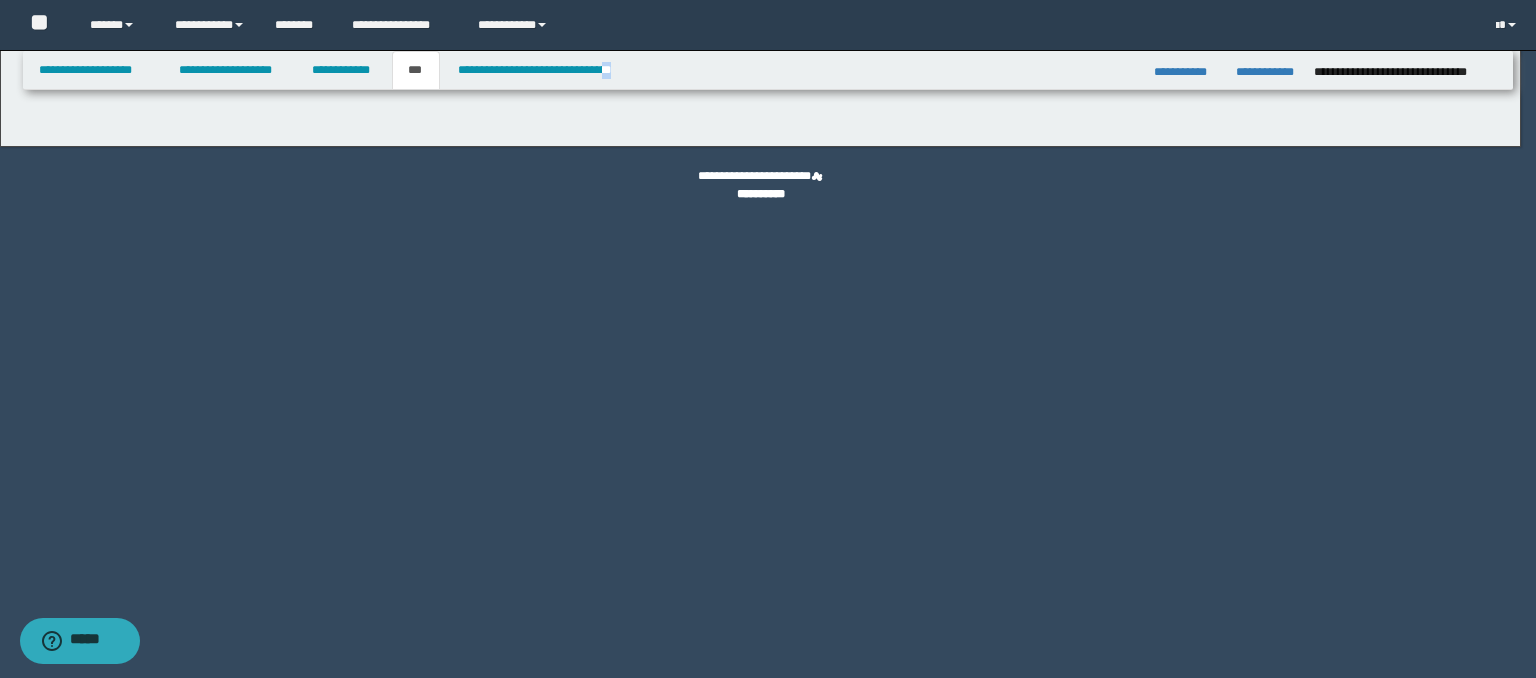 select on "*" 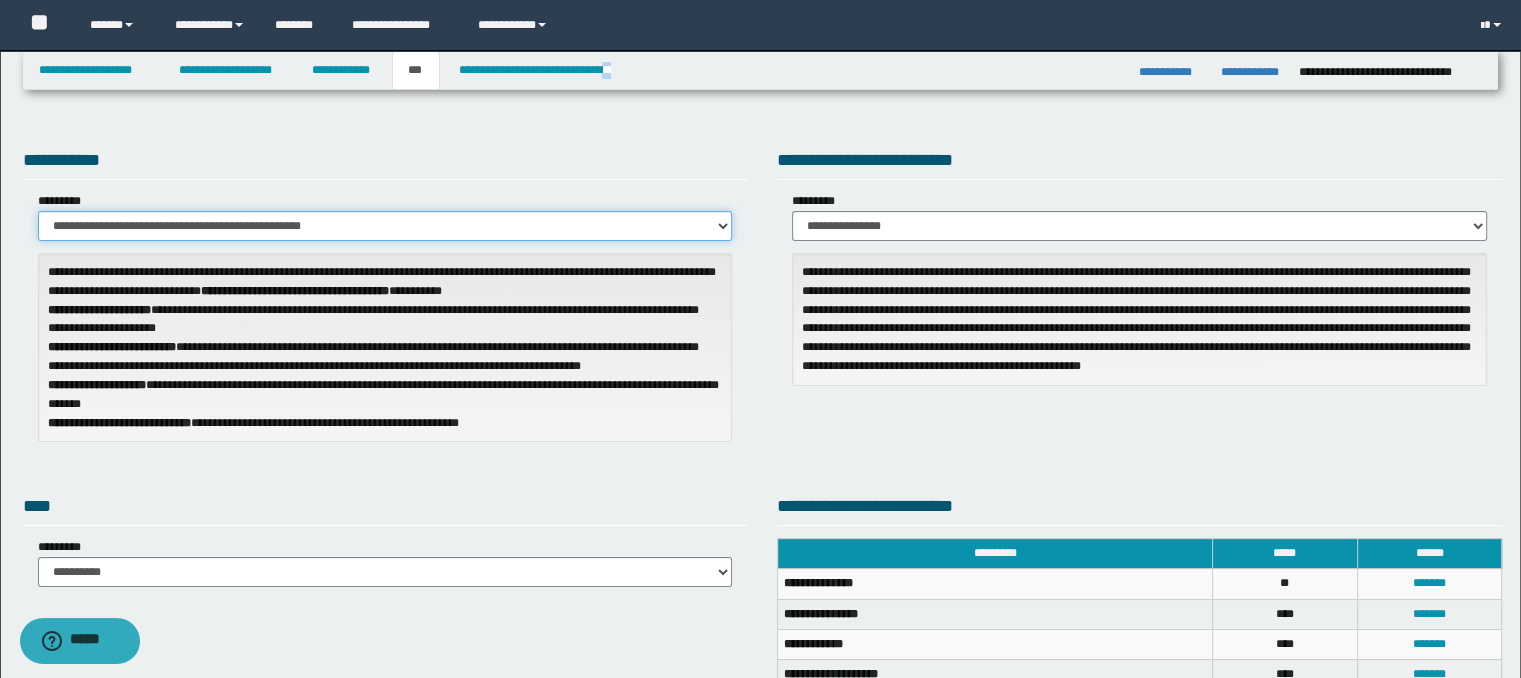 click on "**********" at bounding box center (385, 226) 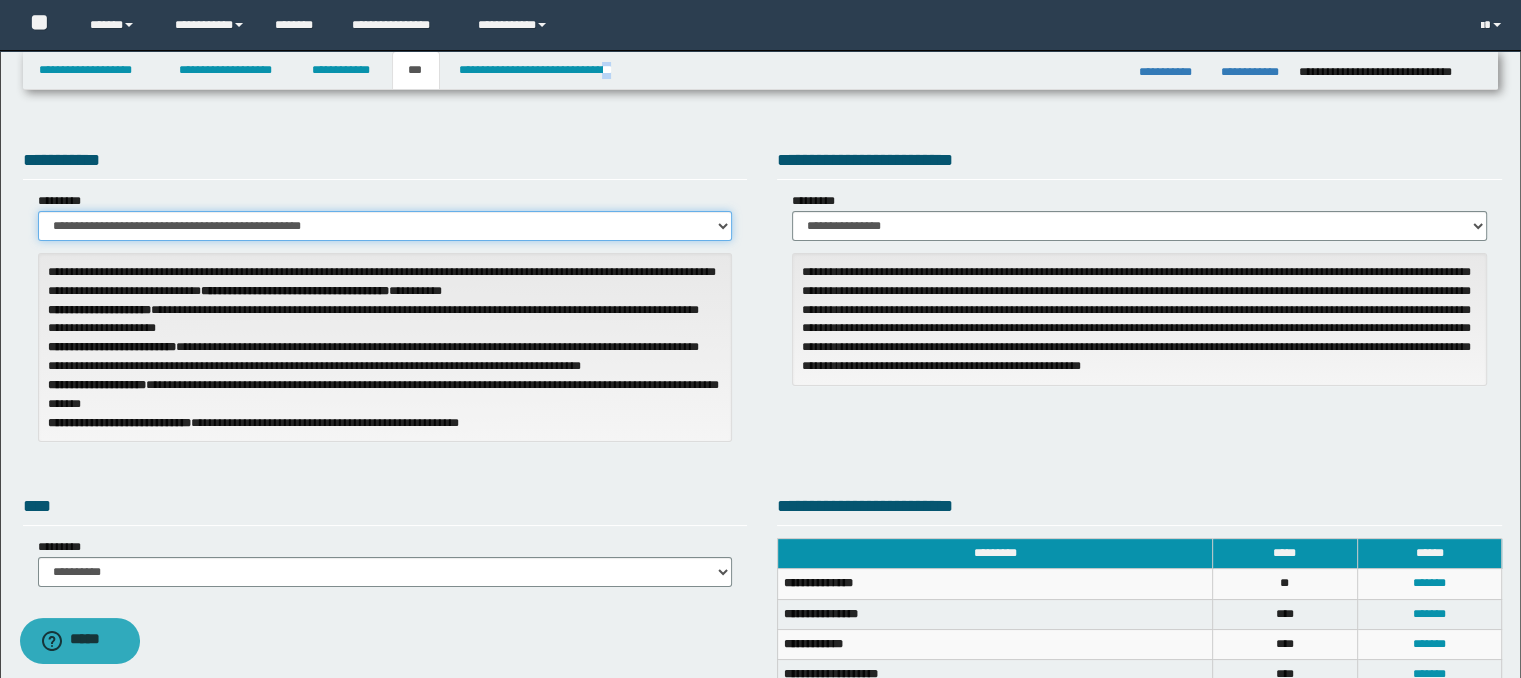 select on "**" 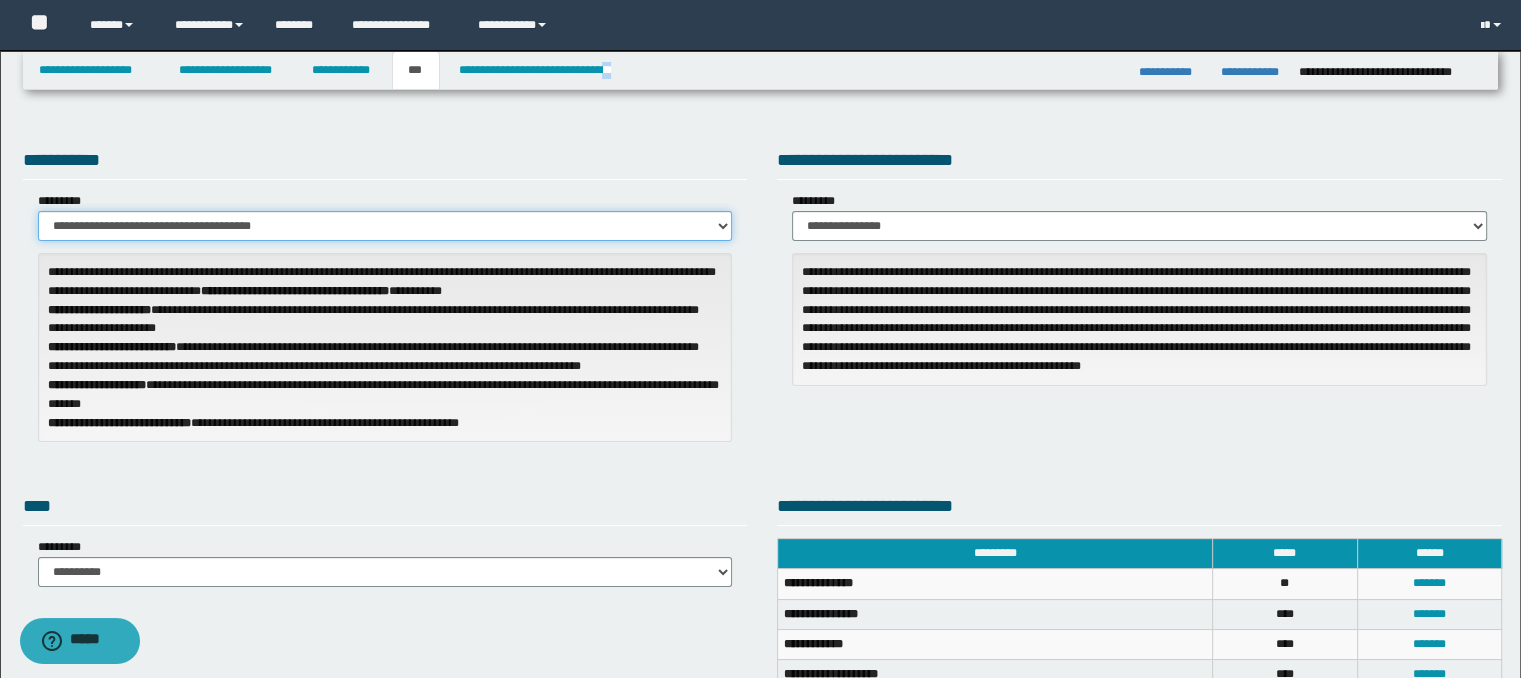 click on "**********" at bounding box center [385, 226] 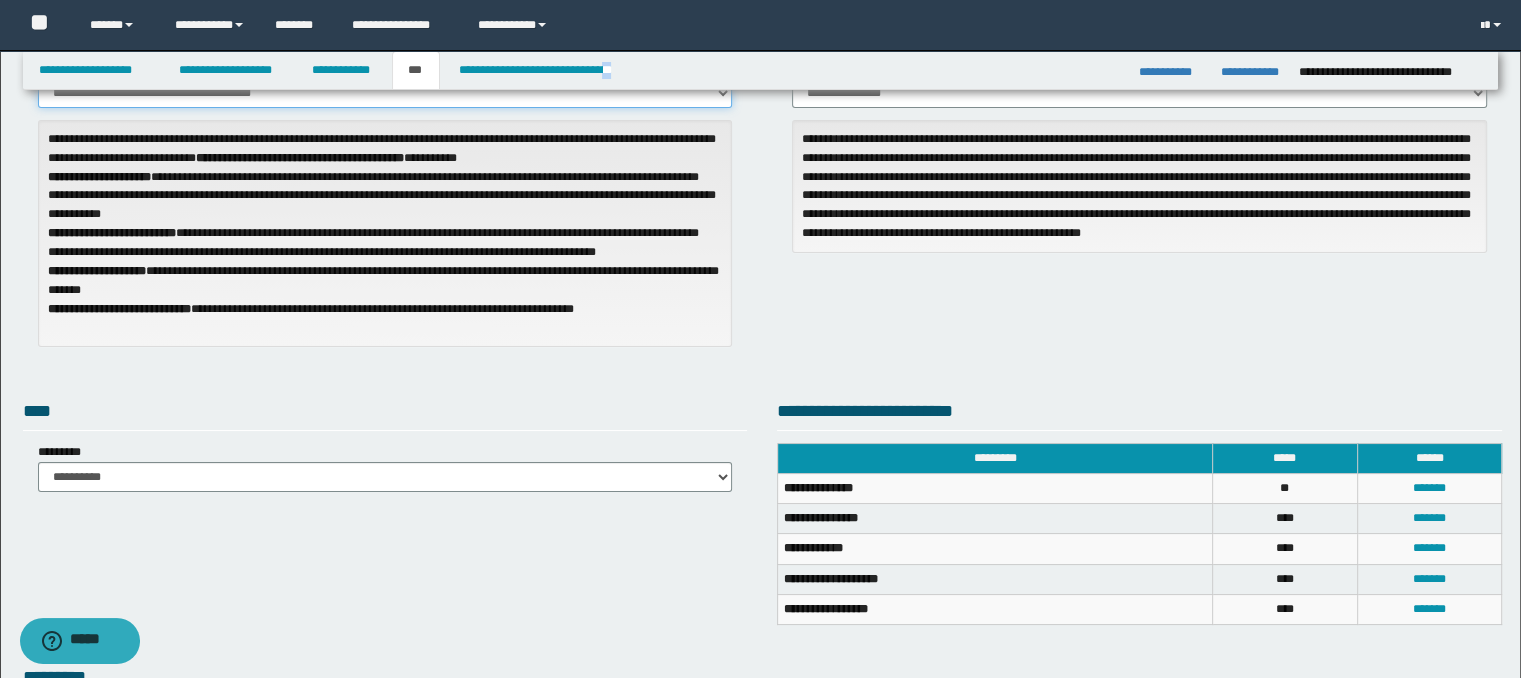 scroll, scrollTop: 186, scrollLeft: 0, axis: vertical 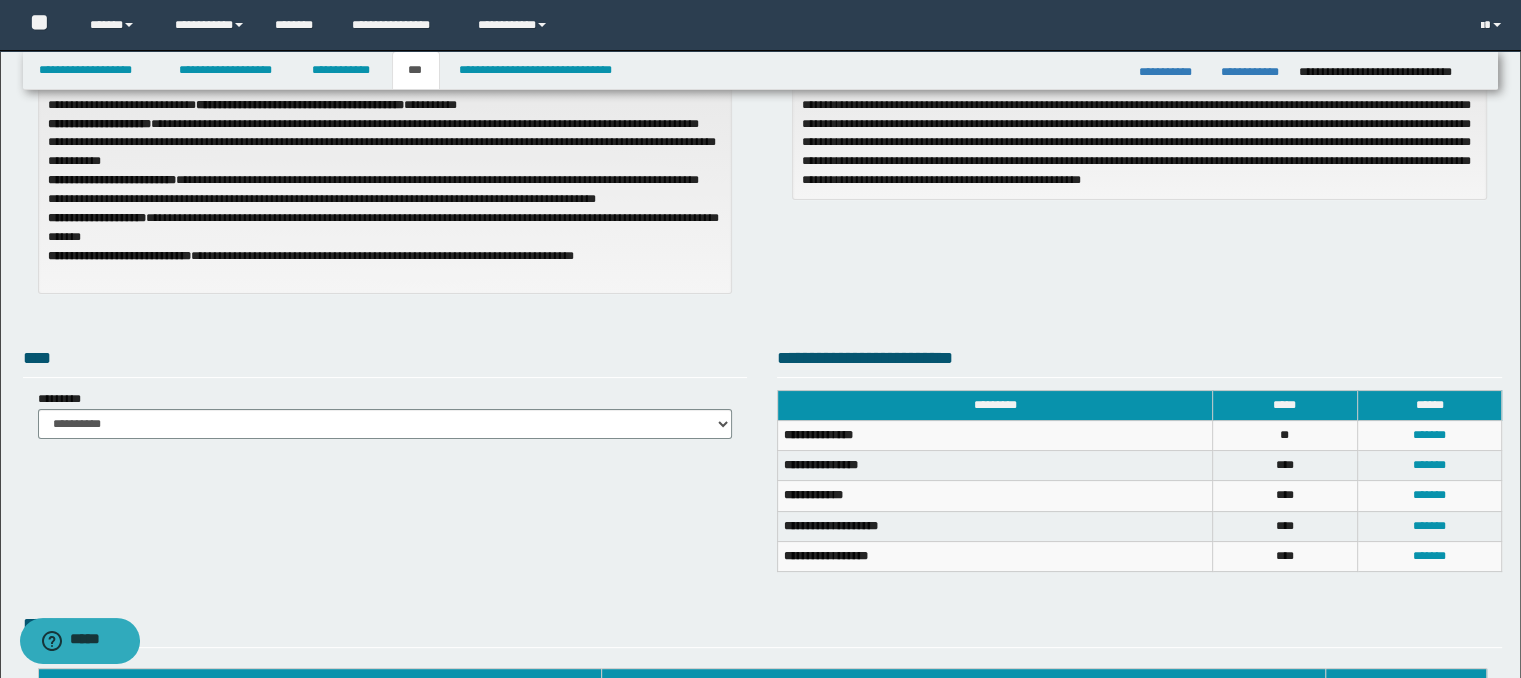 click on "*****" at bounding box center (1284, 405) 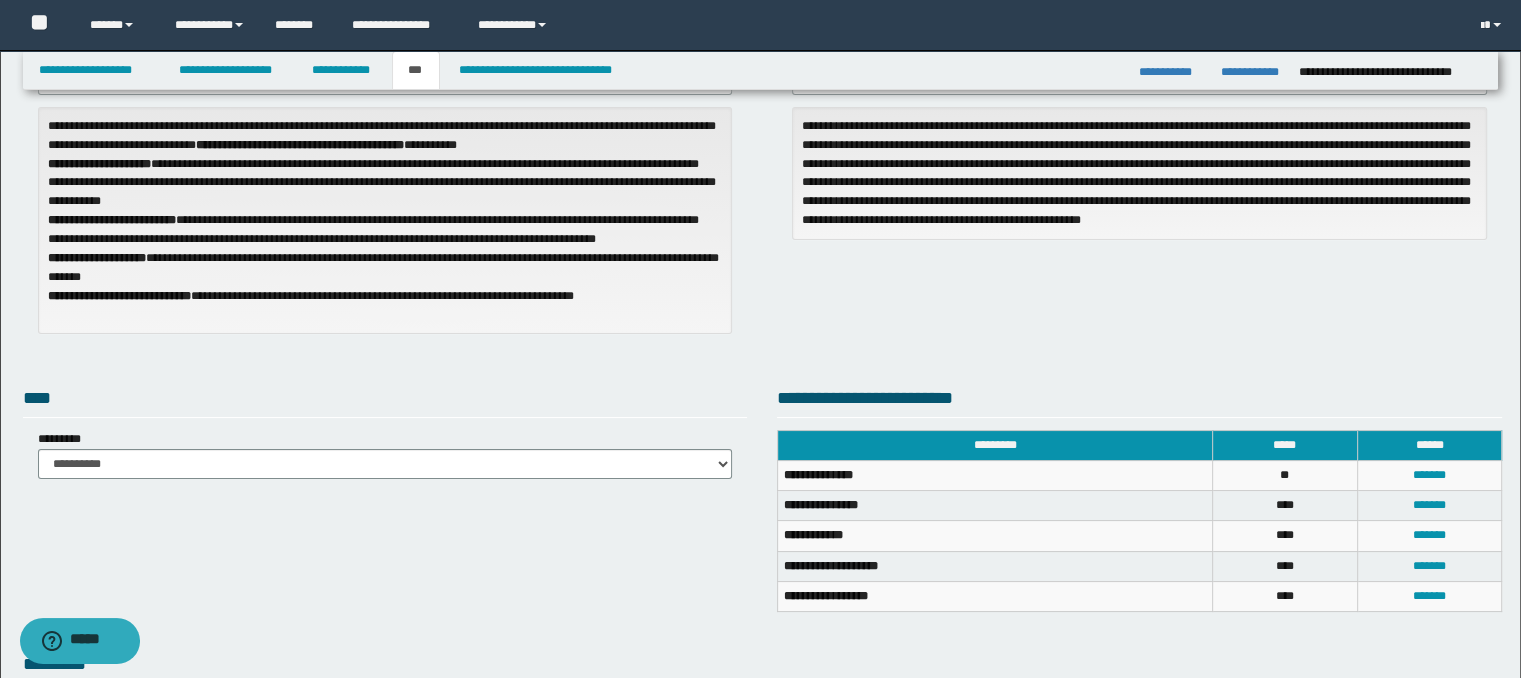 scroll, scrollTop: 0, scrollLeft: 0, axis: both 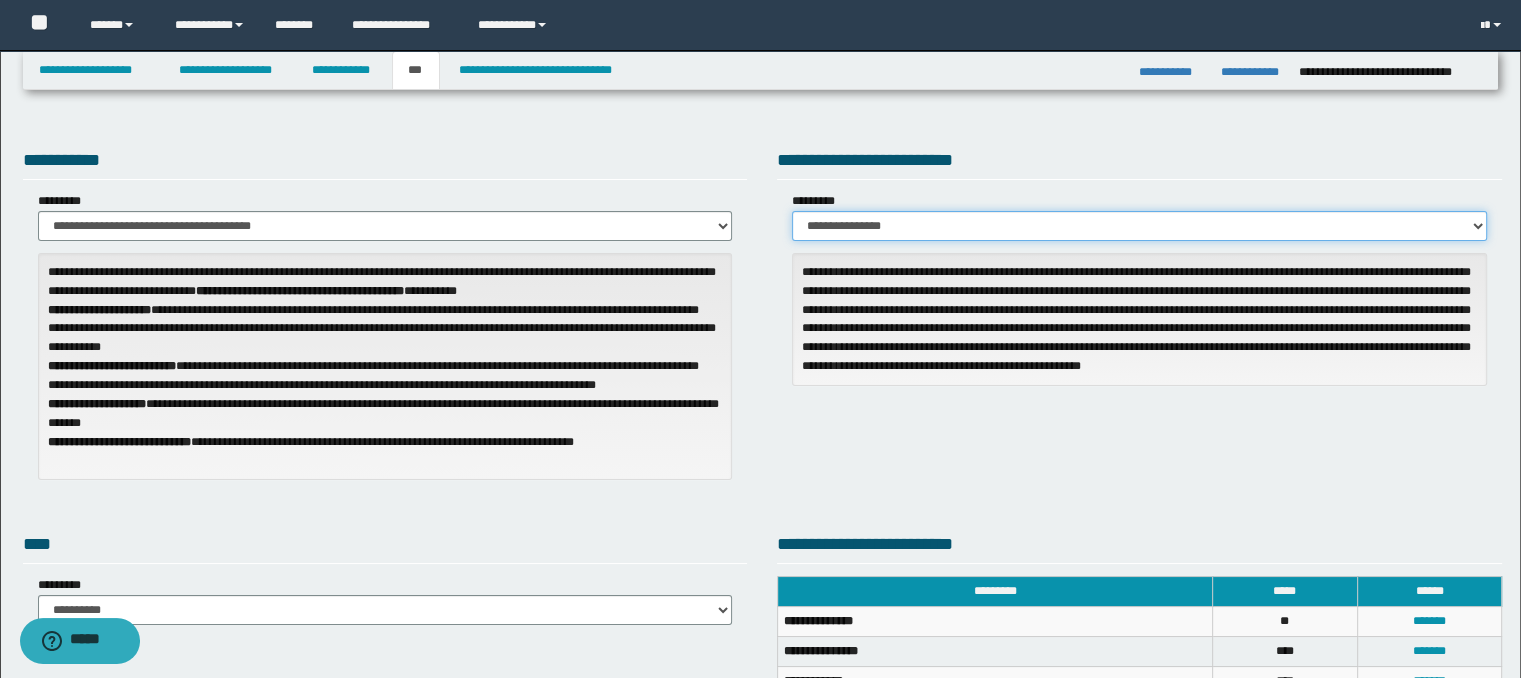 click on "**********" at bounding box center (1139, 226) 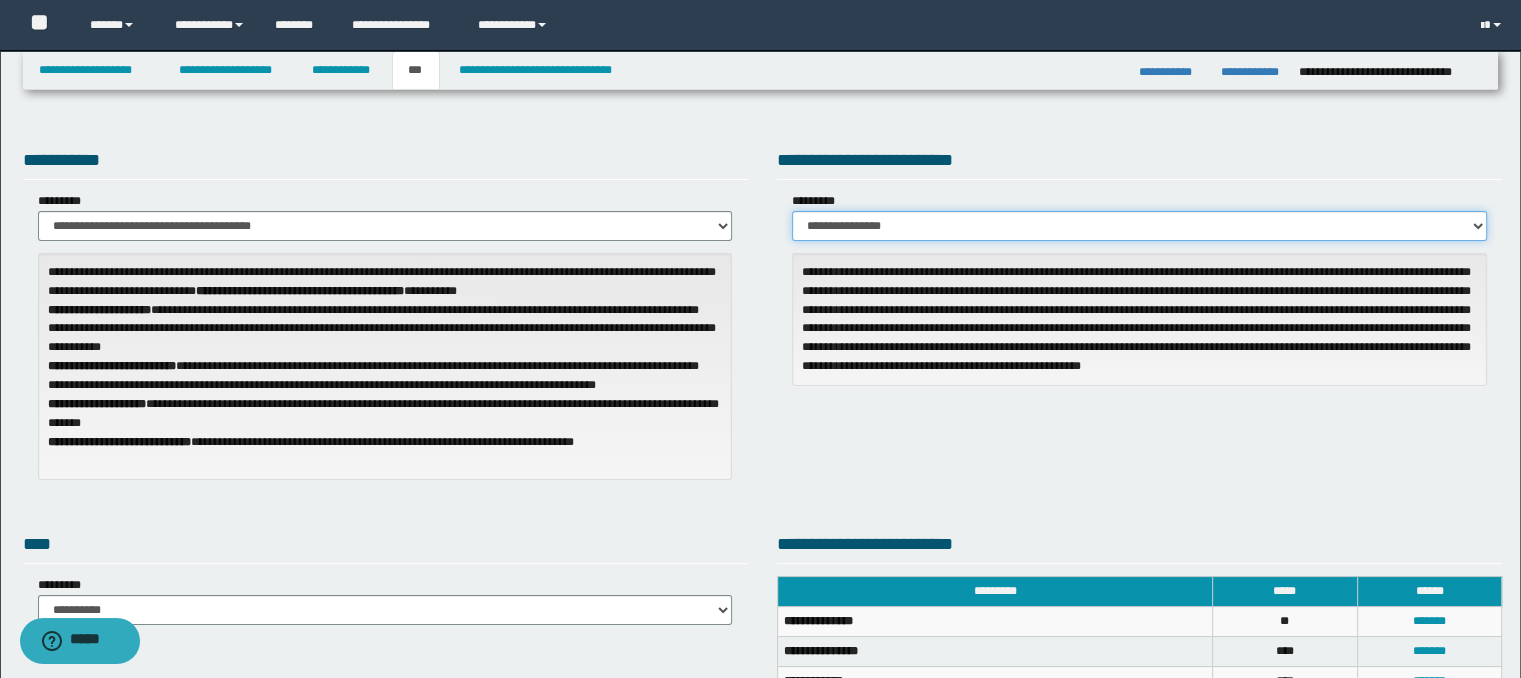 select on "*" 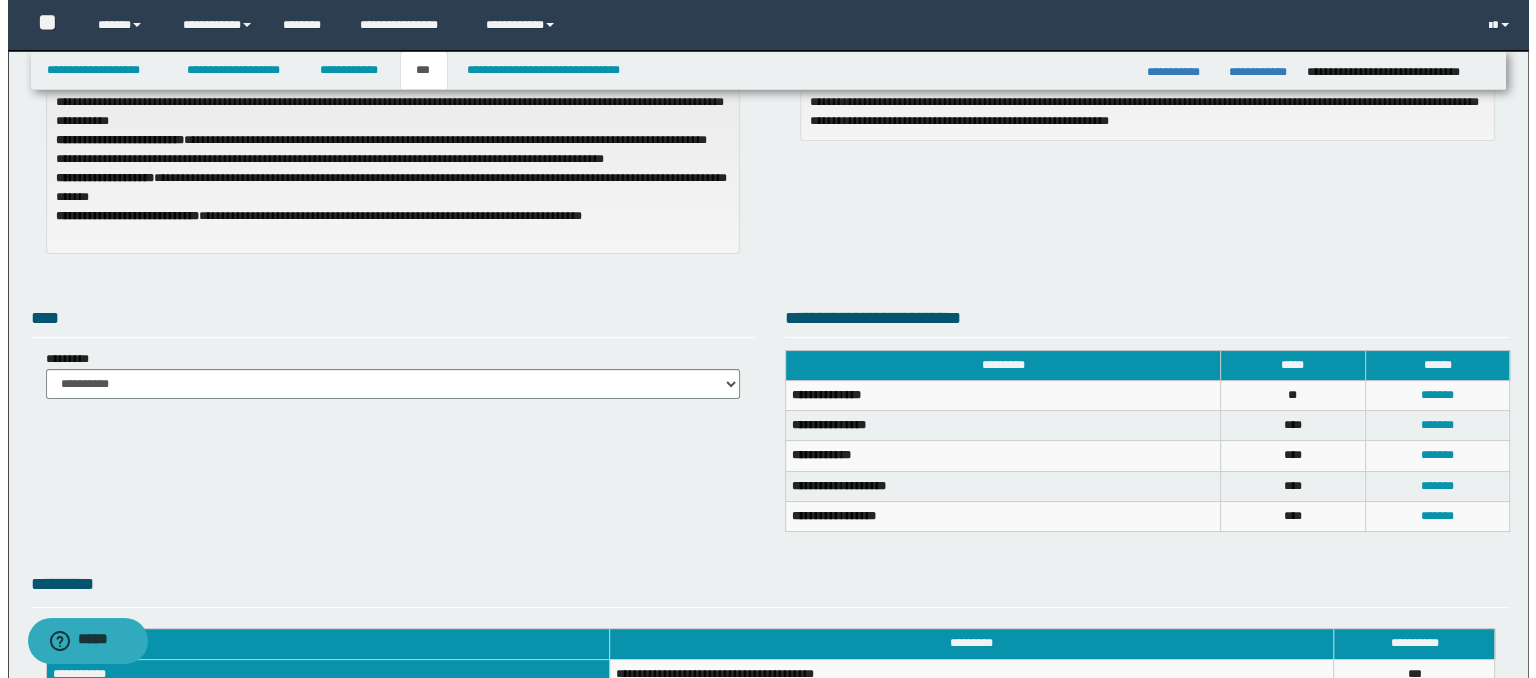 scroll, scrollTop: 306, scrollLeft: 0, axis: vertical 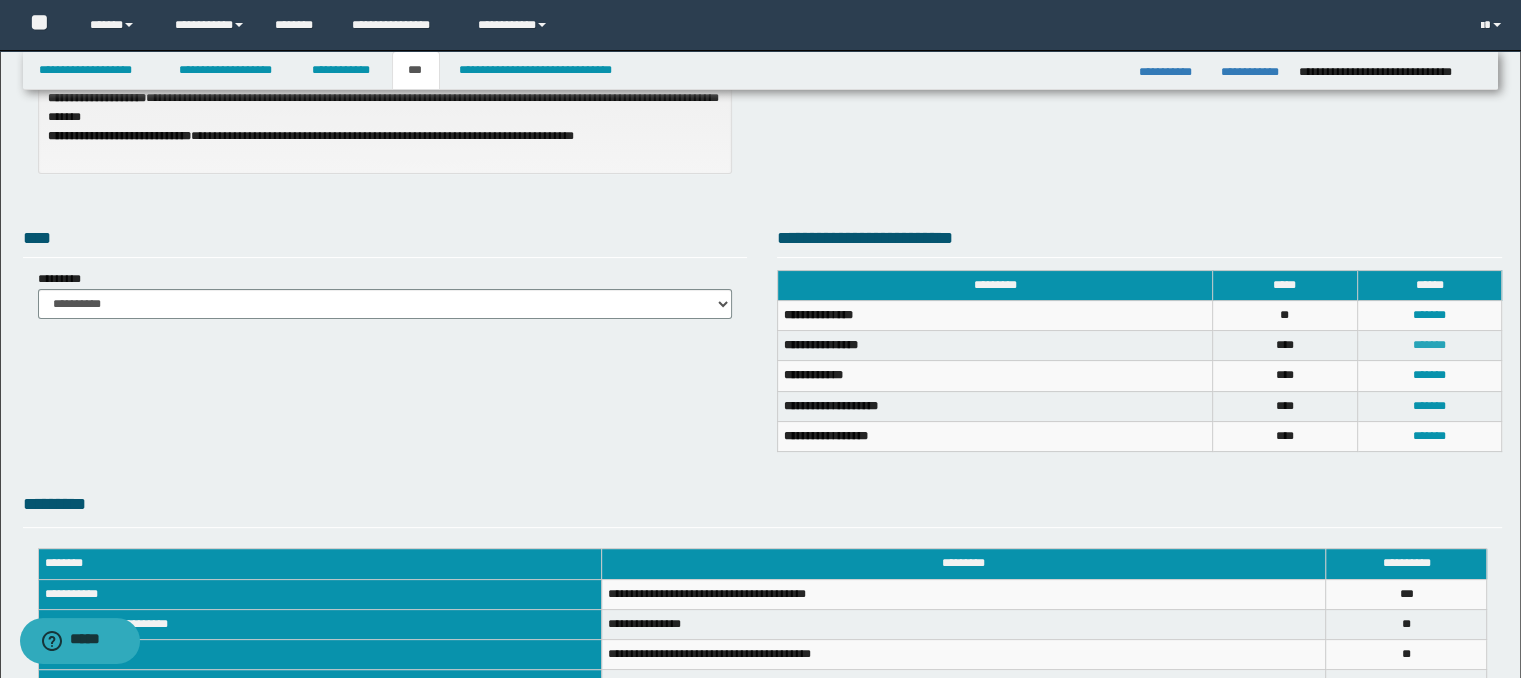 click on "*******" at bounding box center (1429, 345) 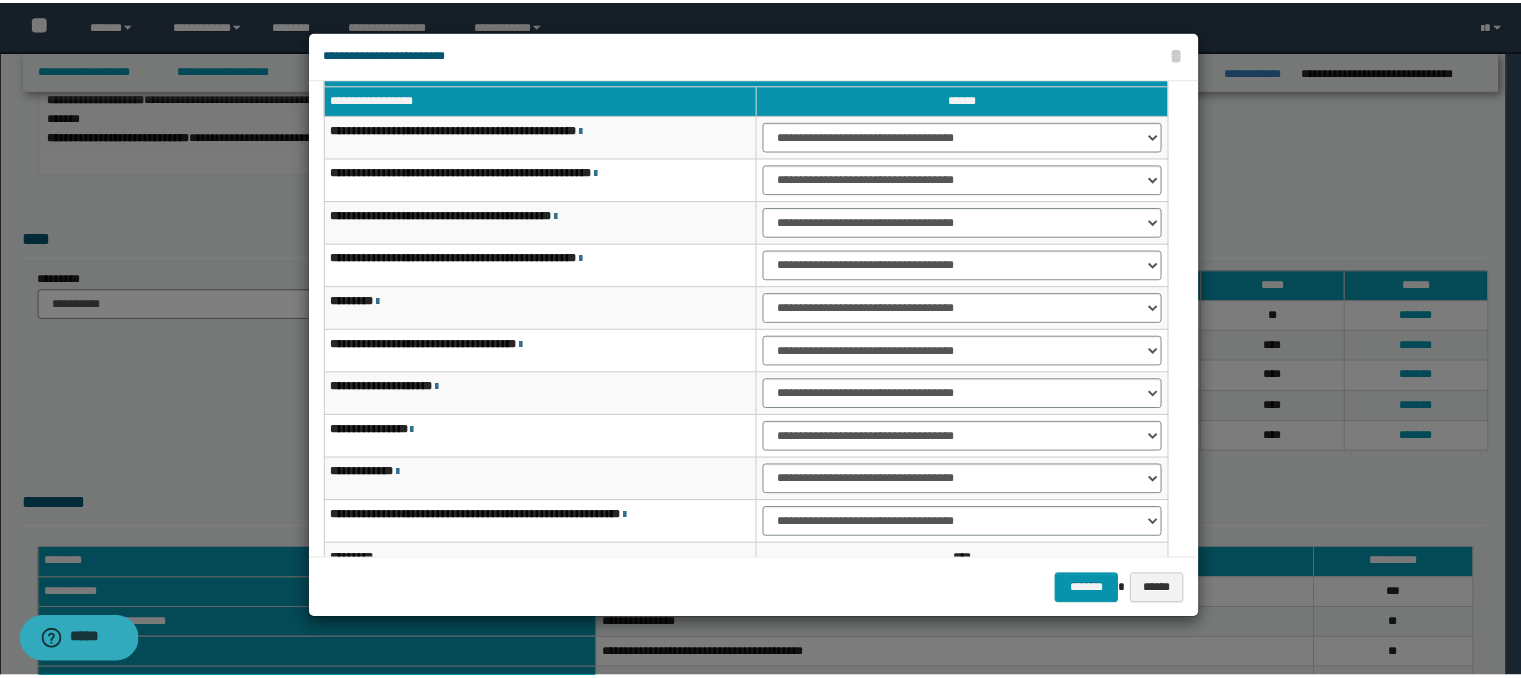 scroll, scrollTop: 118, scrollLeft: 0, axis: vertical 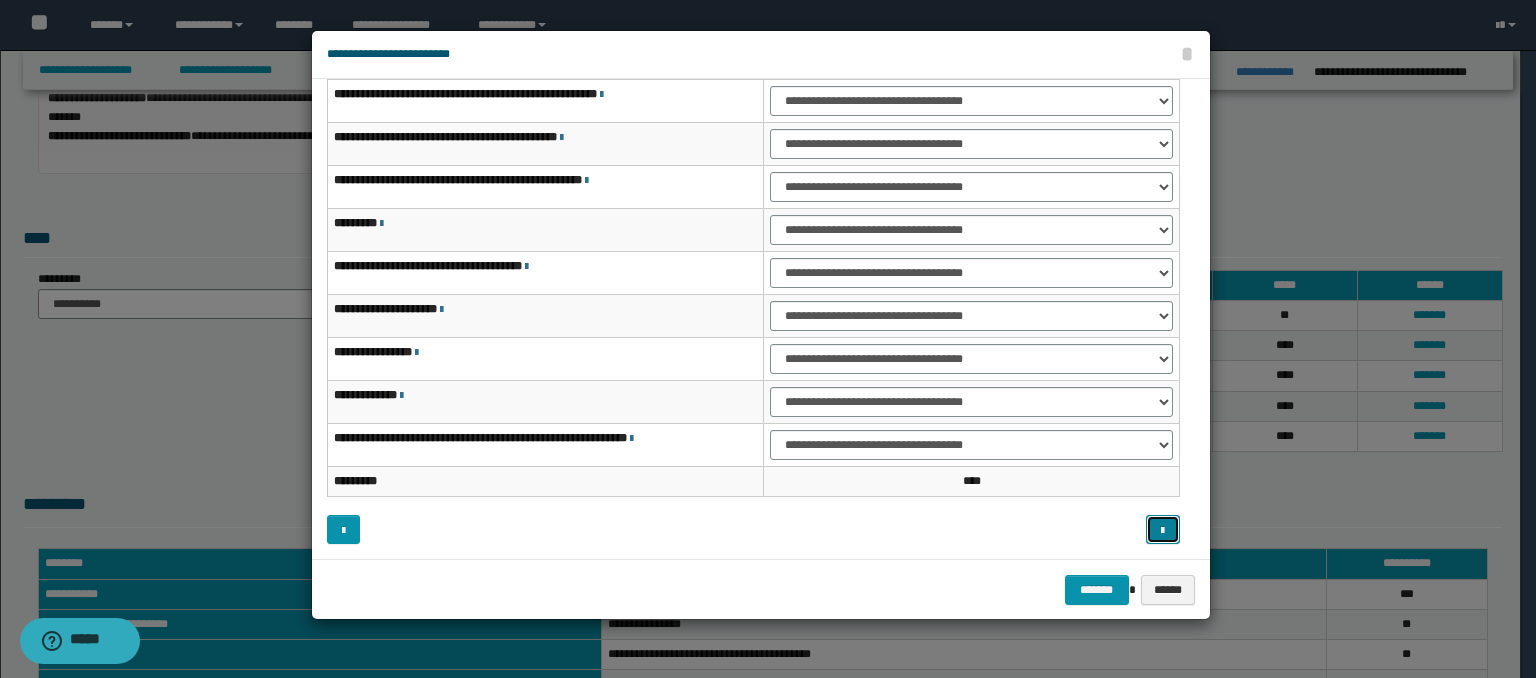 click at bounding box center [1162, 531] 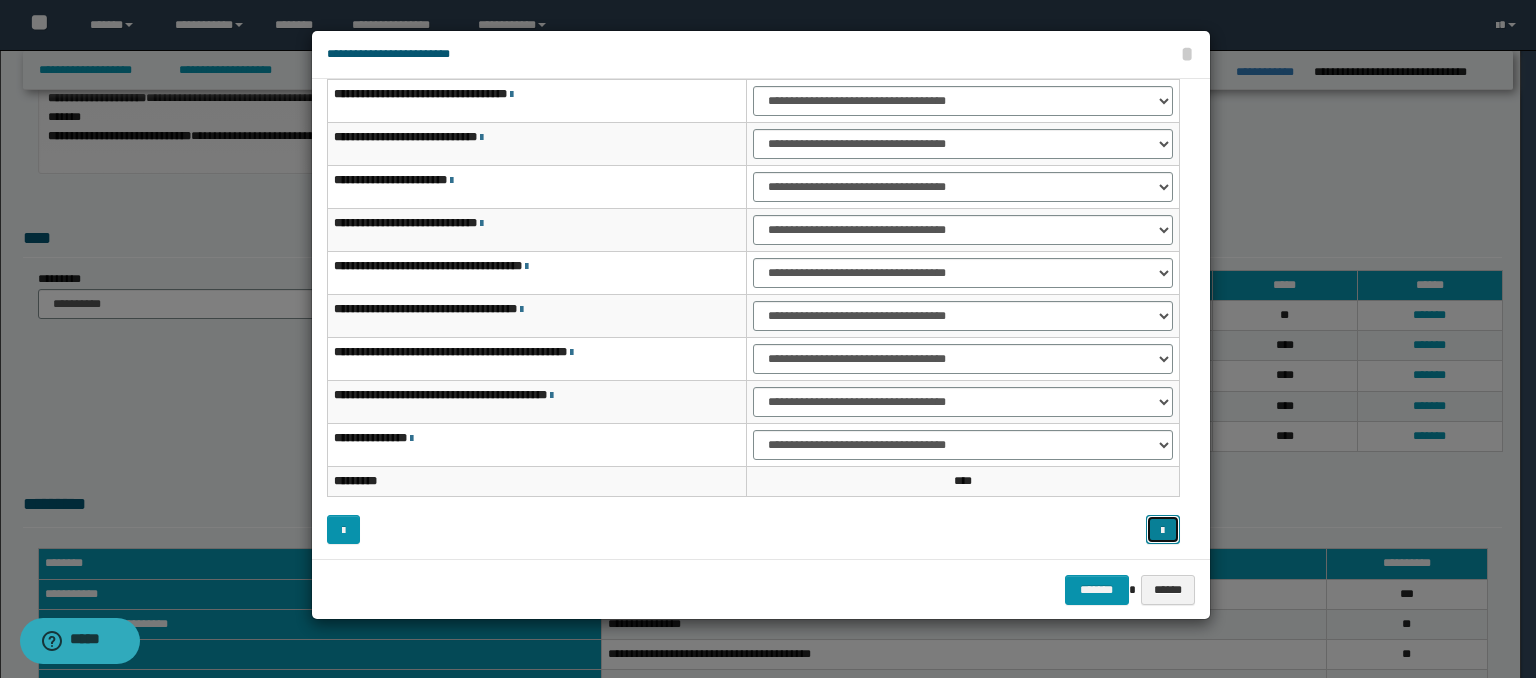 click at bounding box center [1162, 531] 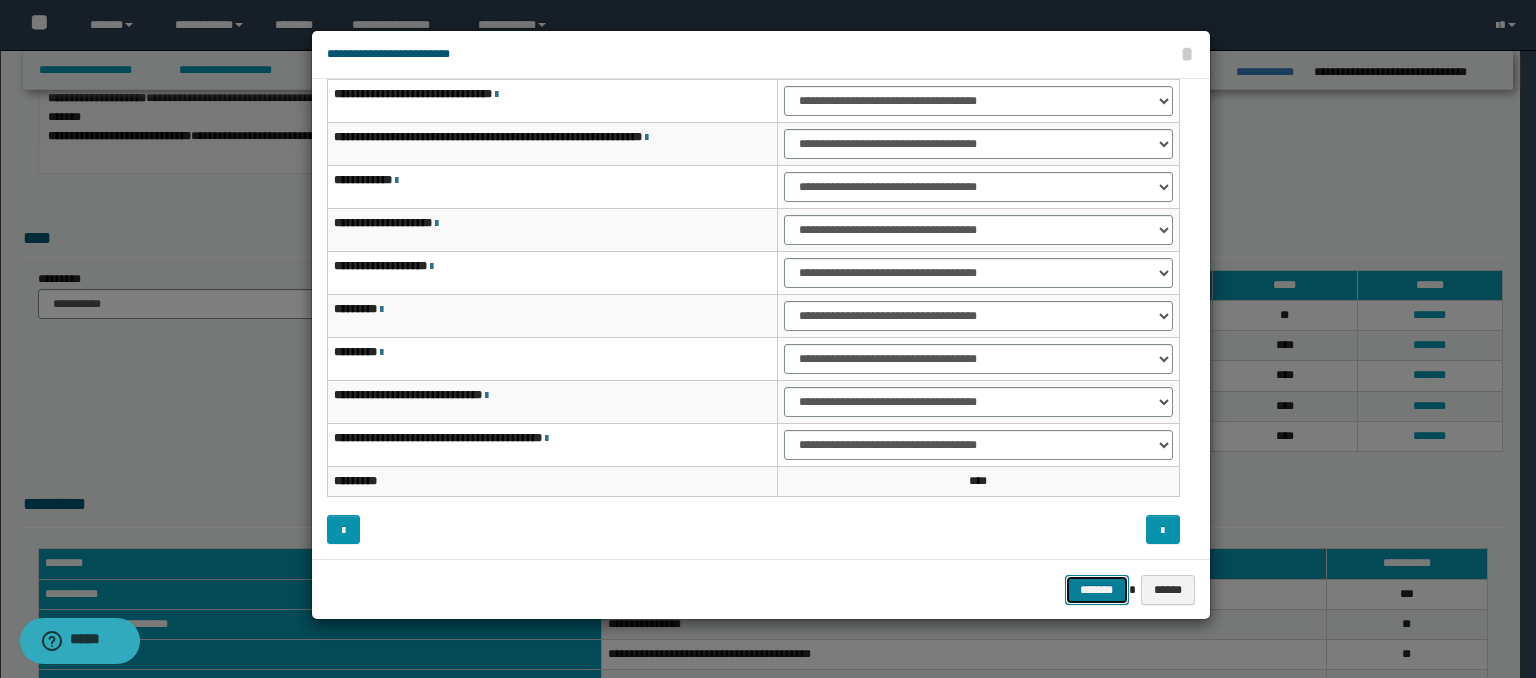 click on "*******" at bounding box center [1097, 590] 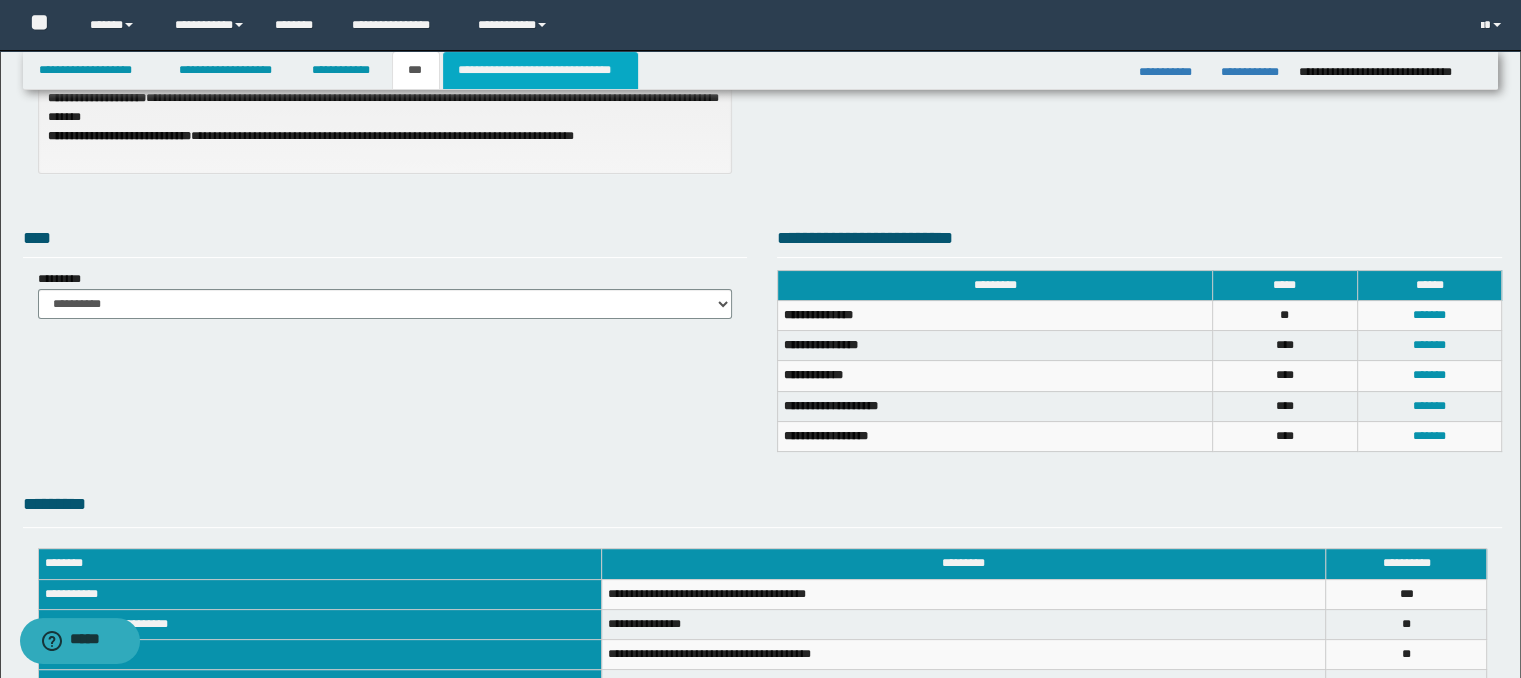 click on "**********" at bounding box center [540, 70] 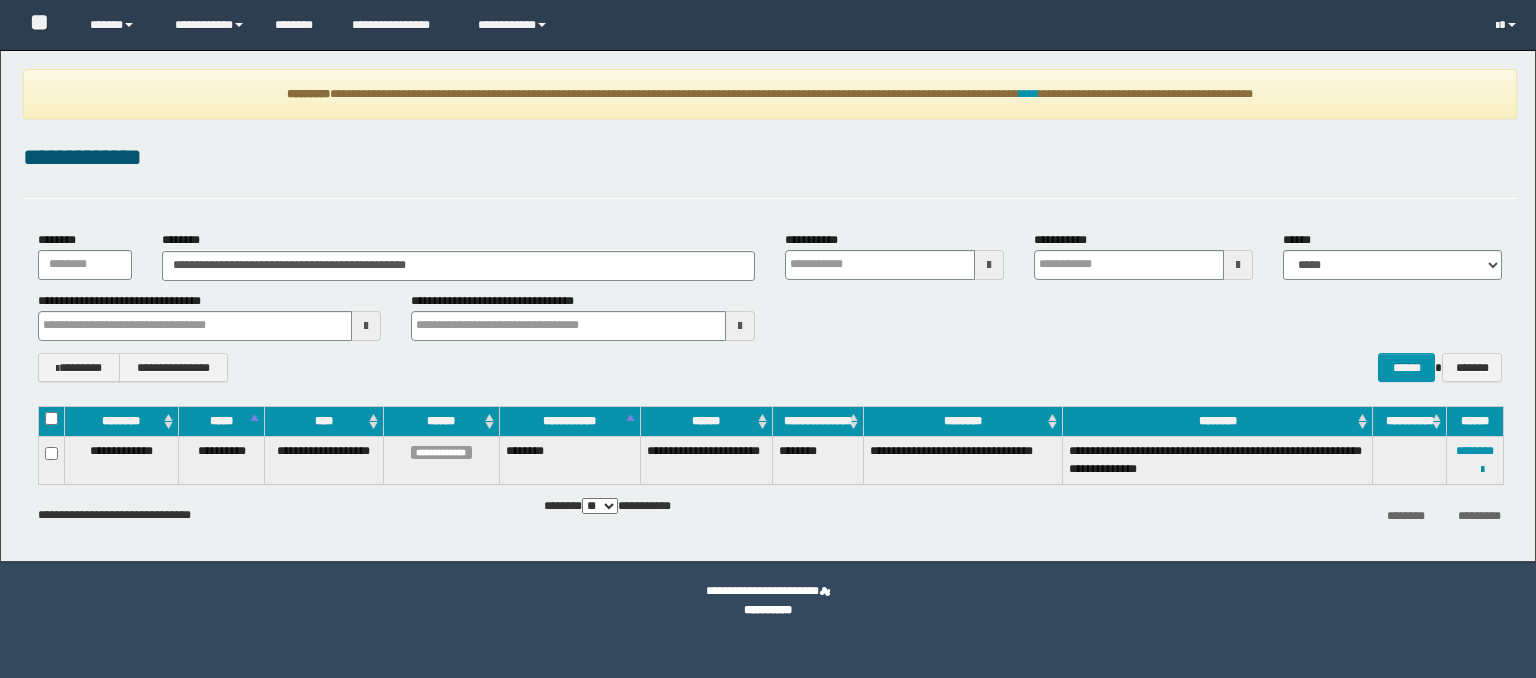 scroll, scrollTop: 0, scrollLeft: 0, axis: both 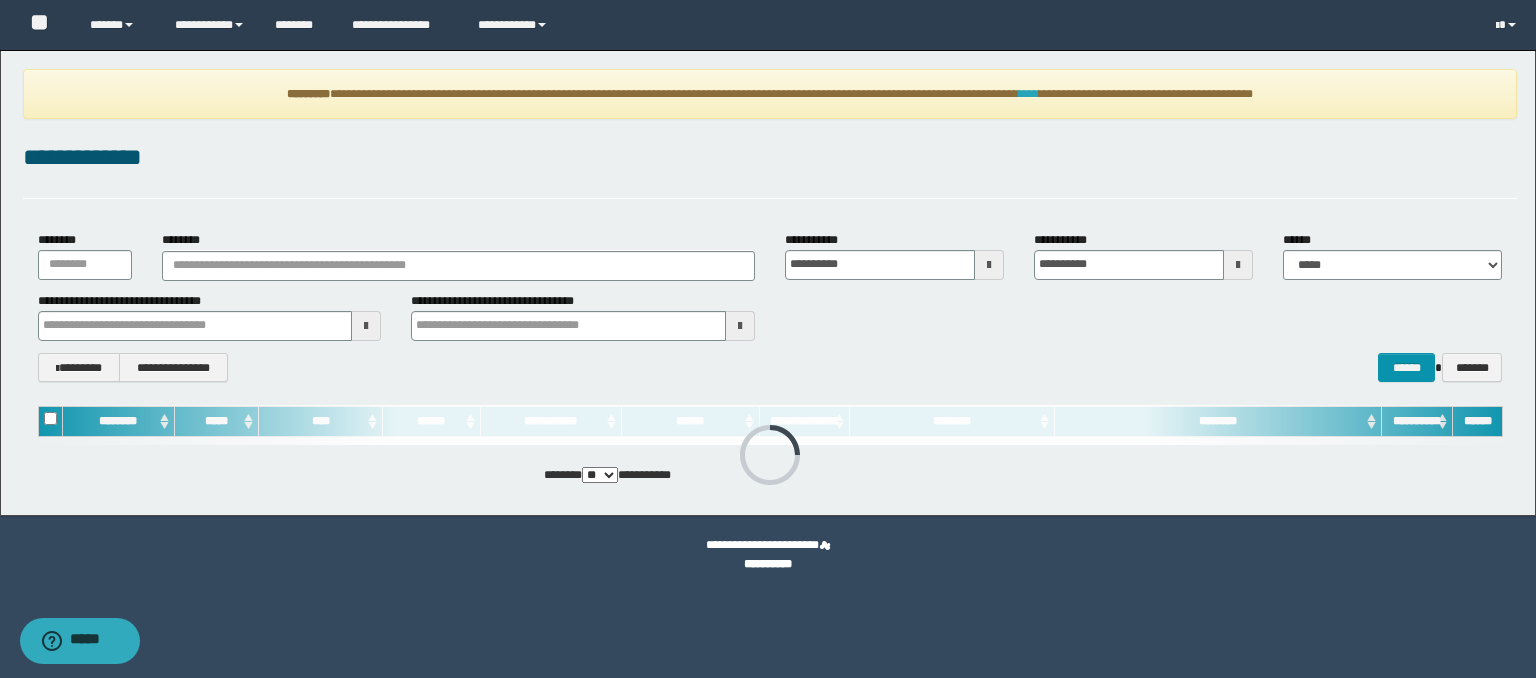 click on "****" at bounding box center (1029, 94) 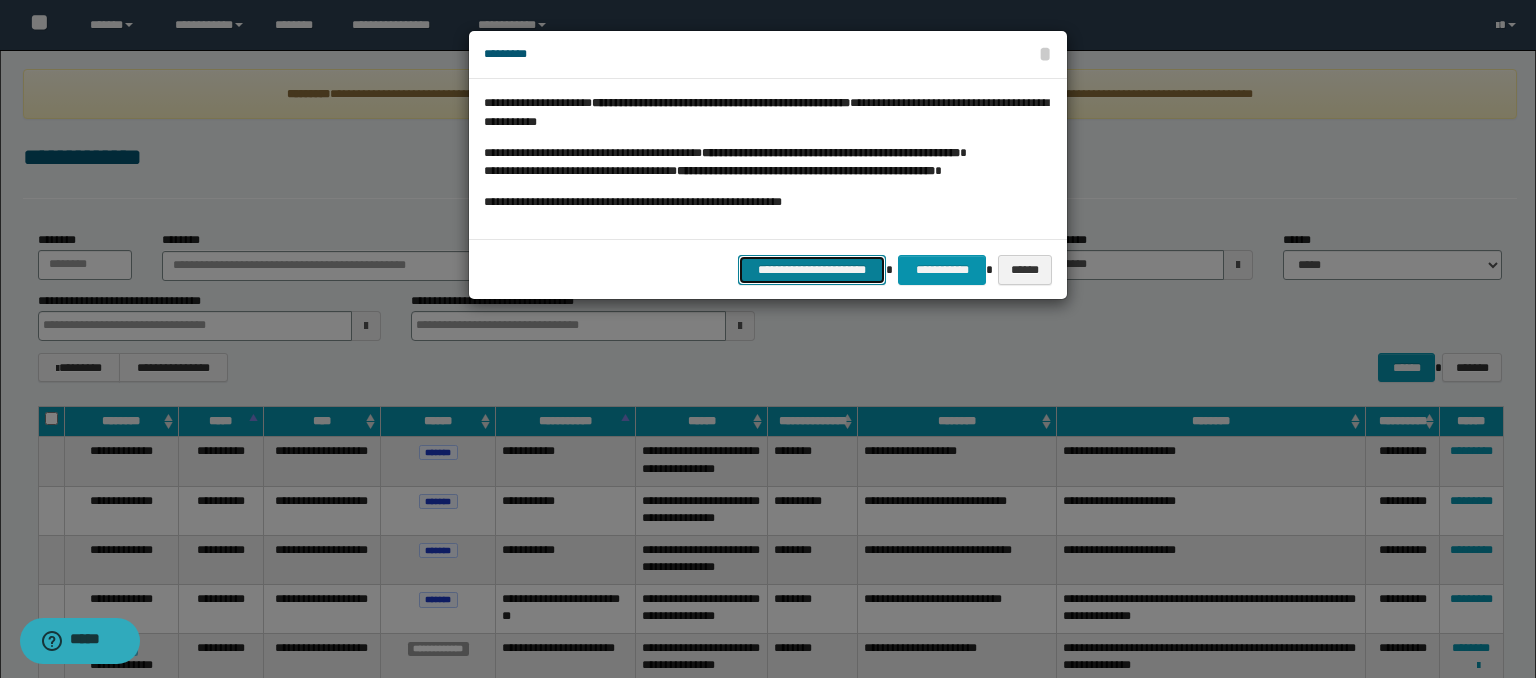 click on "**********" at bounding box center [812, 270] 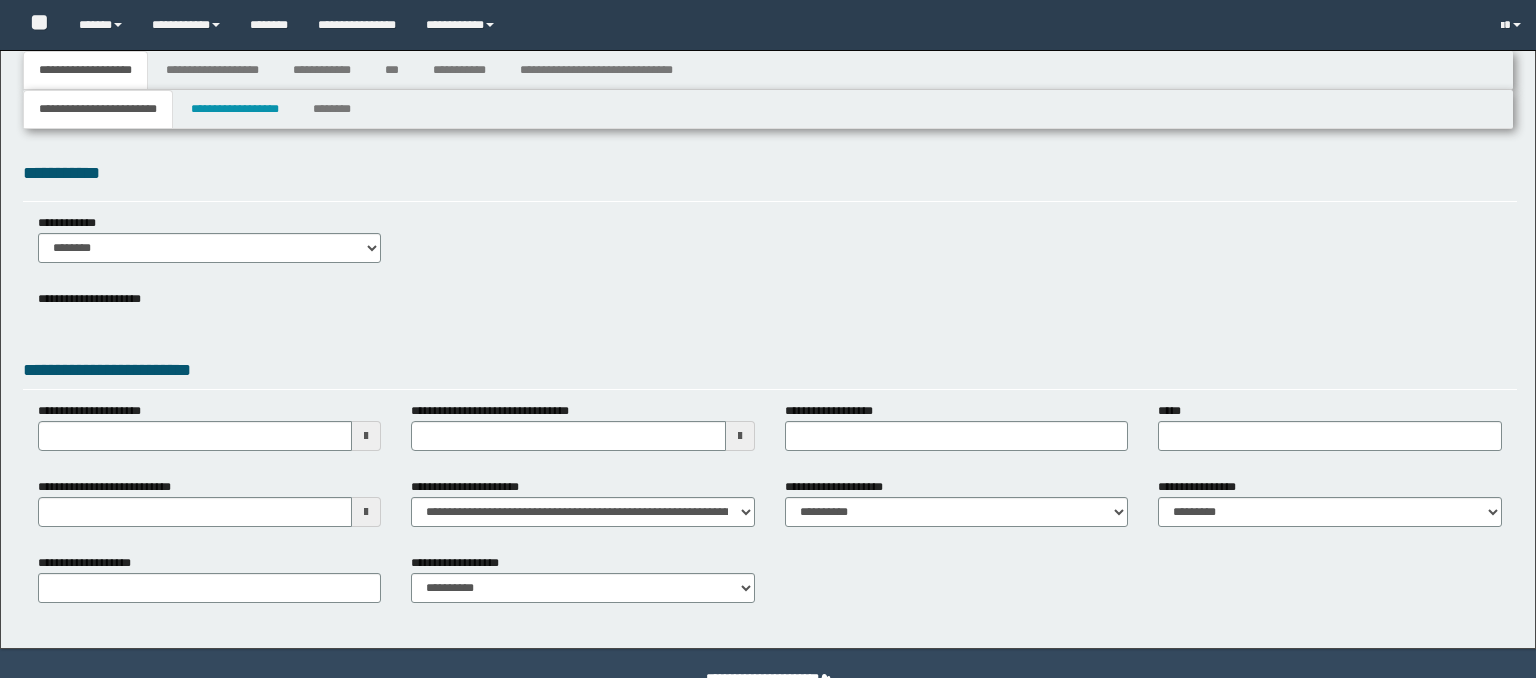 type 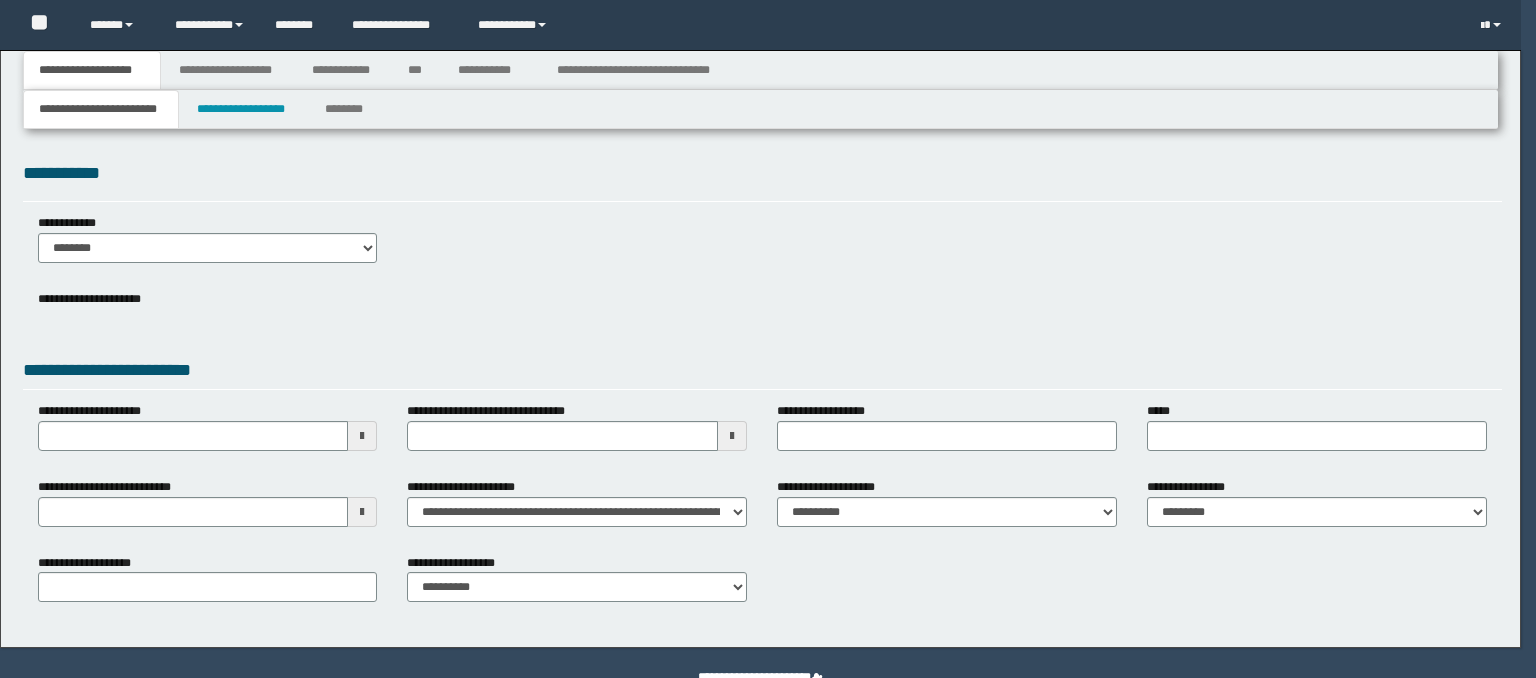 scroll, scrollTop: 0, scrollLeft: 0, axis: both 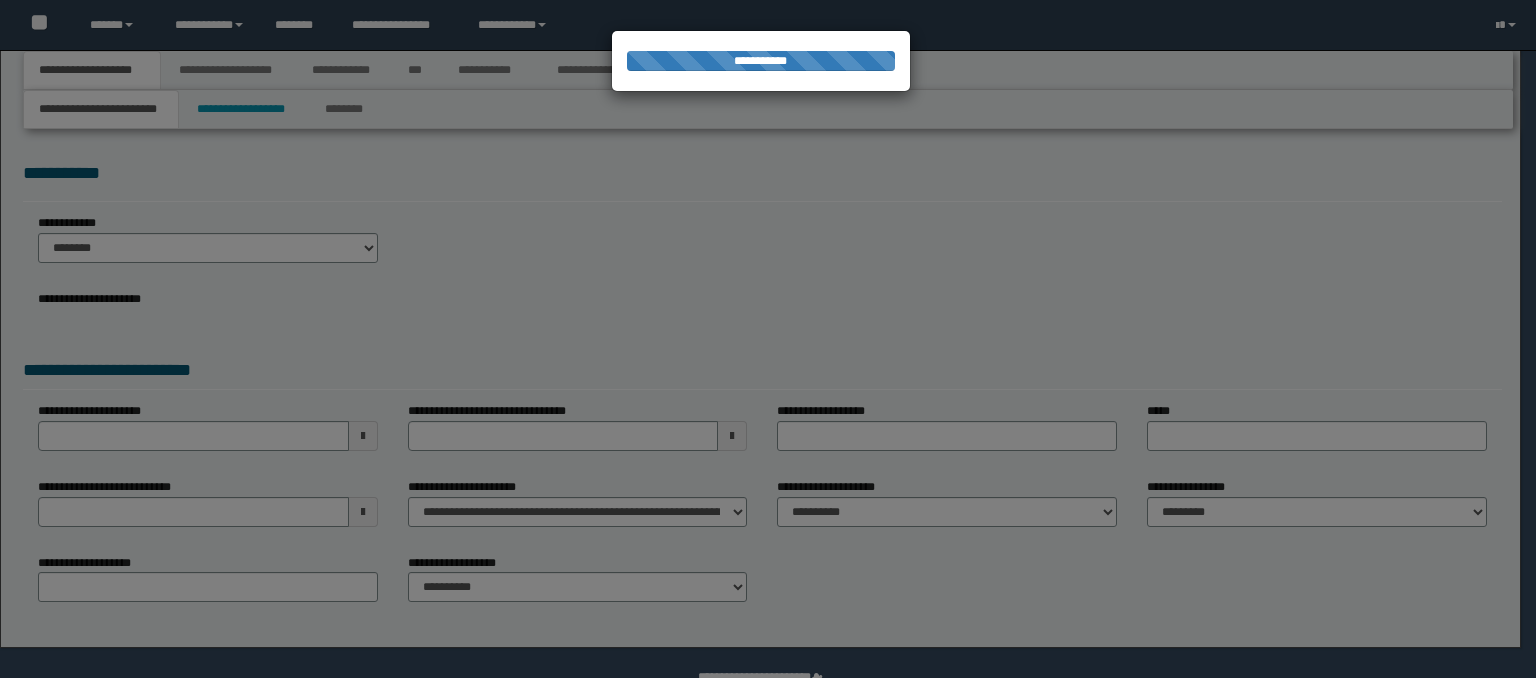 type on "**********" 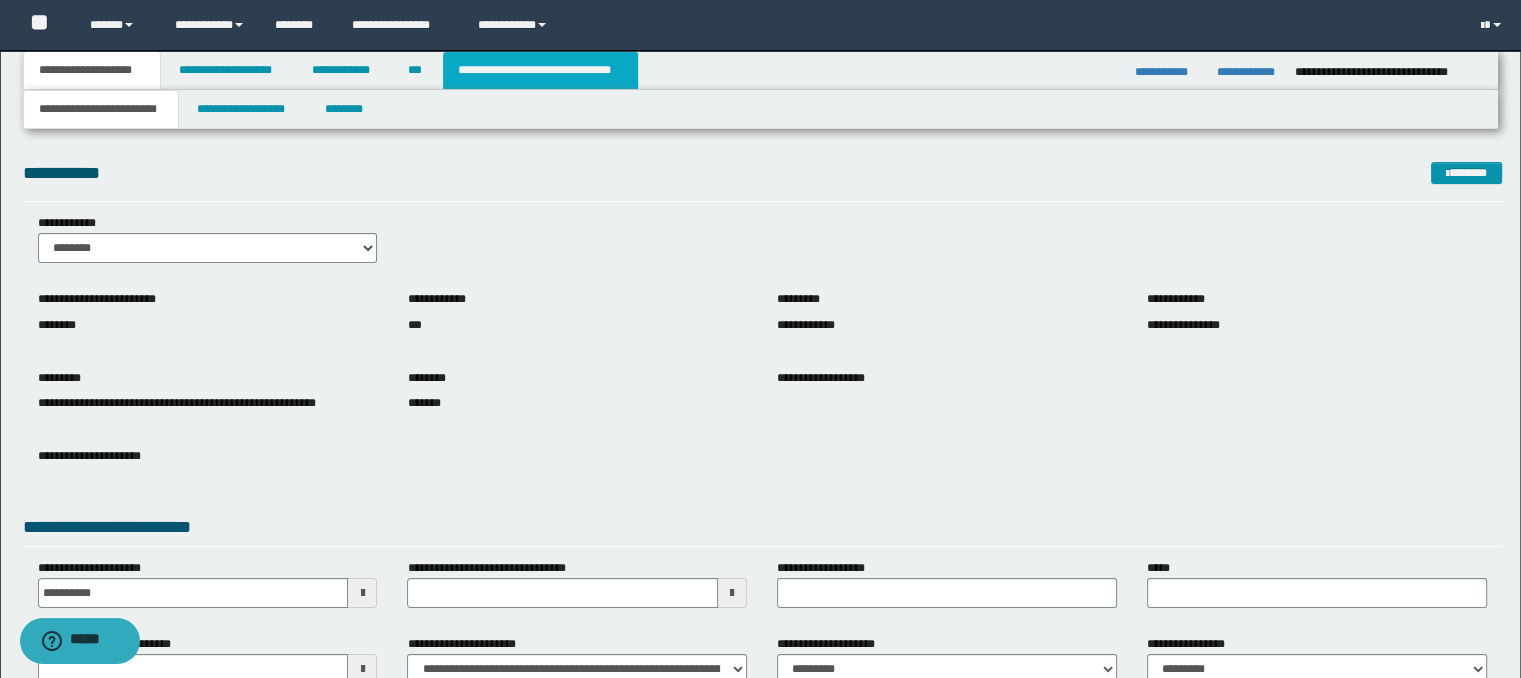 click on "**********" at bounding box center [540, 70] 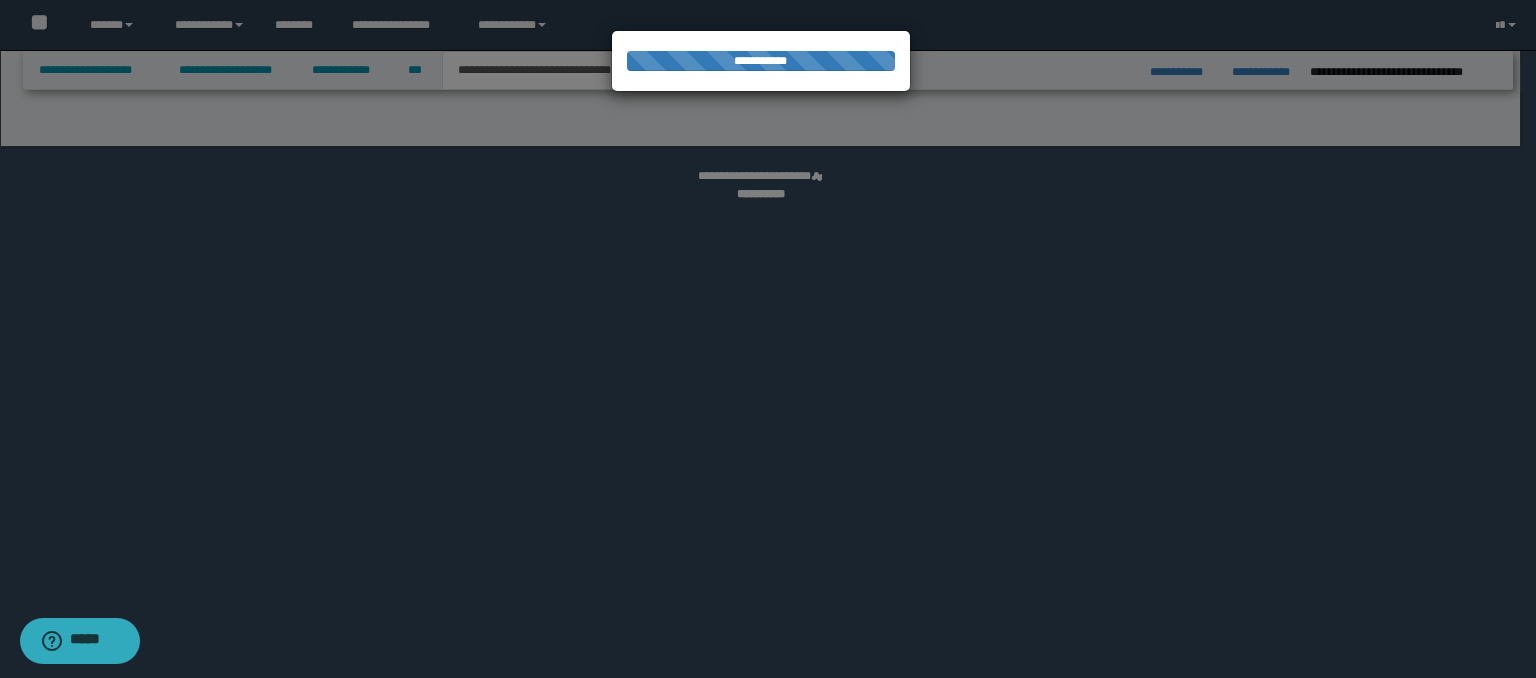 select on "*" 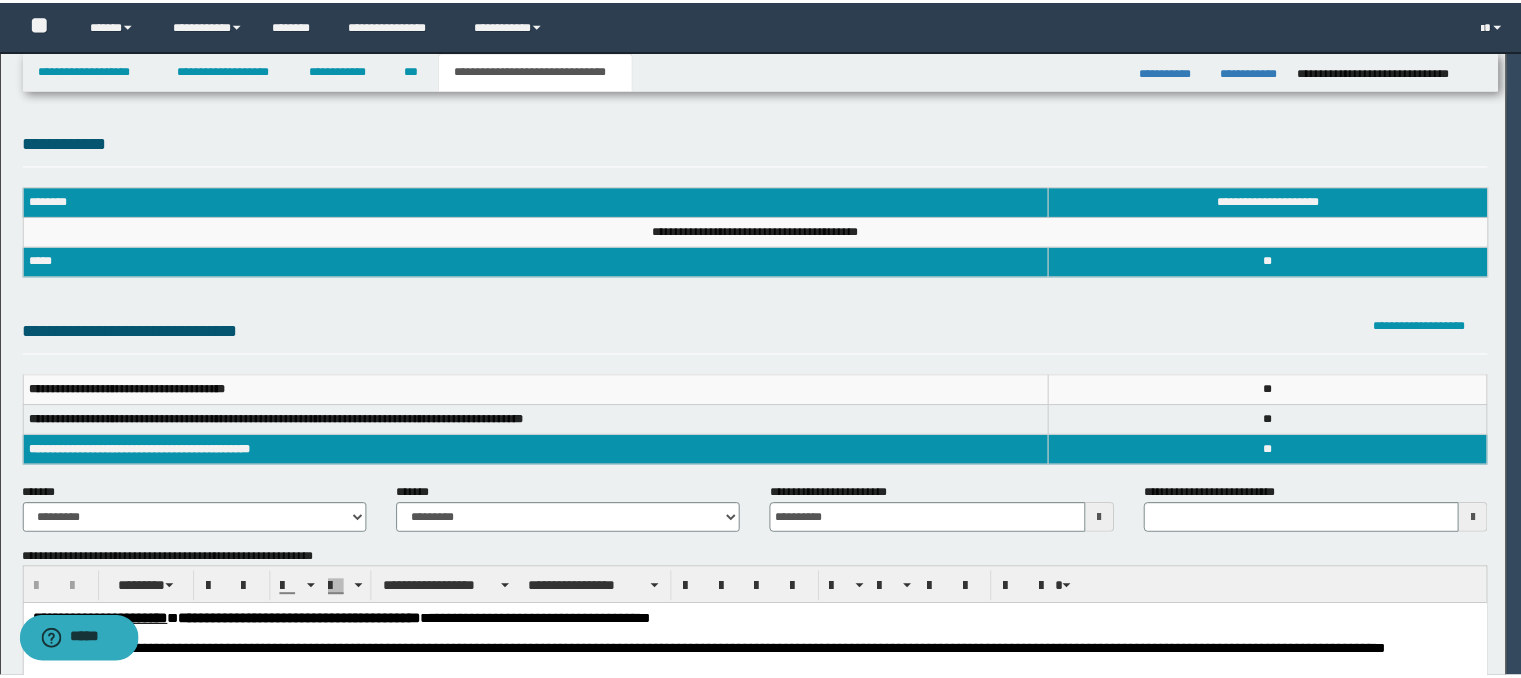 scroll, scrollTop: 0, scrollLeft: 0, axis: both 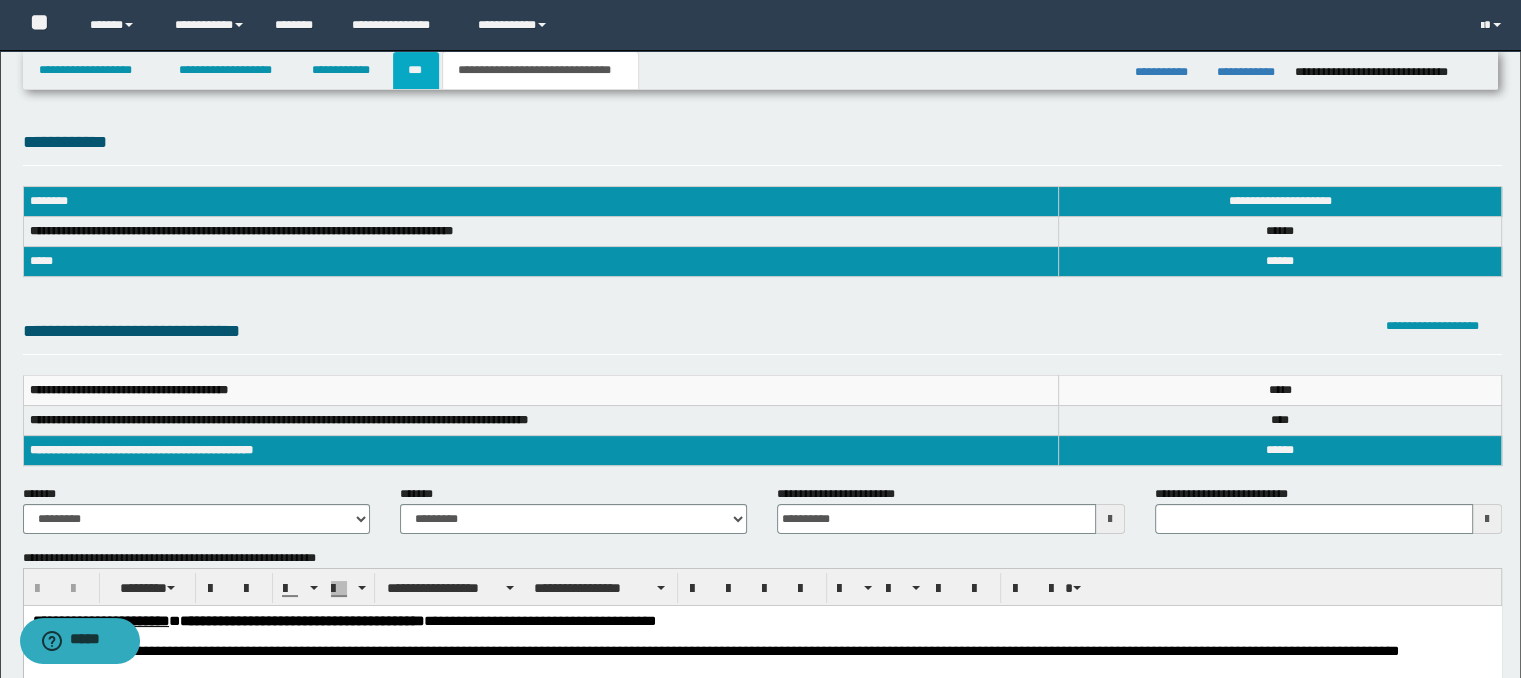 click on "***" at bounding box center [416, 70] 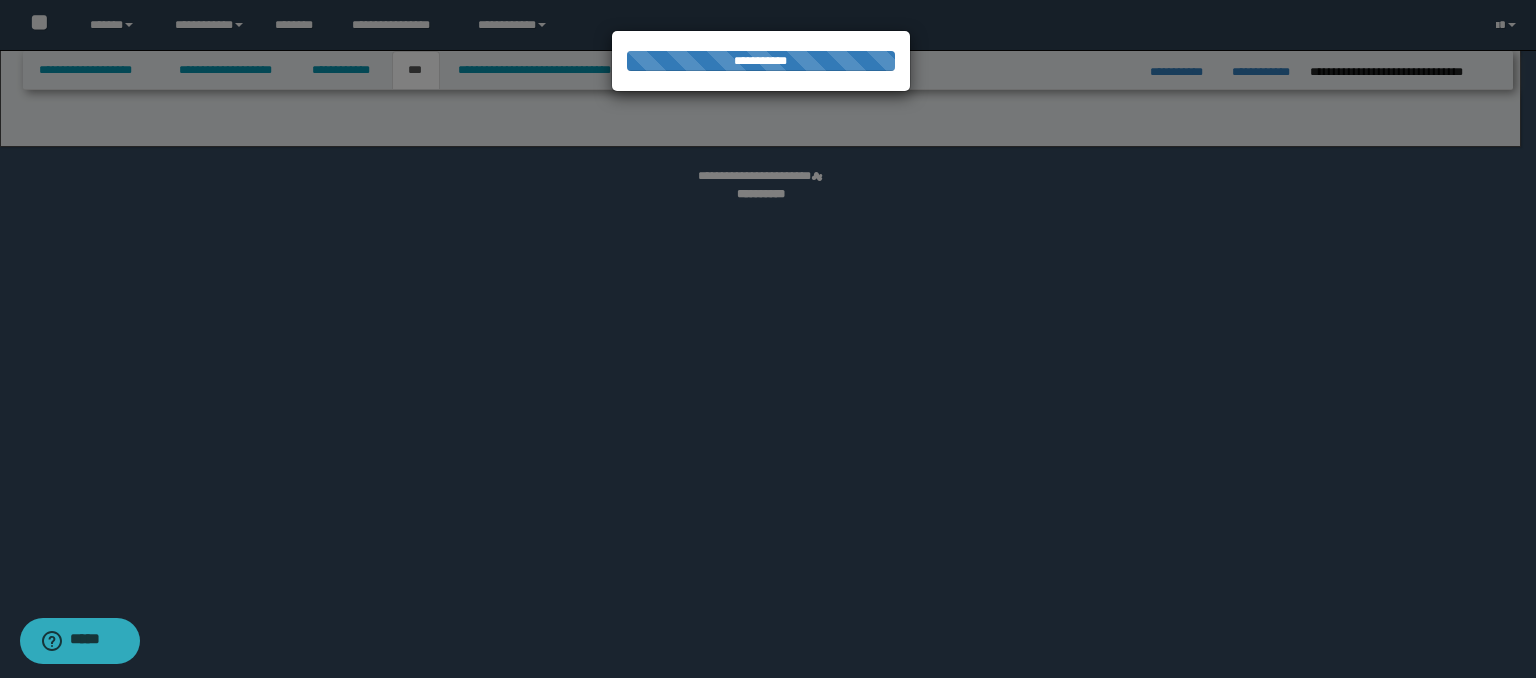 select on "*" 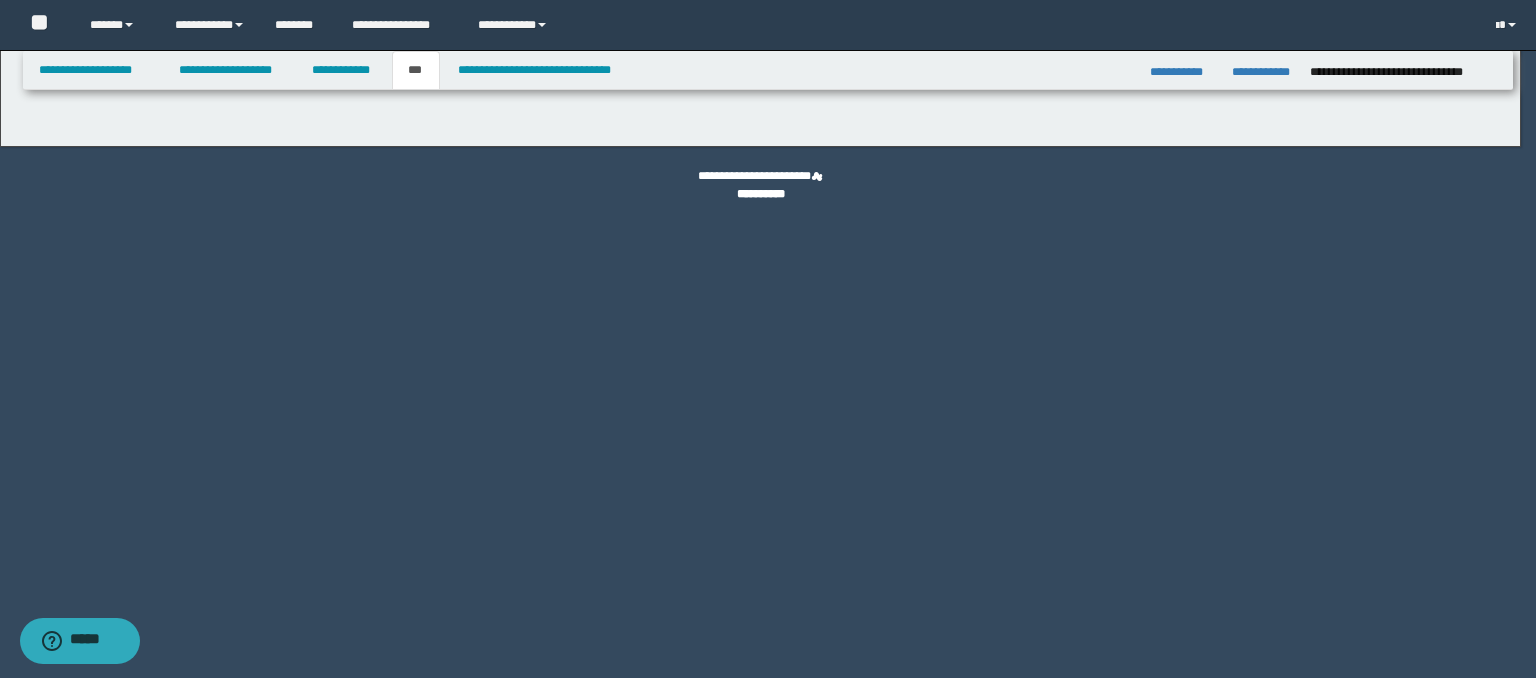 select on "*" 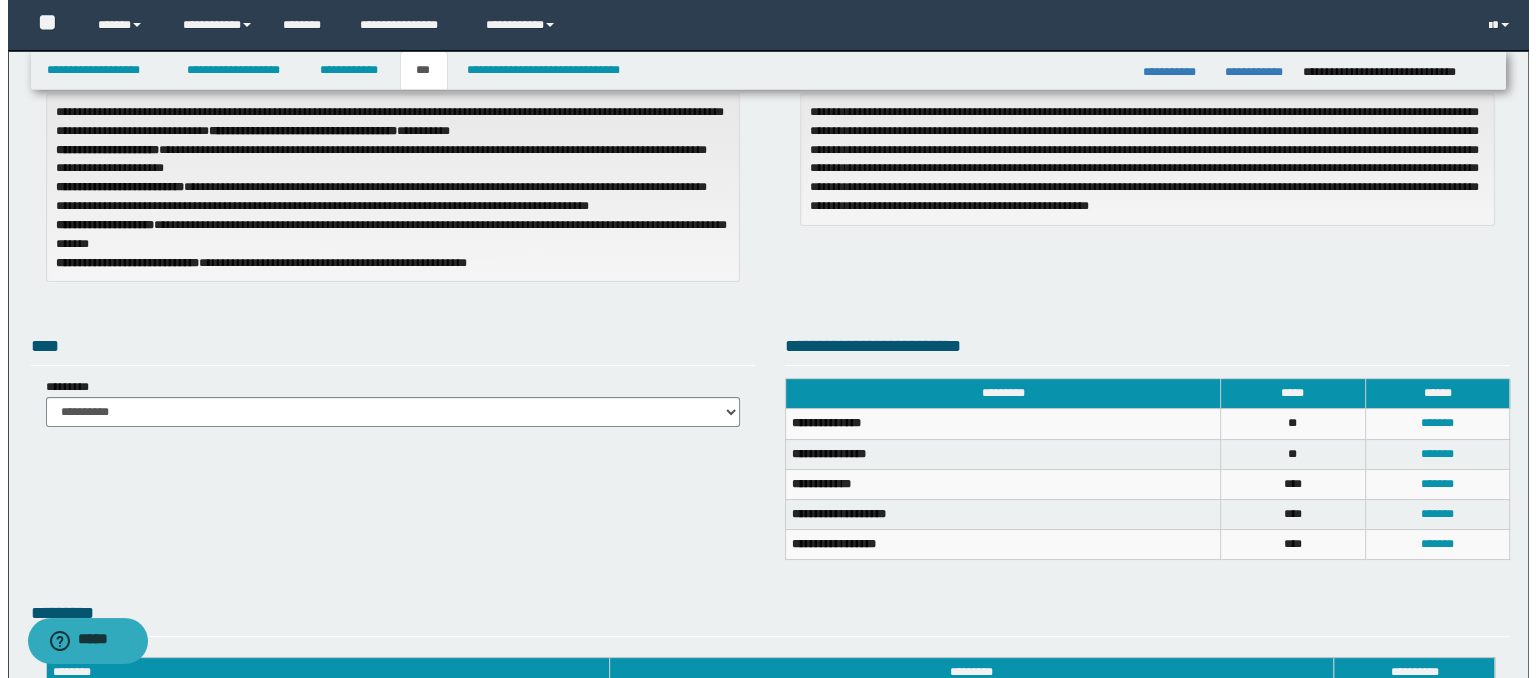 scroll, scrollTop: 200, scrollLeft: 0, axis: vertical 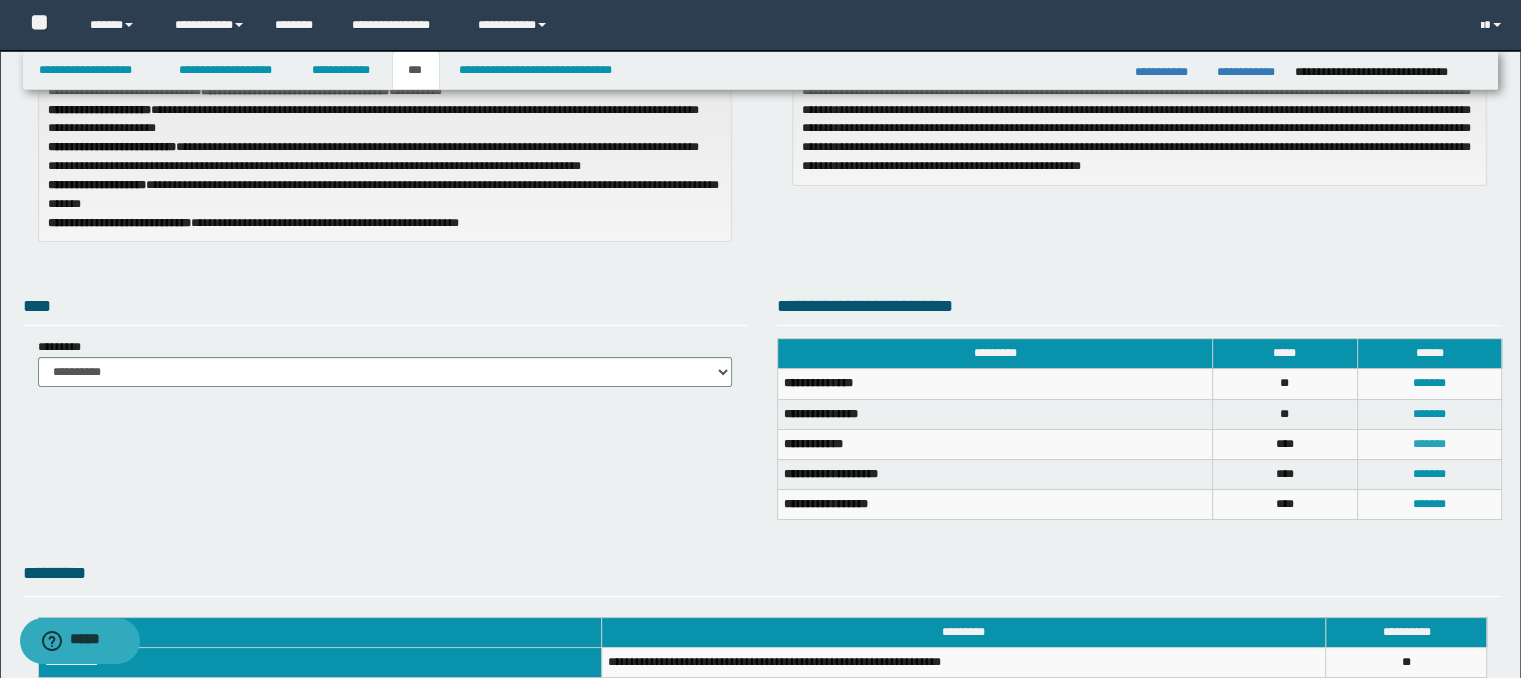 click on "*******" at bounding box center (1429, 444) 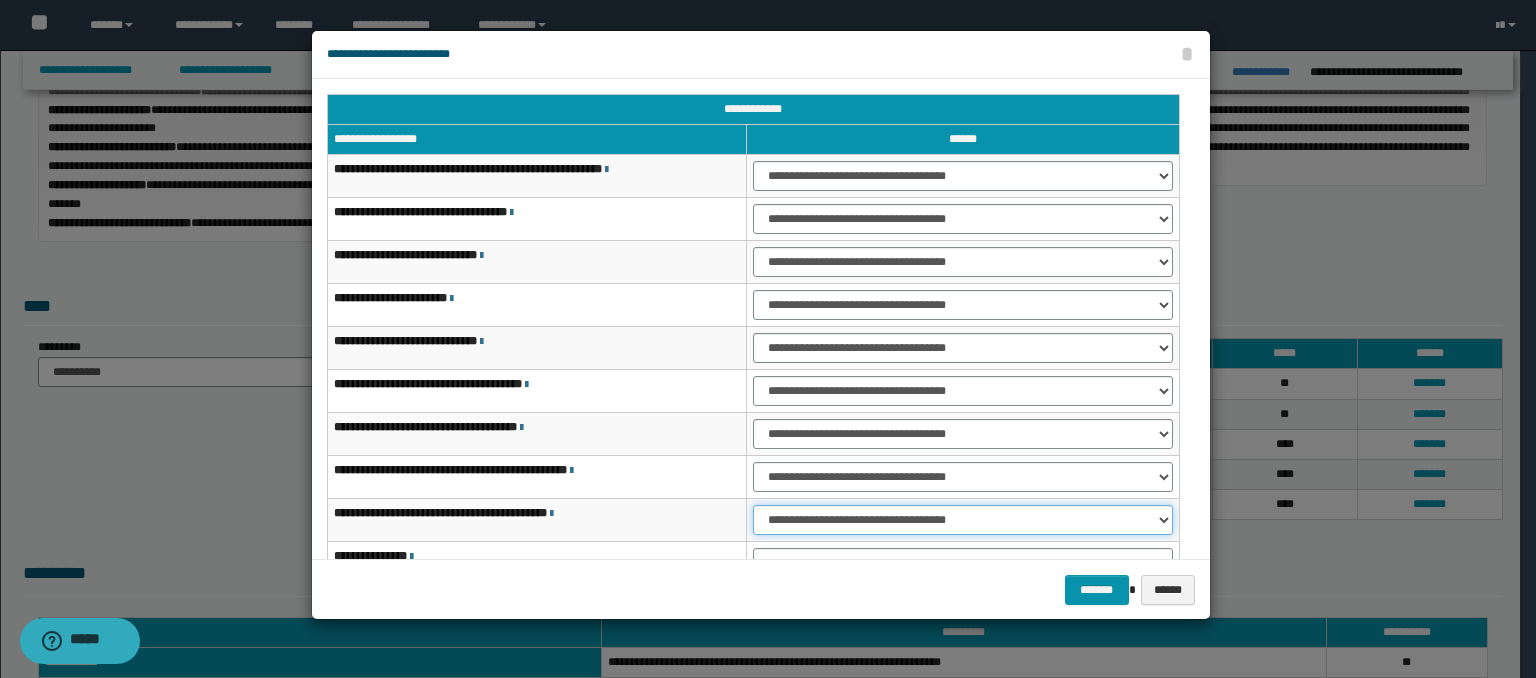 click on "**********" at bounding box center (963, 520) 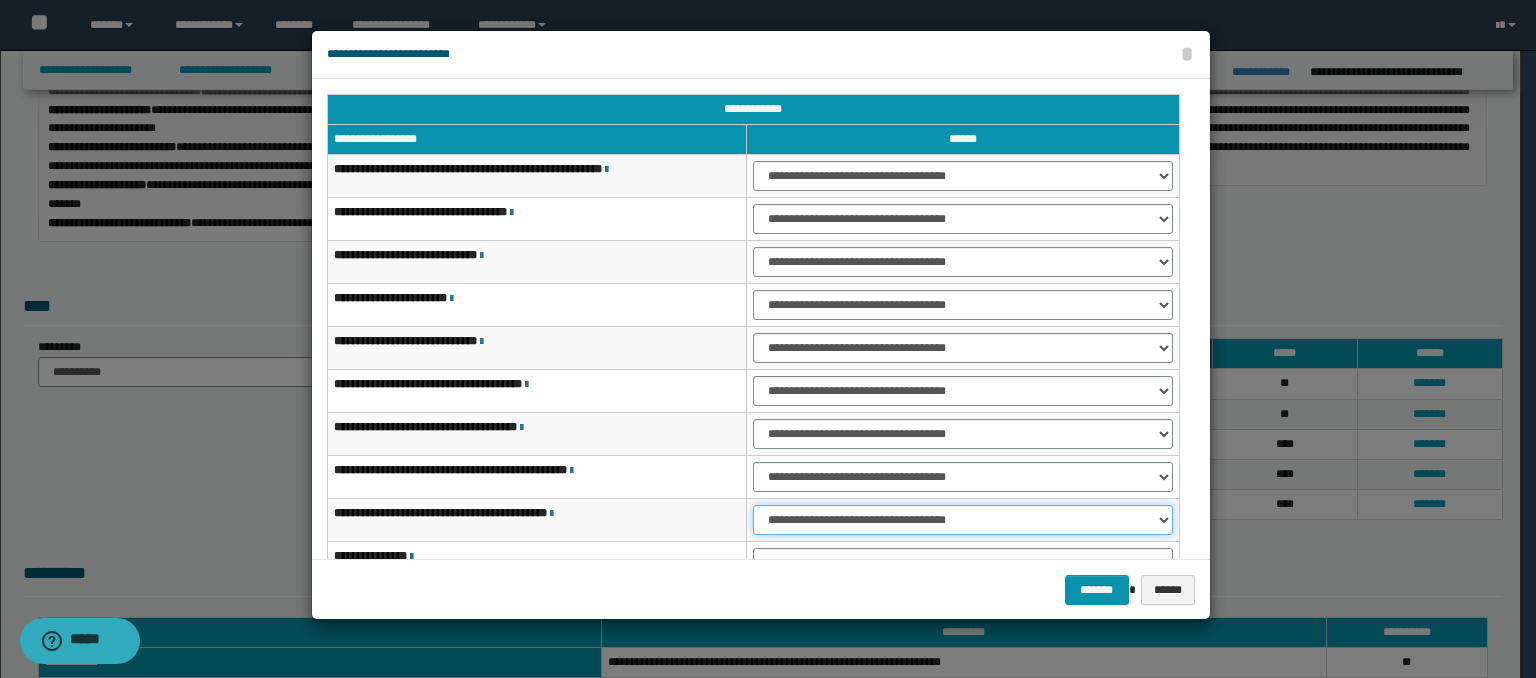 select on "***" 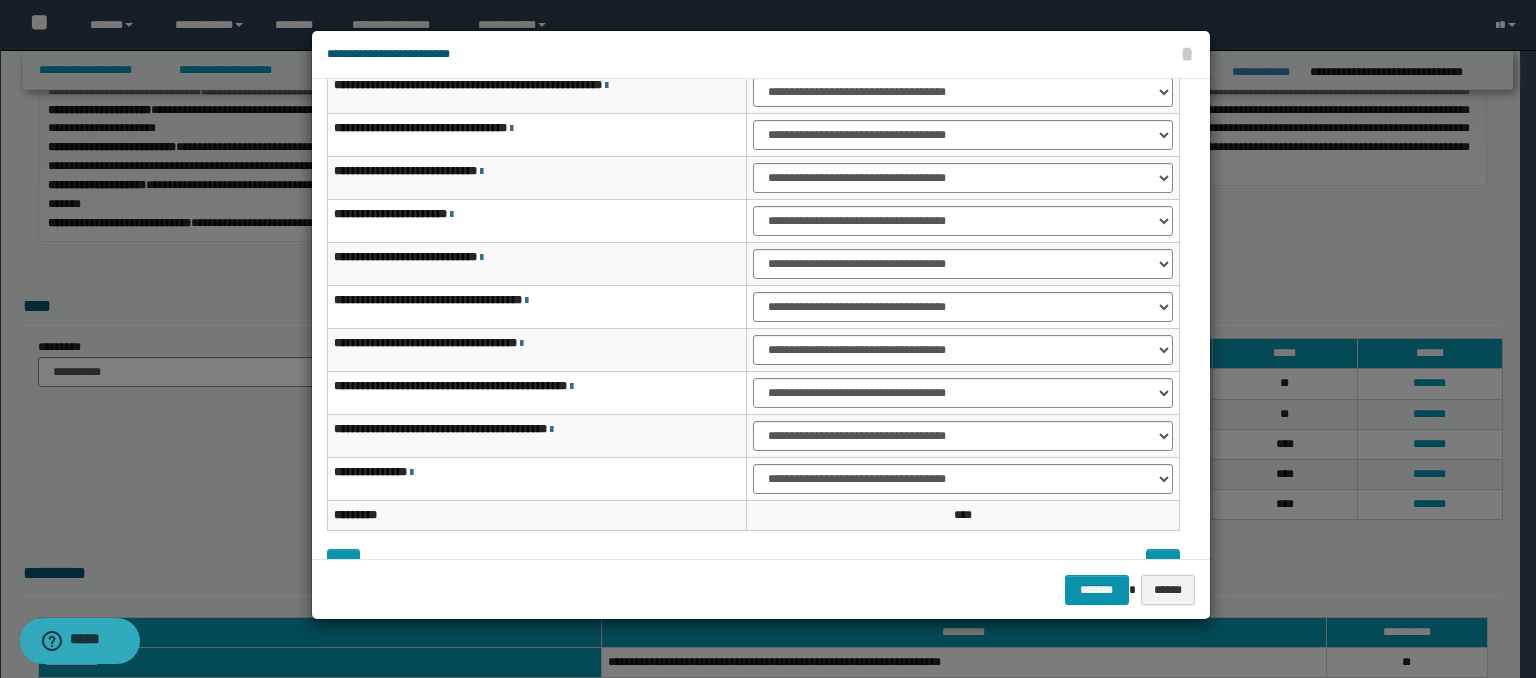 scroll, scrollTop: 118, scrollLeft: 0, axis: vertical 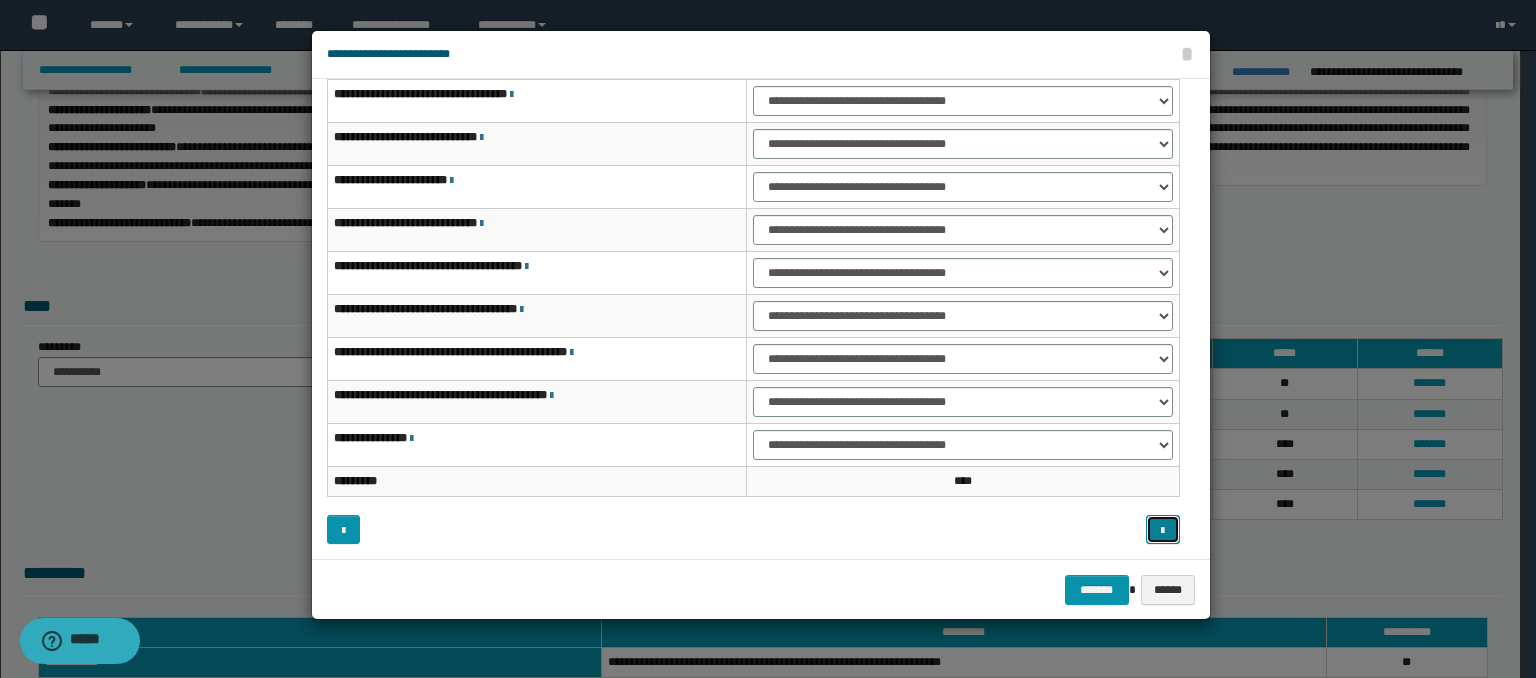 click at bounding box center (1162, 531) 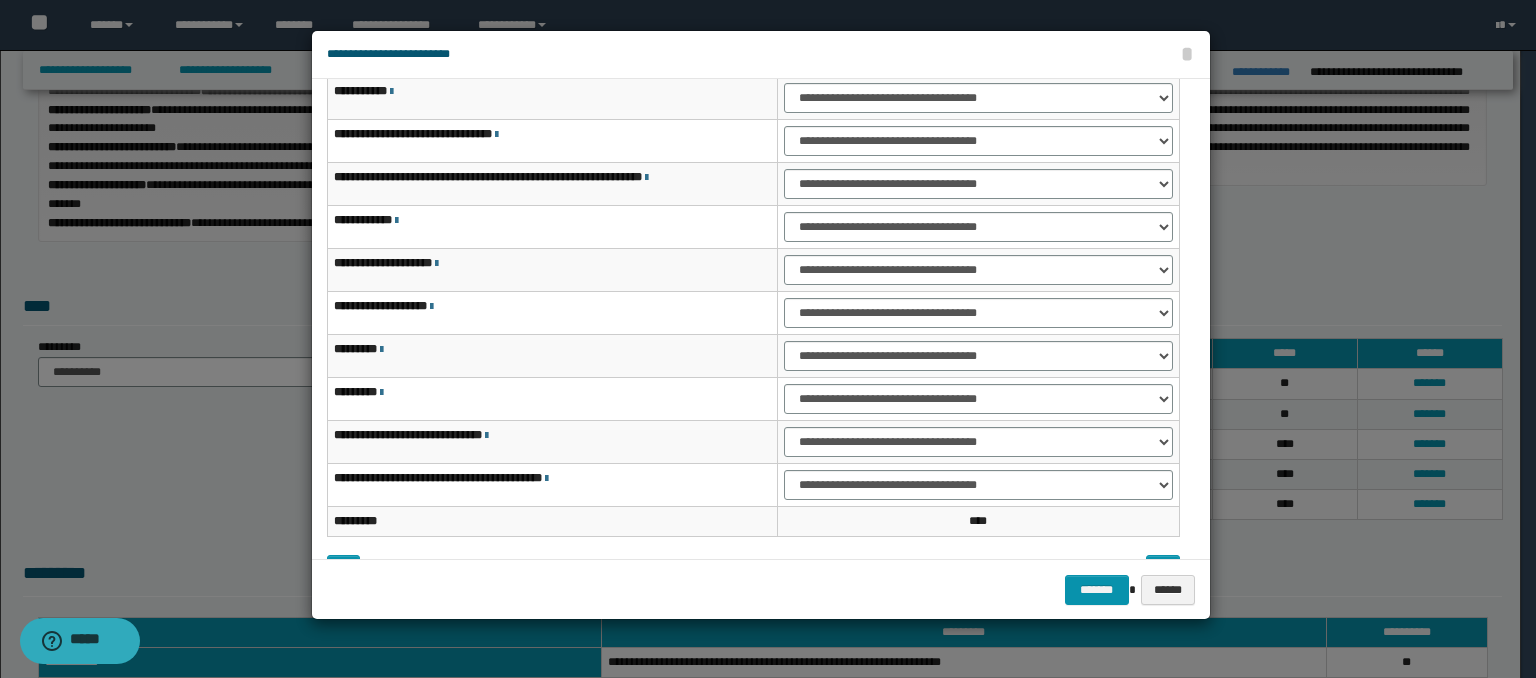 scroll, scrollTop: 38, scrollLeft: 0, axis: vertical 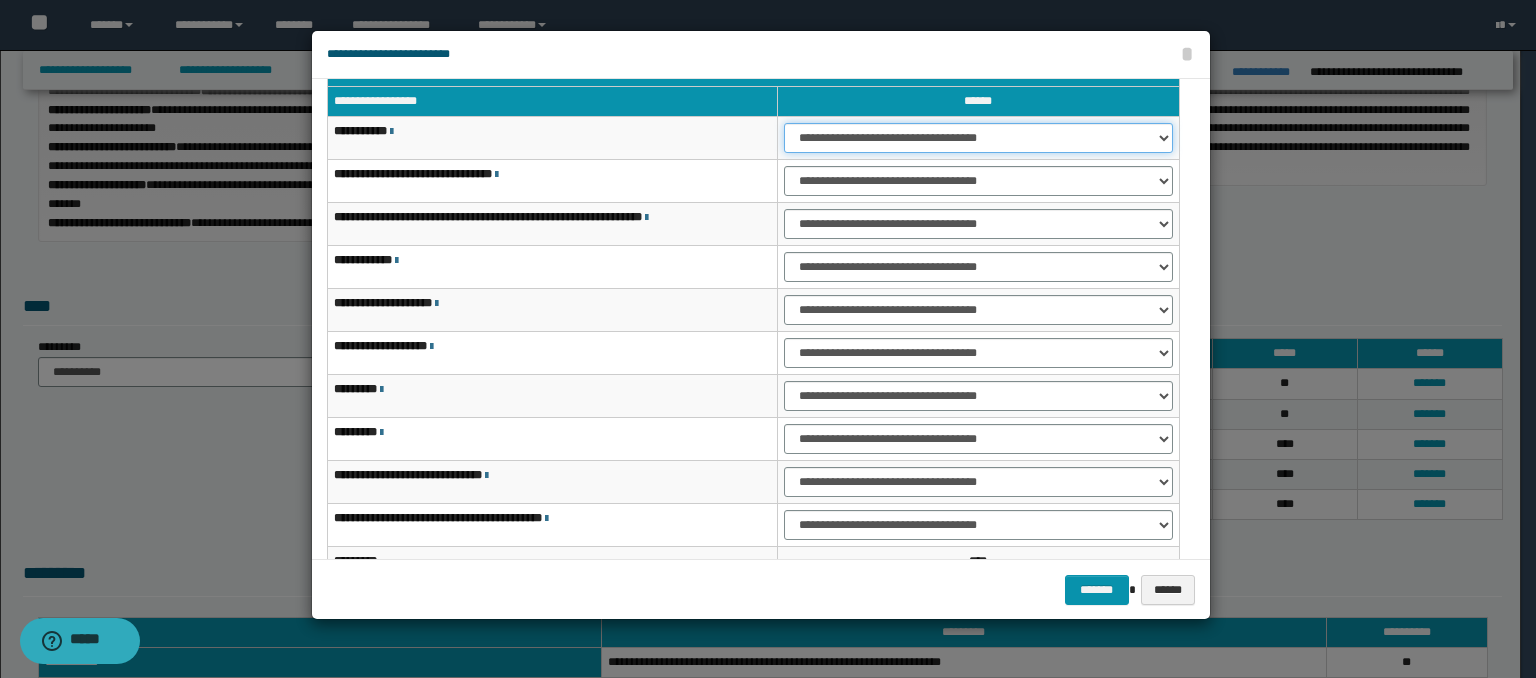 click on "**********" at bounding box center (978, 138) 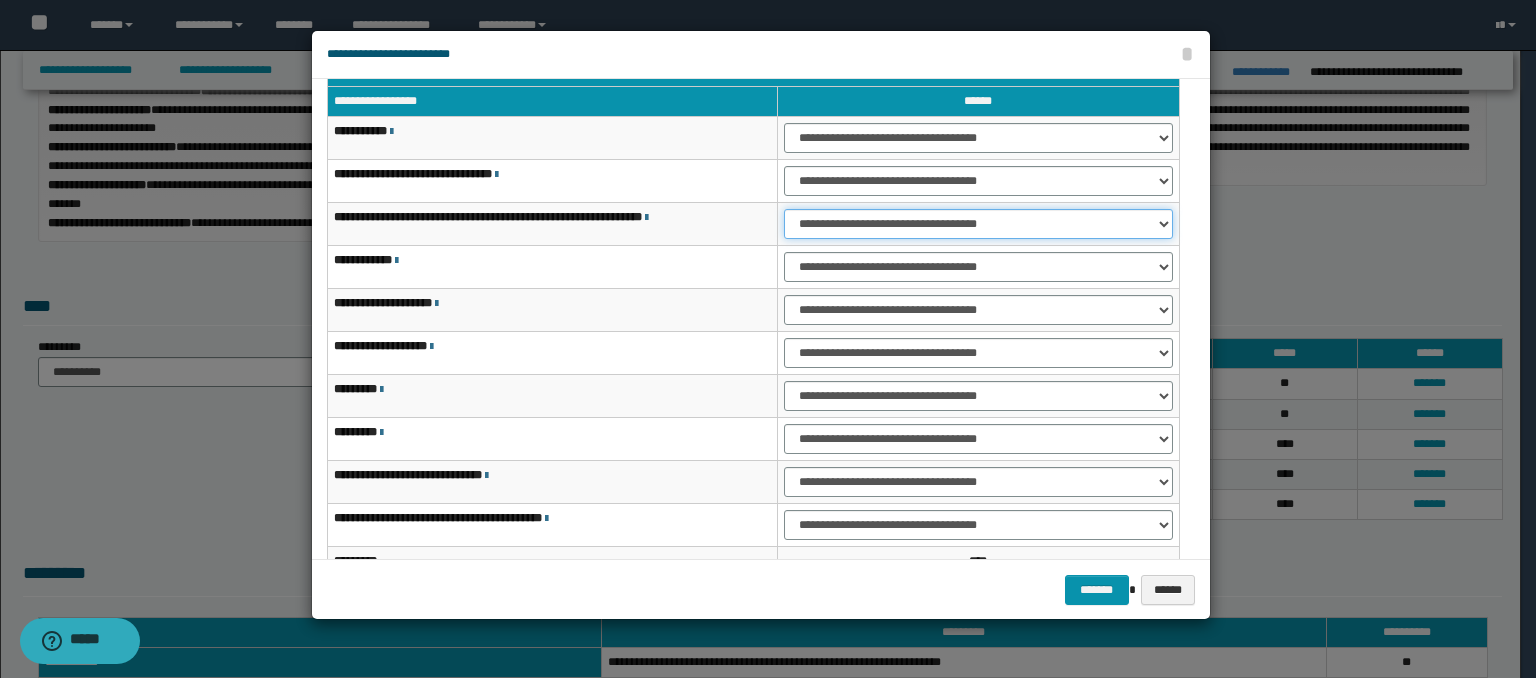 click on "**********" at bounding box center [978, 224] 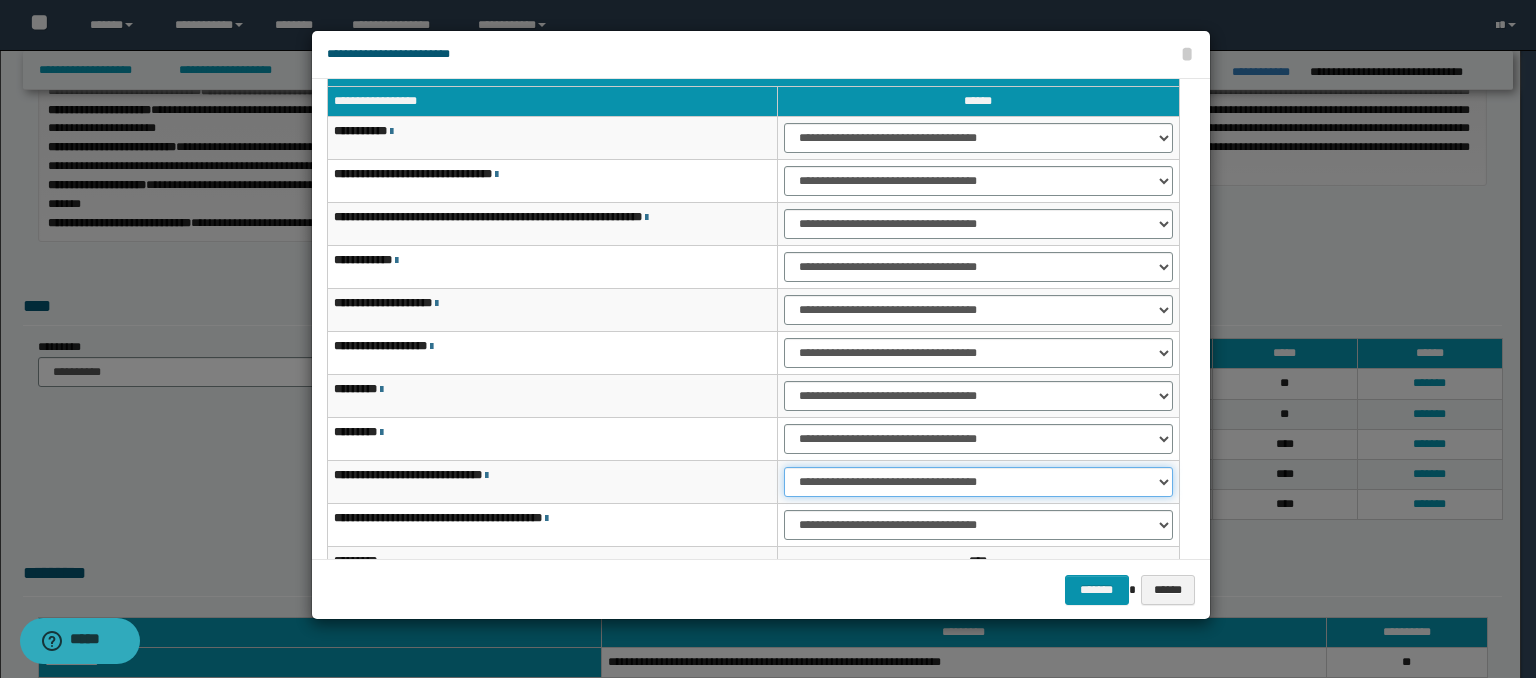 click on "**********" at bounding box center (978, 482) 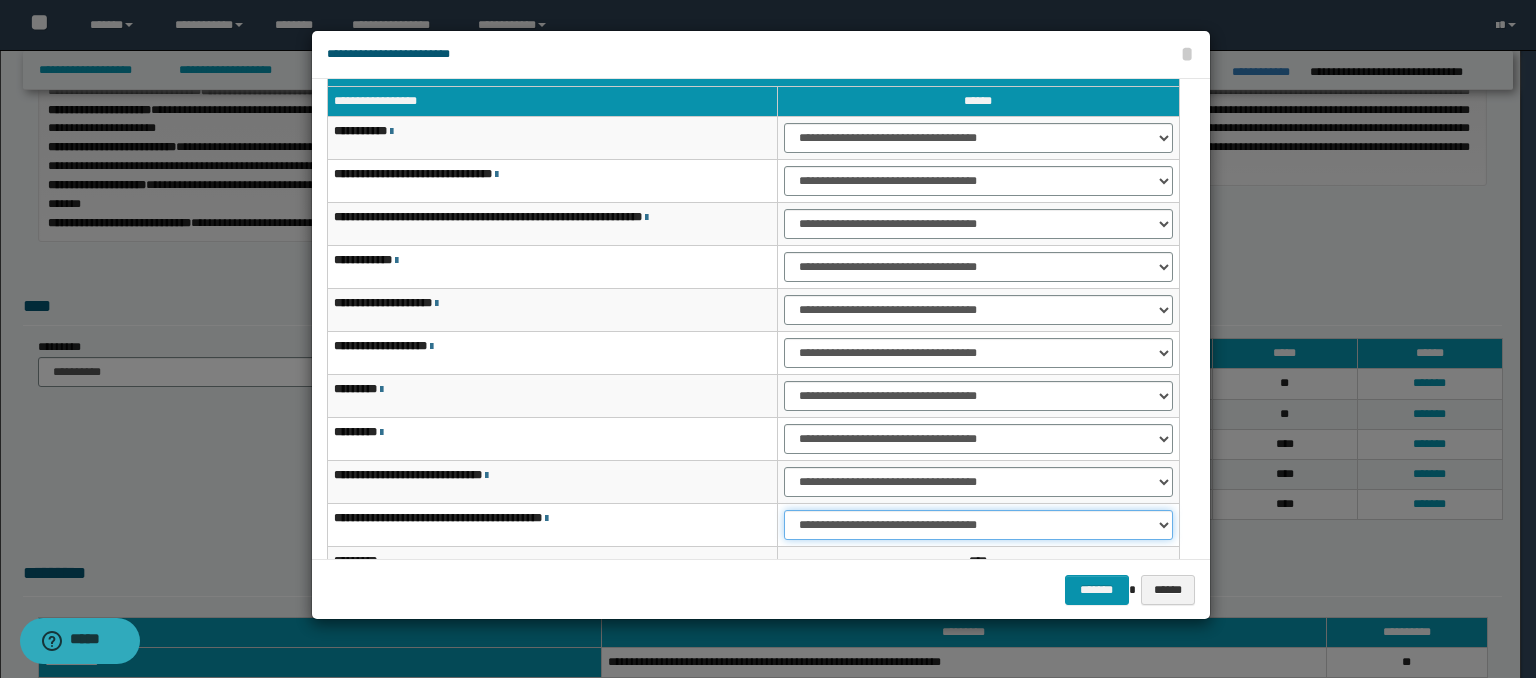 click on "**********" at bounding box center [978, 525] 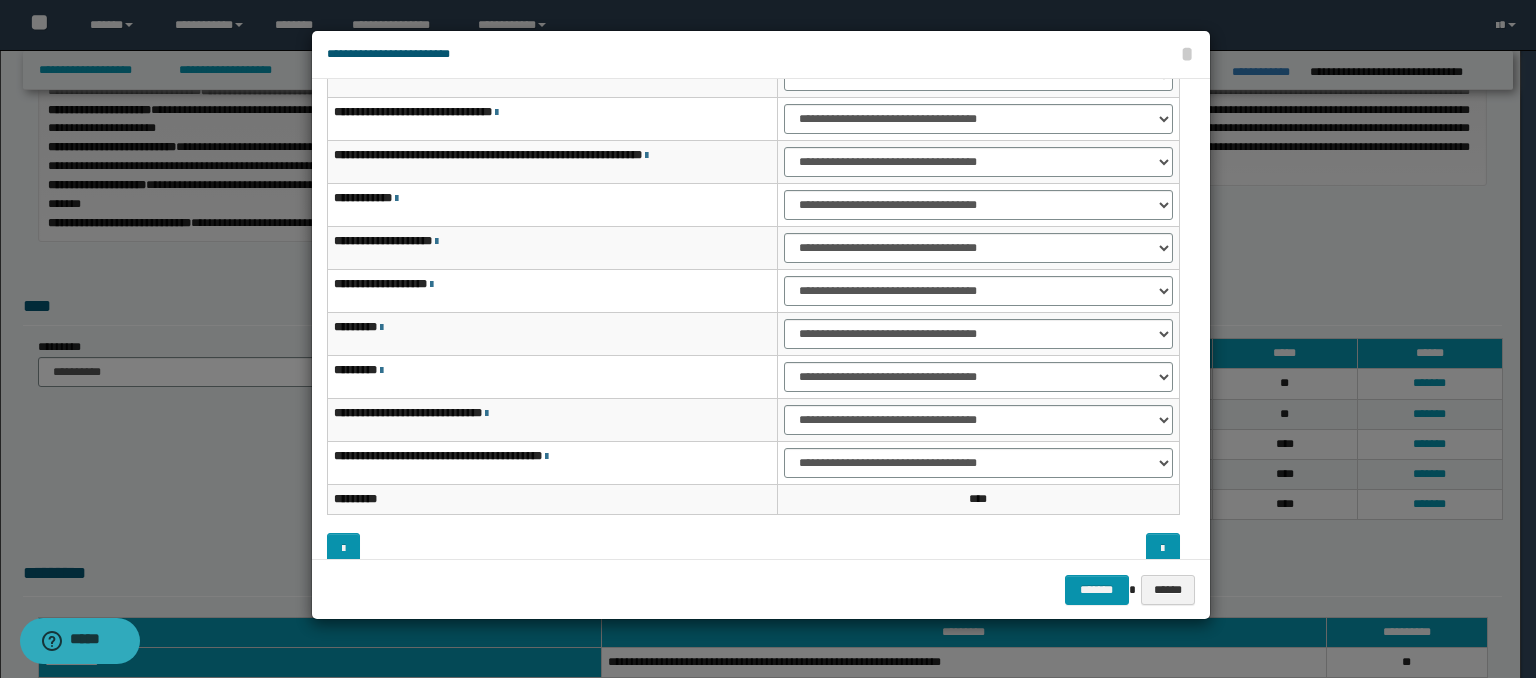 scroll, scrollTop: 118, scrollLeft: 0, axis: vertical 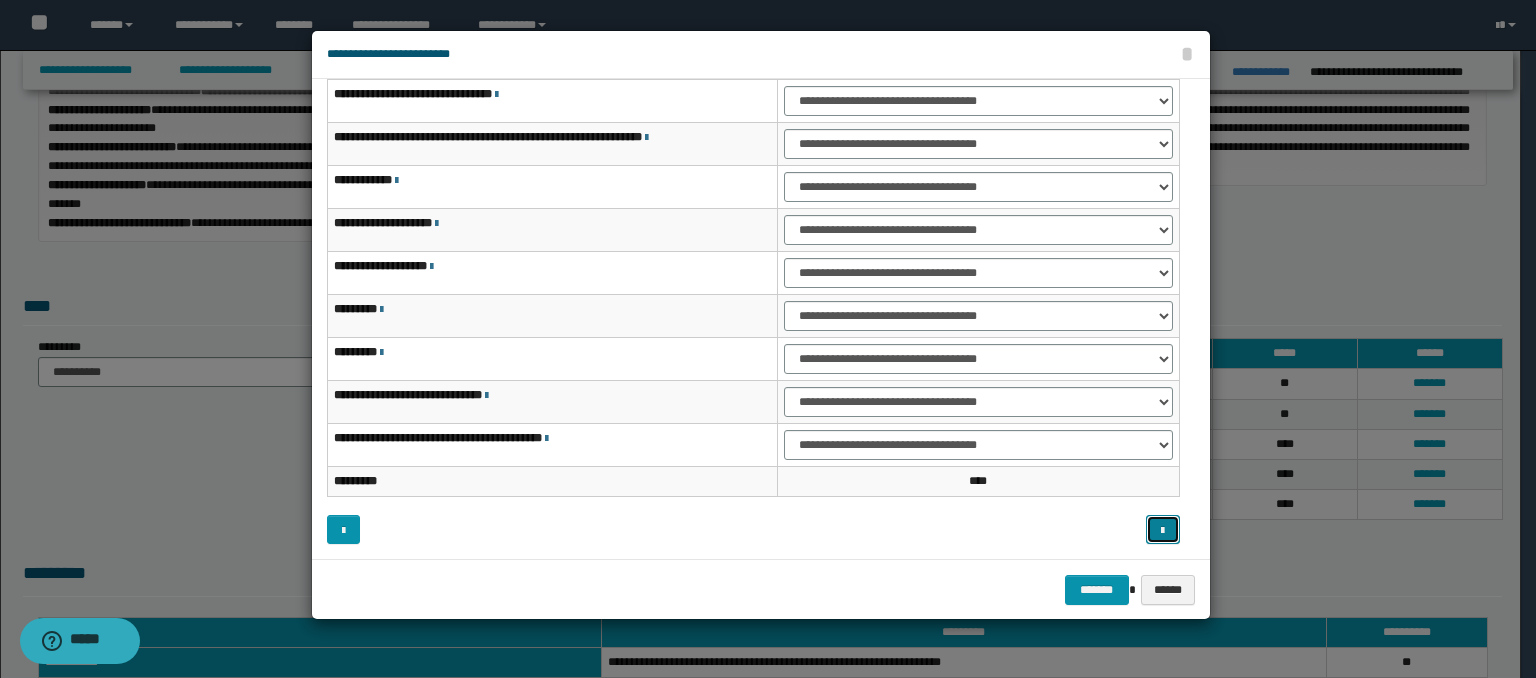 click at bounding box center (1162, 531) 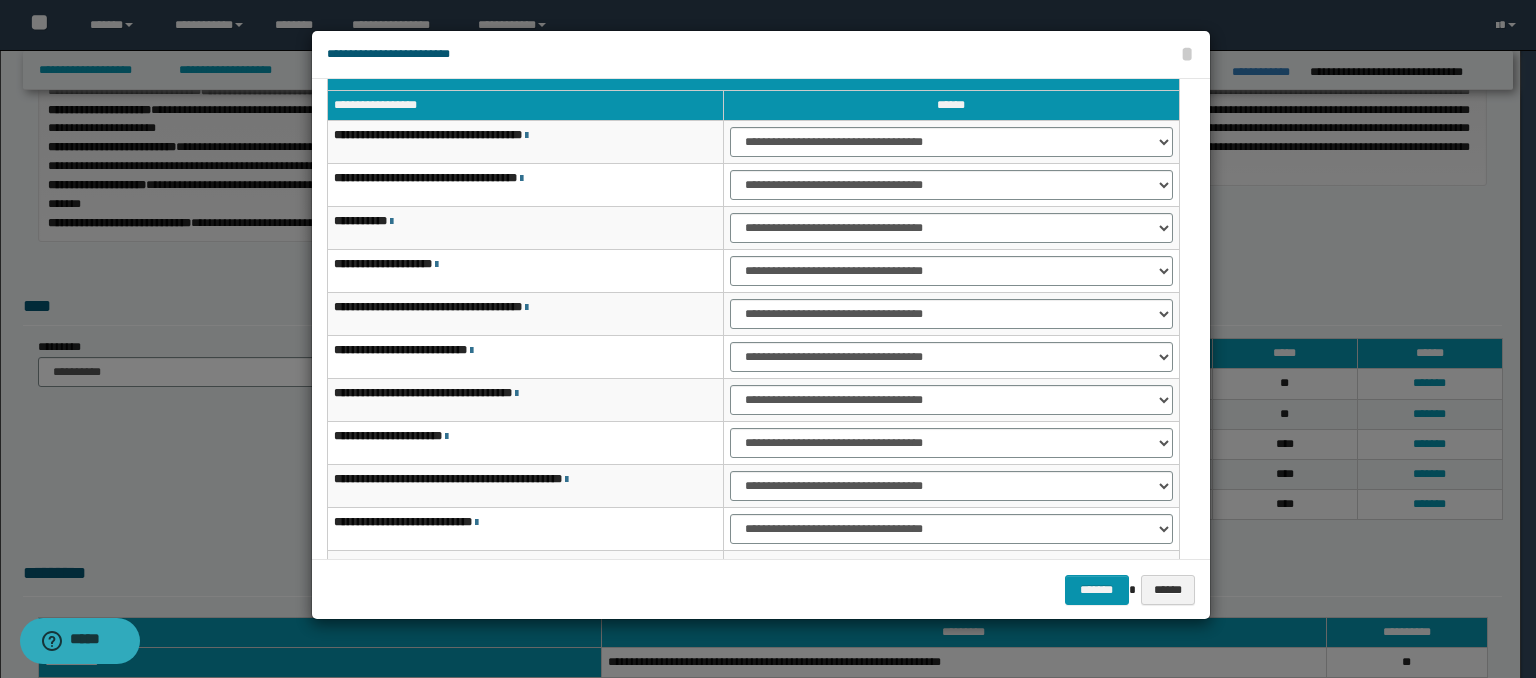 scroll, scrollTop: 0, scrollLeft: 0, axis: both 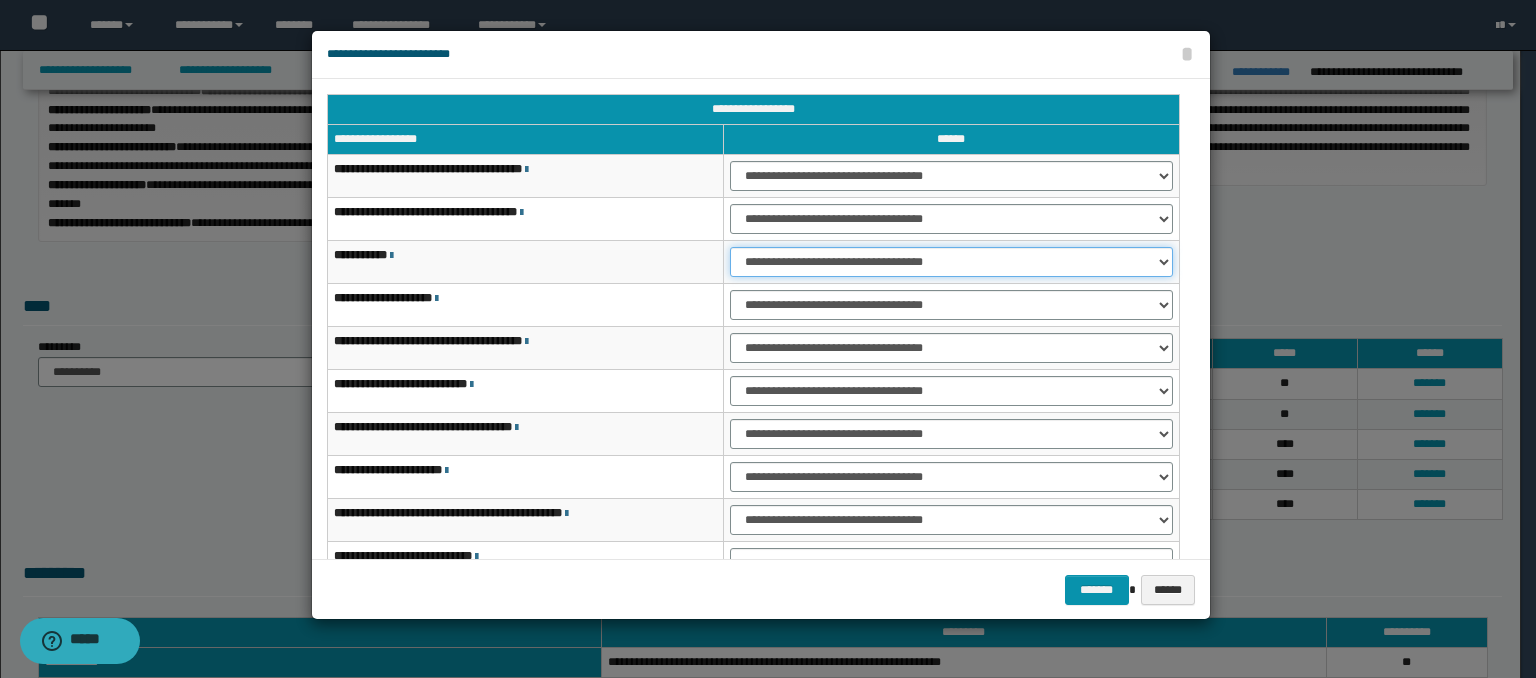 click on "**********" at bounding box center (951, 262) 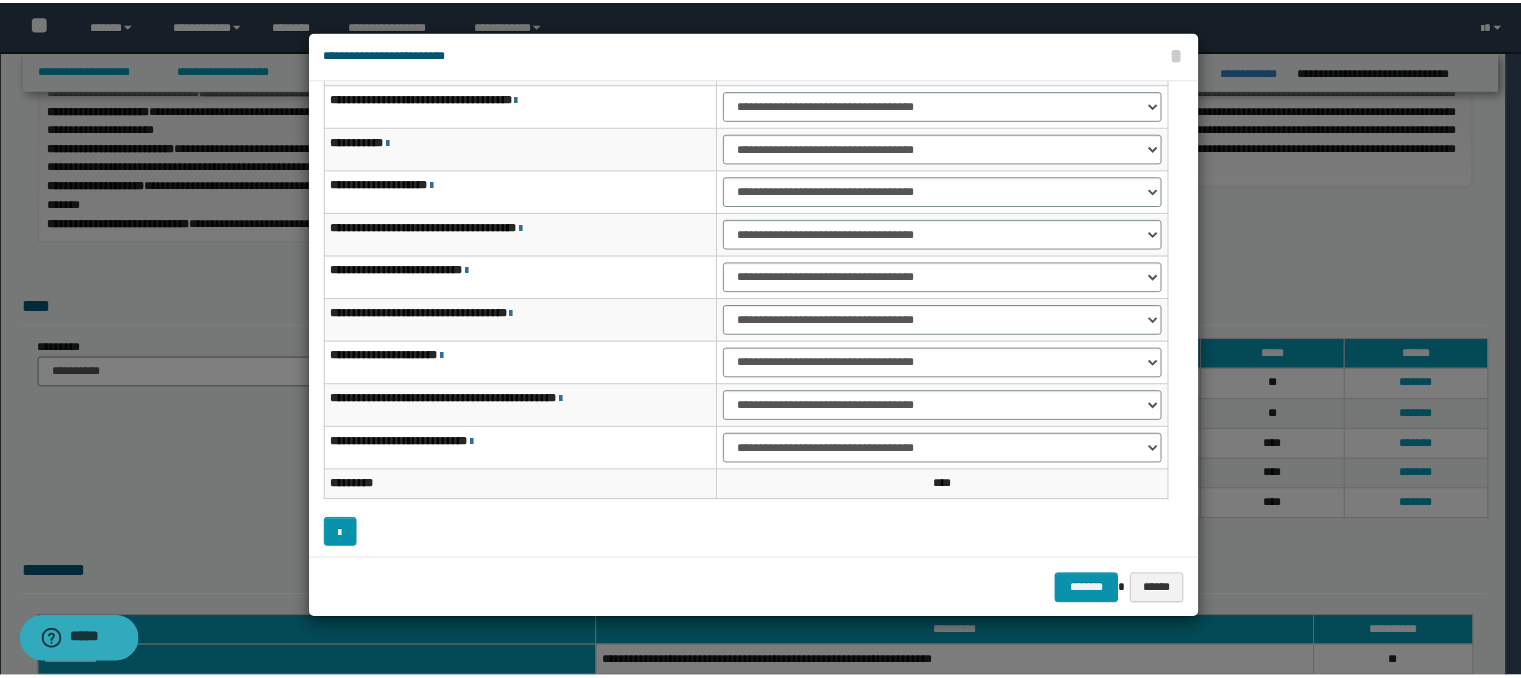 scroll, scrollTop: 118, scrollLeft: 0, axis: vertical 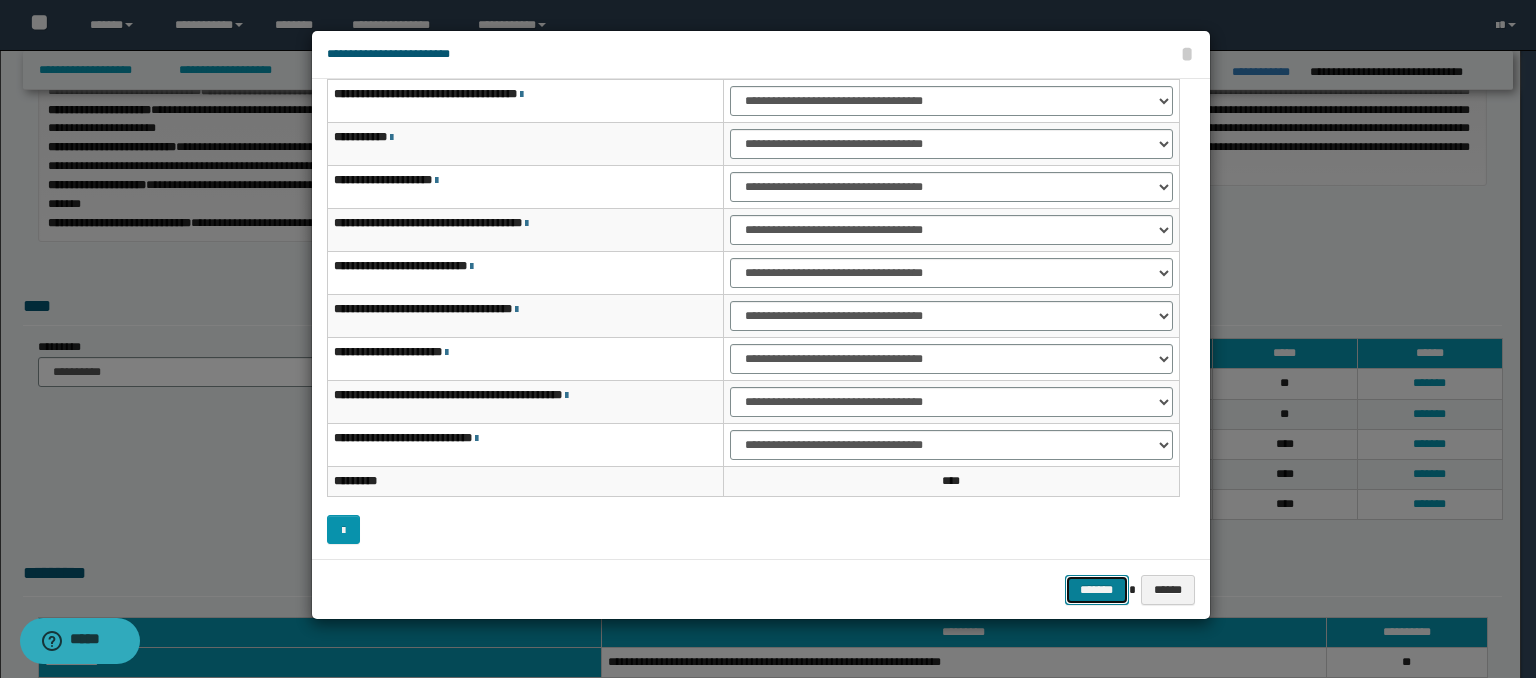 click on "*******" at bounding box center [1097, 590] 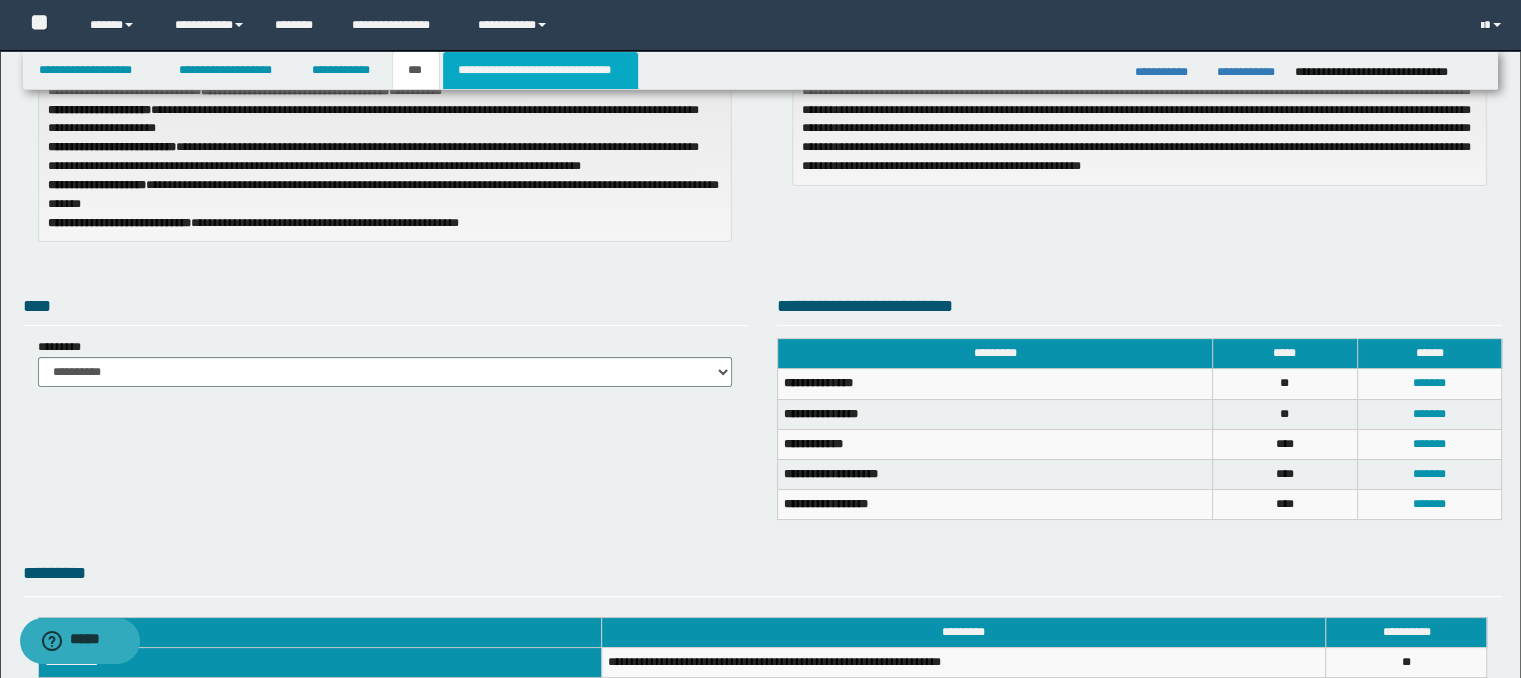click on "**********" at bounding box center [540, 70] 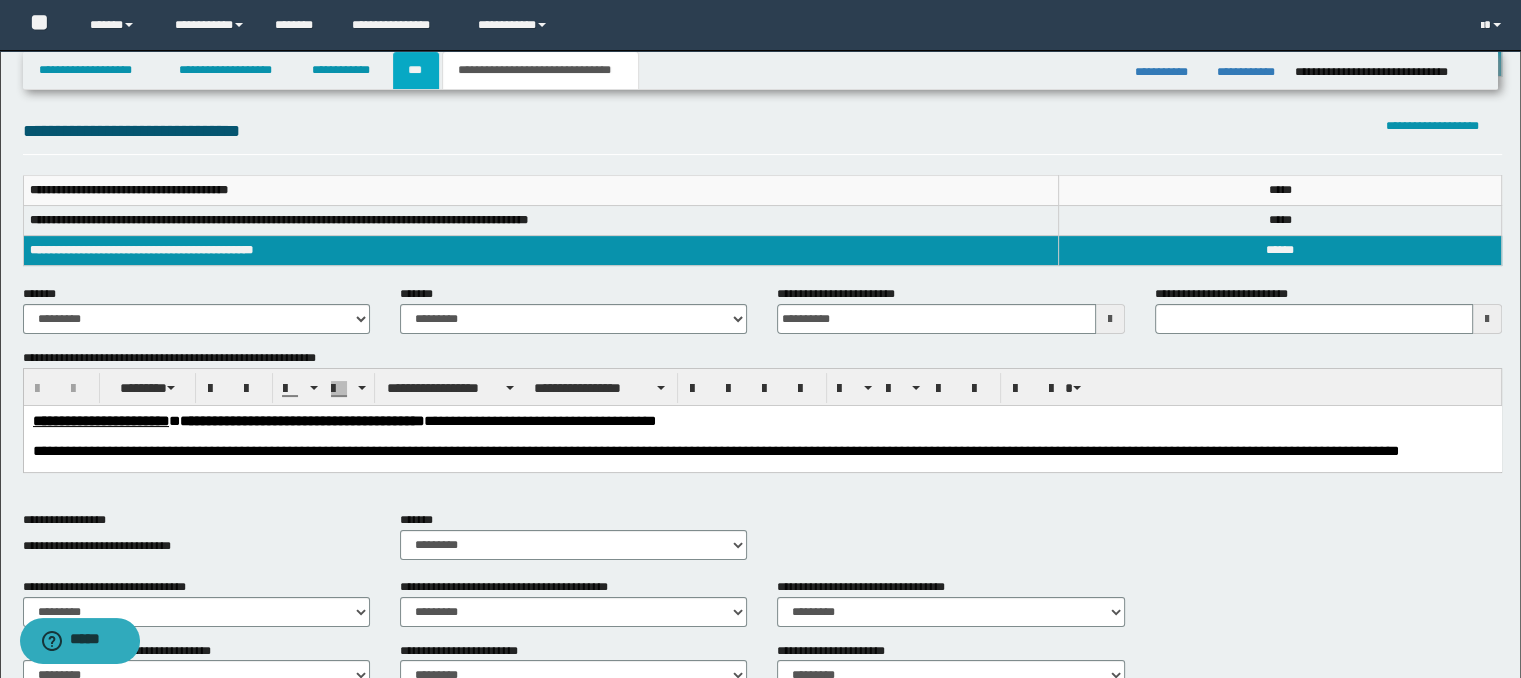 click on "***" at bounding box center [416, 70] 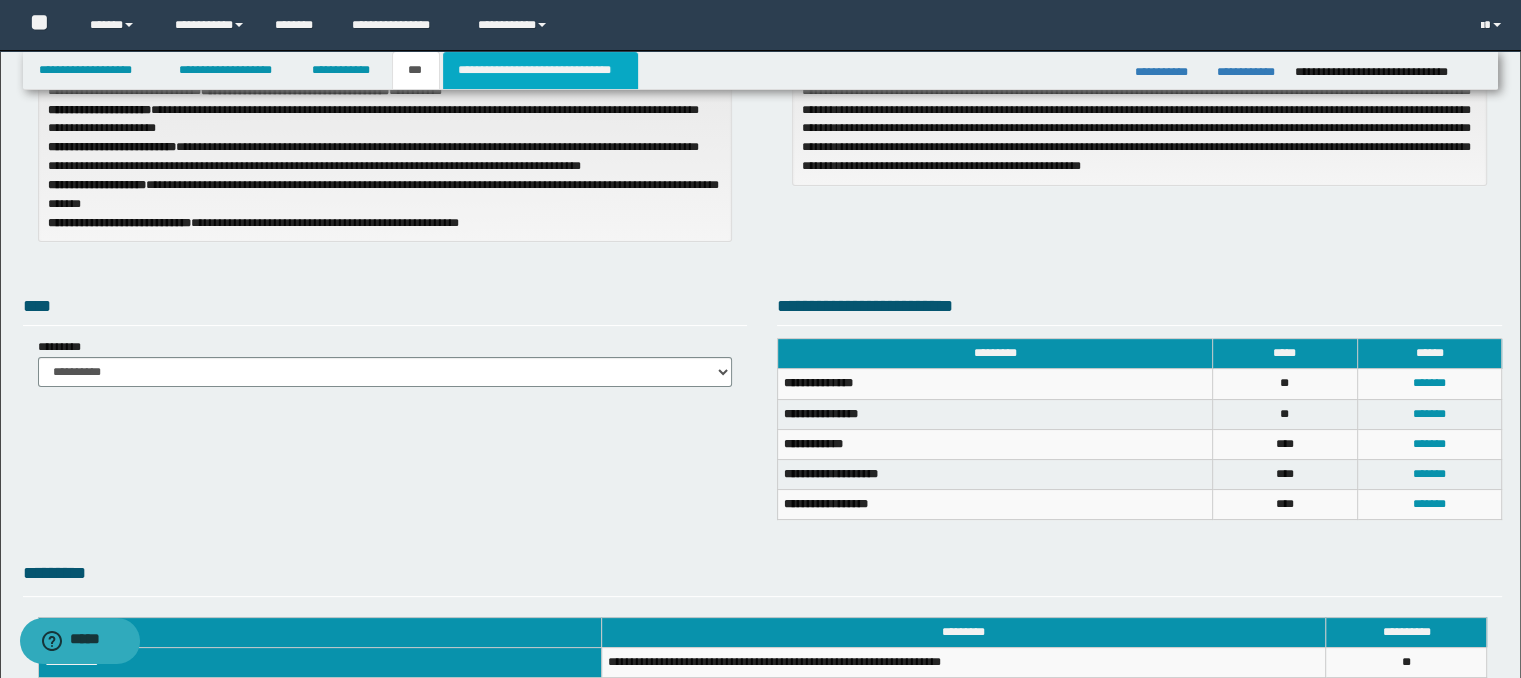 click on "**********" at bounding box center (540, 70) 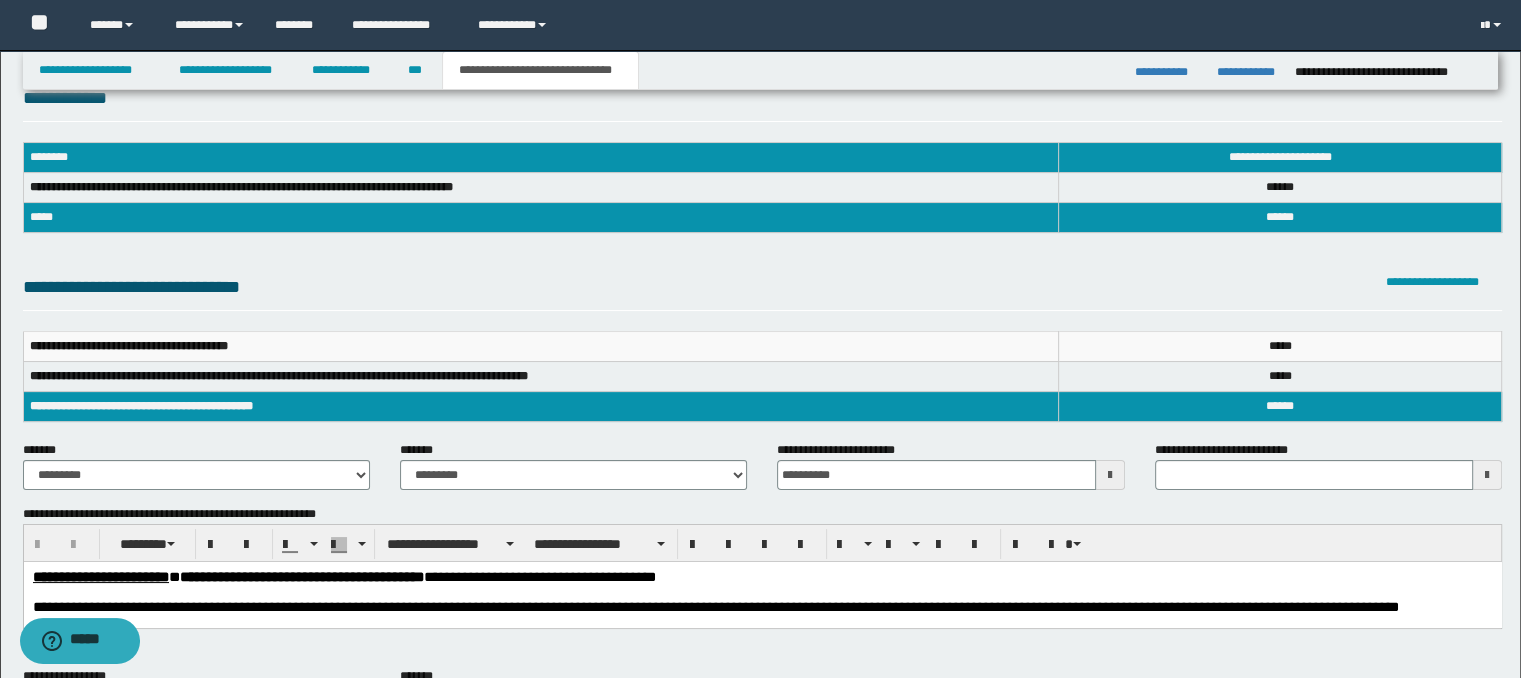 scroll, scrollTop: 40, scrollLeft: 0, axis: vertical 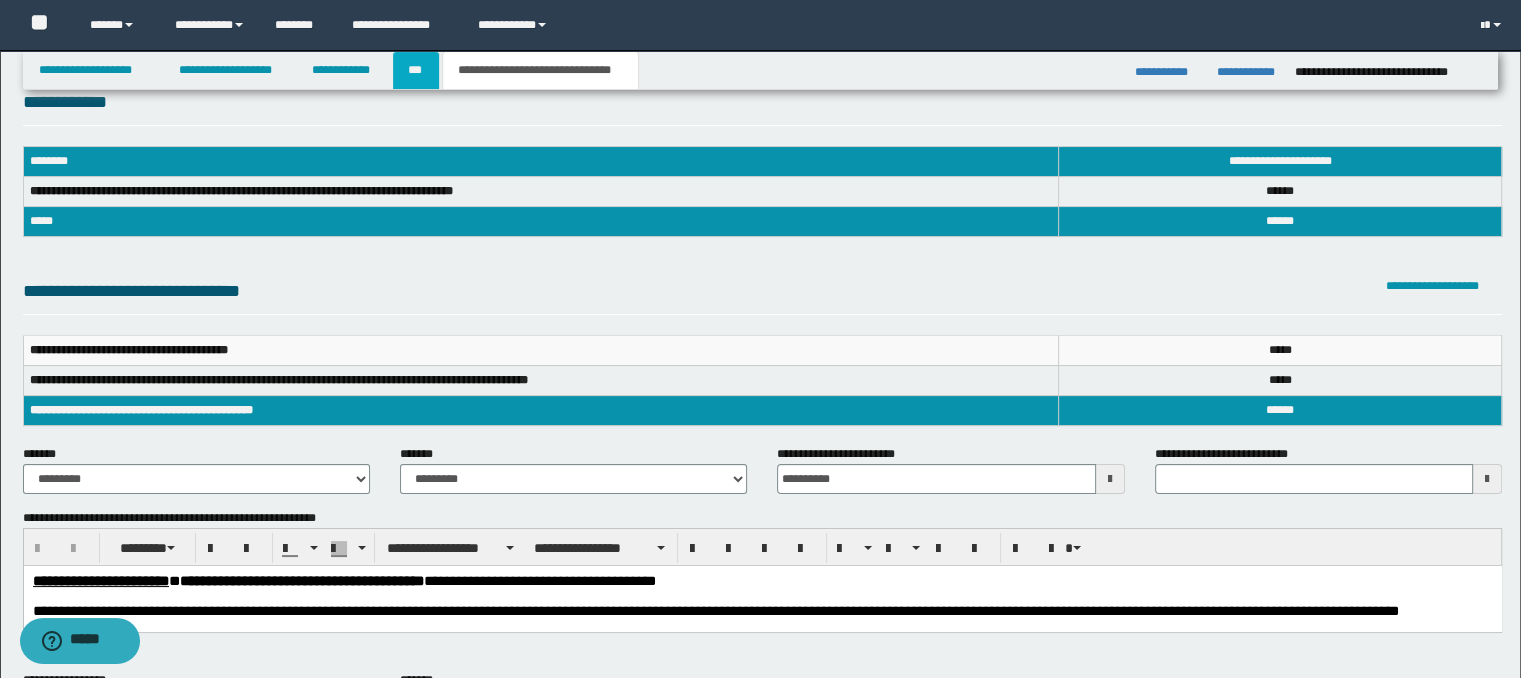 click on "***" at bounding box center (416, 70) 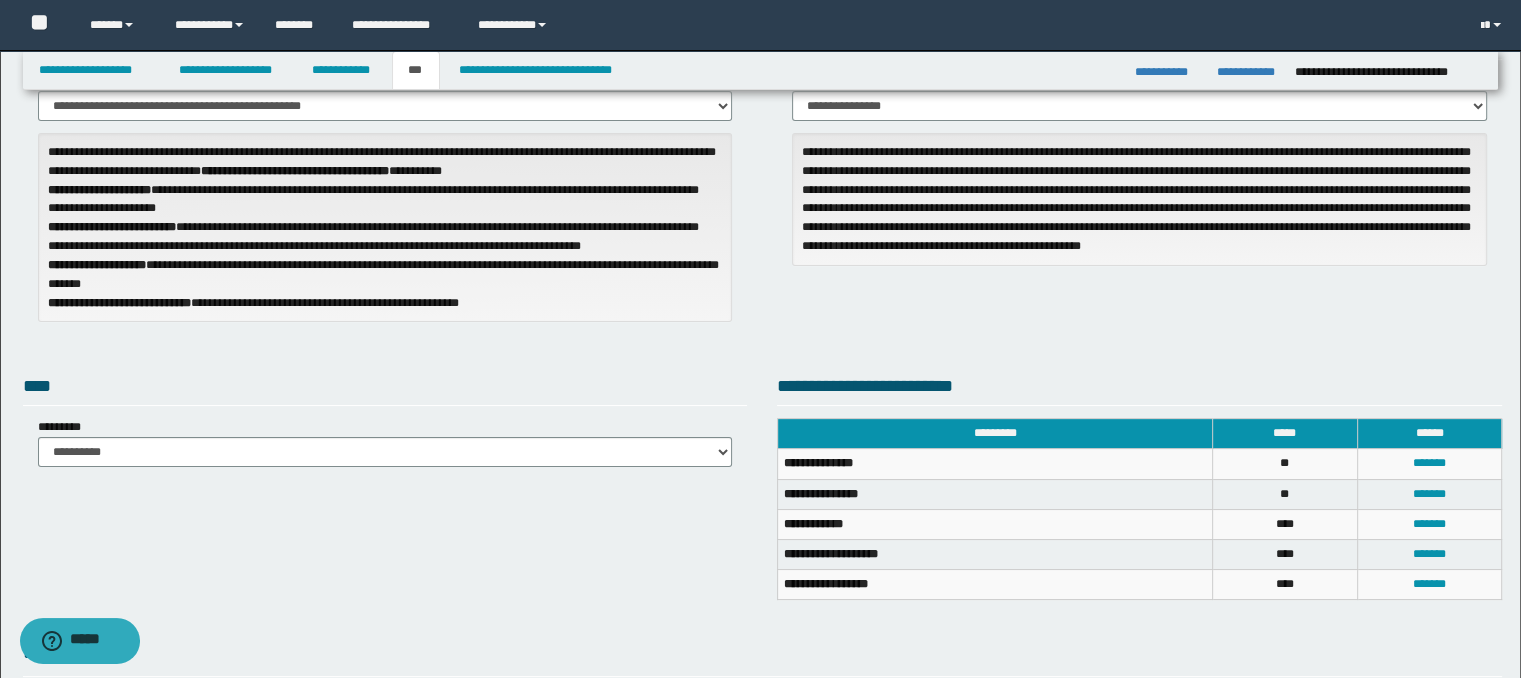 scroll, scrollTop: 160, scrollLeft: 0, axis: vertical 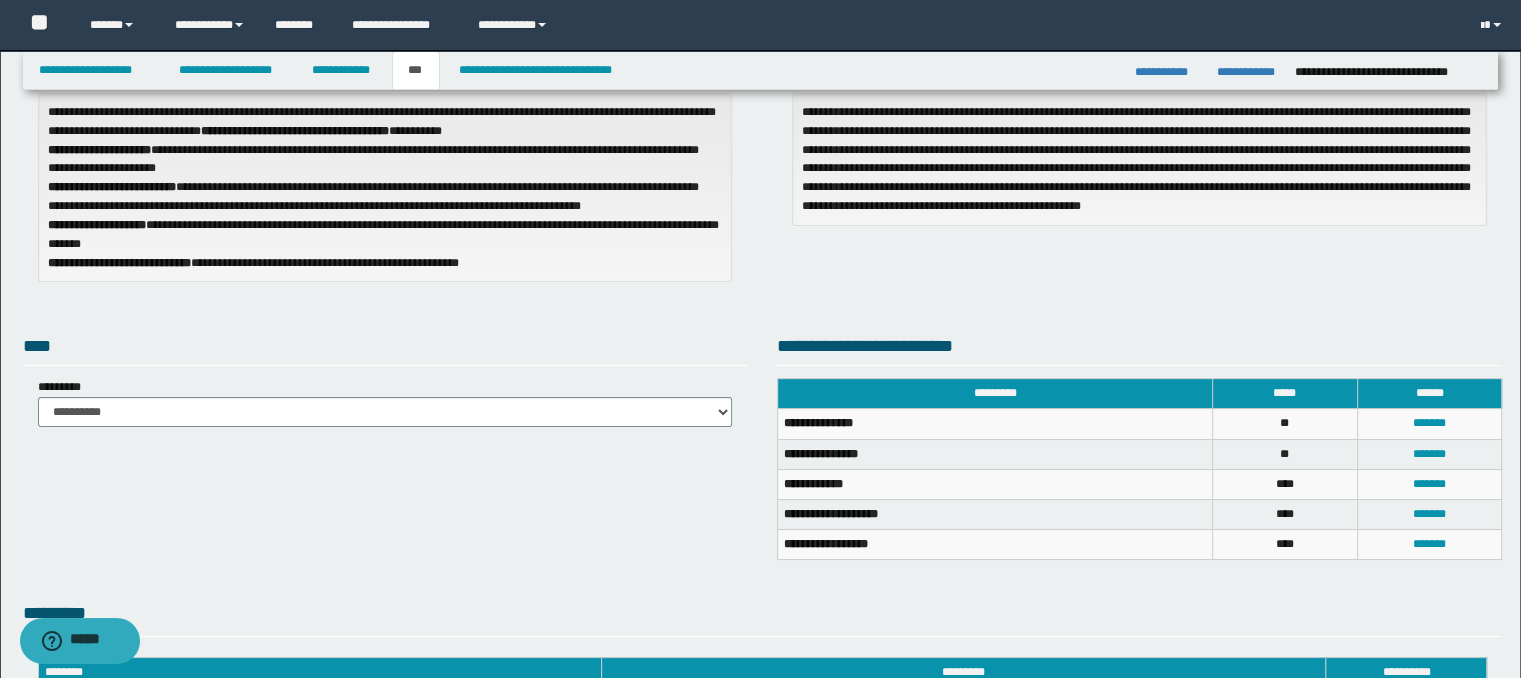 click on "**********" at bounding box center [1139, 349] 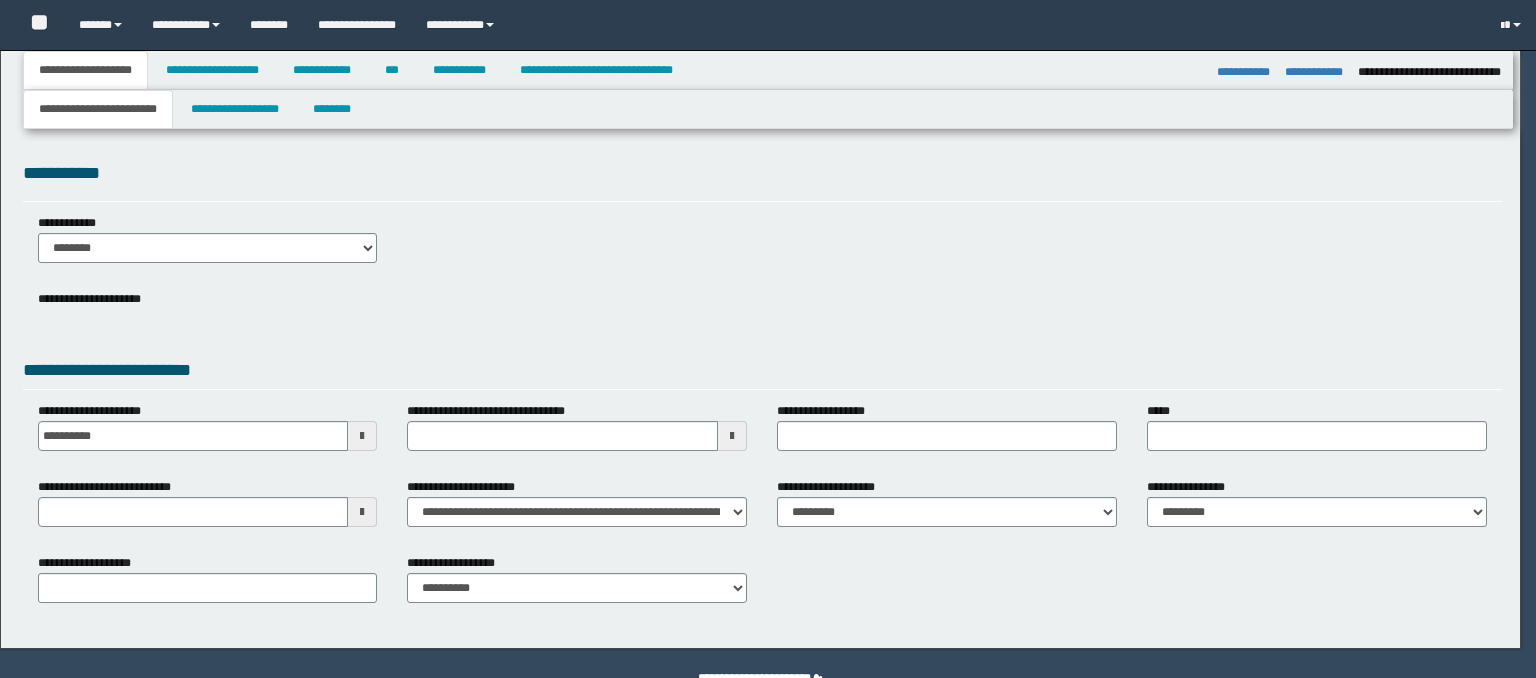 select on "*" 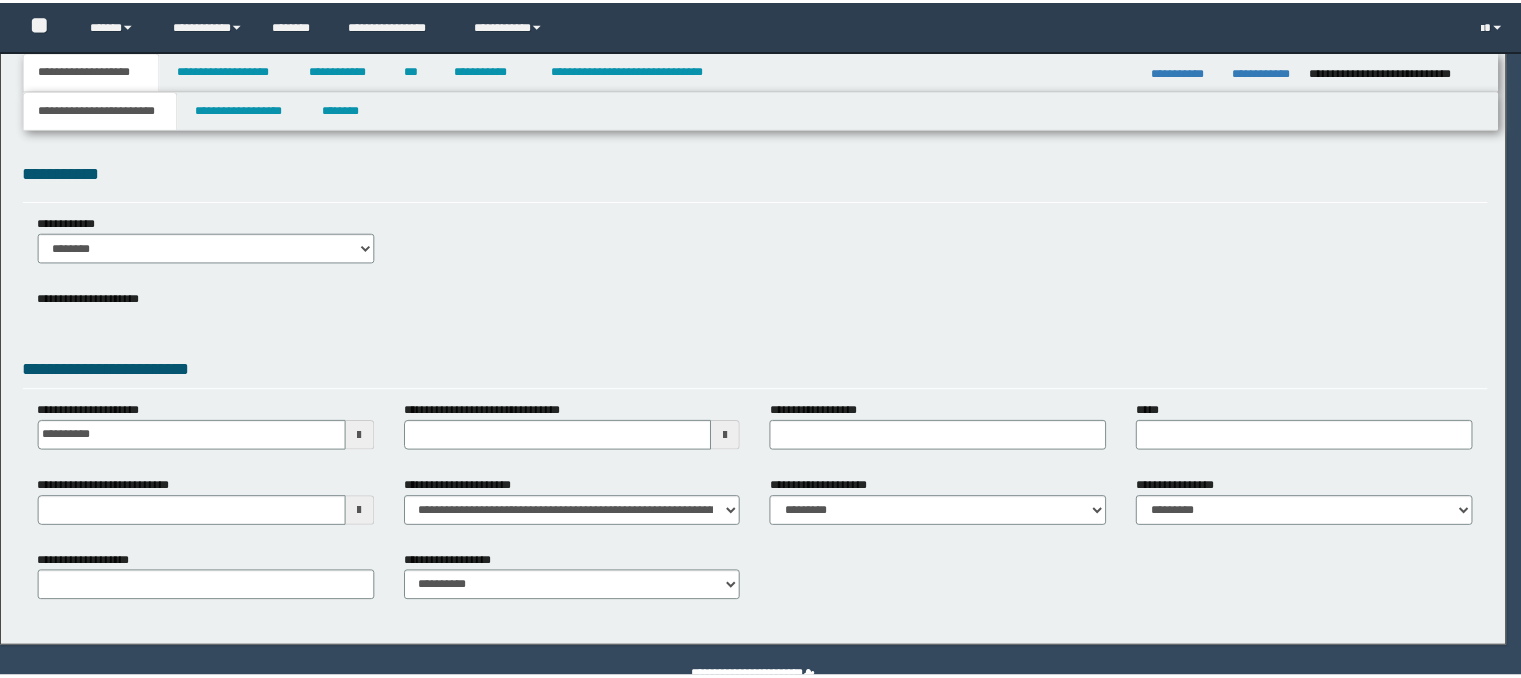 scroll, scrollTop: 0, scrollLeft: 0, axis: both 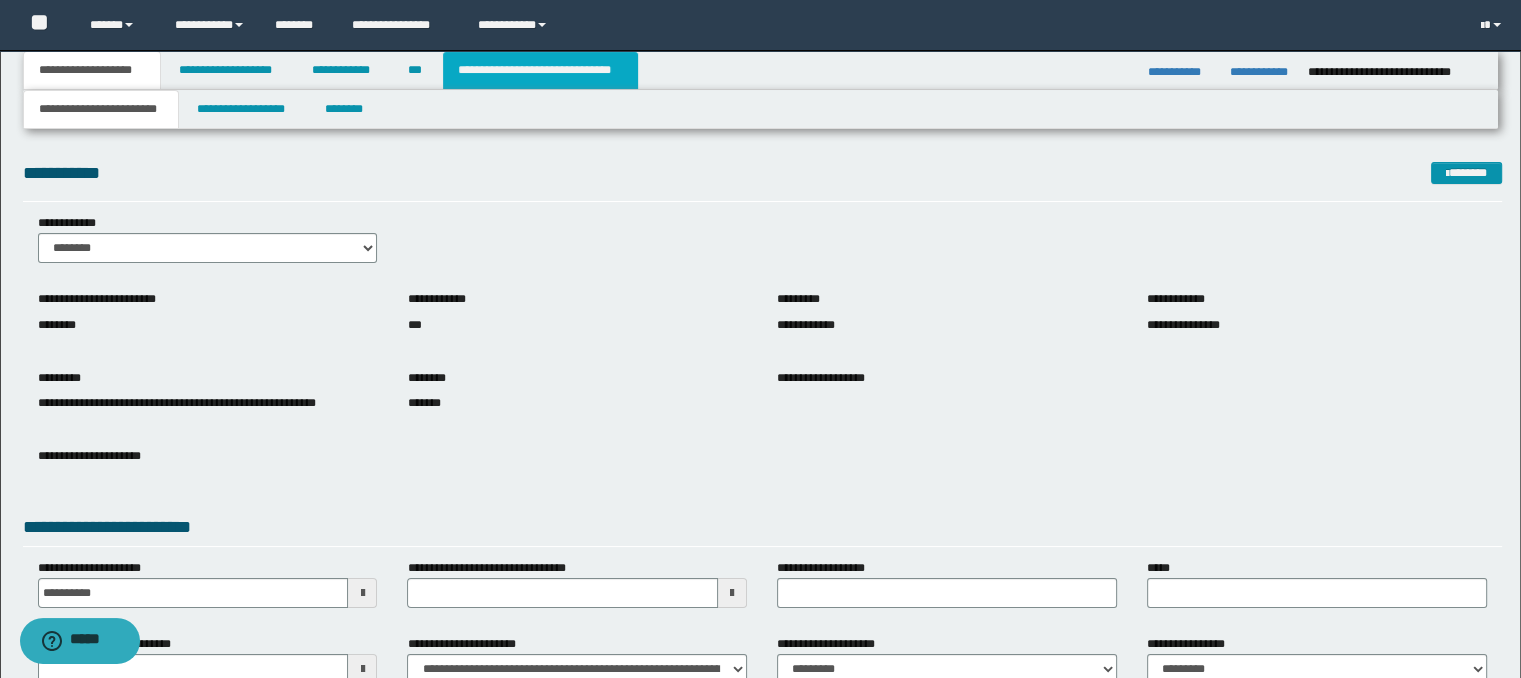 click on "**********" at bounding box center (540, 70) 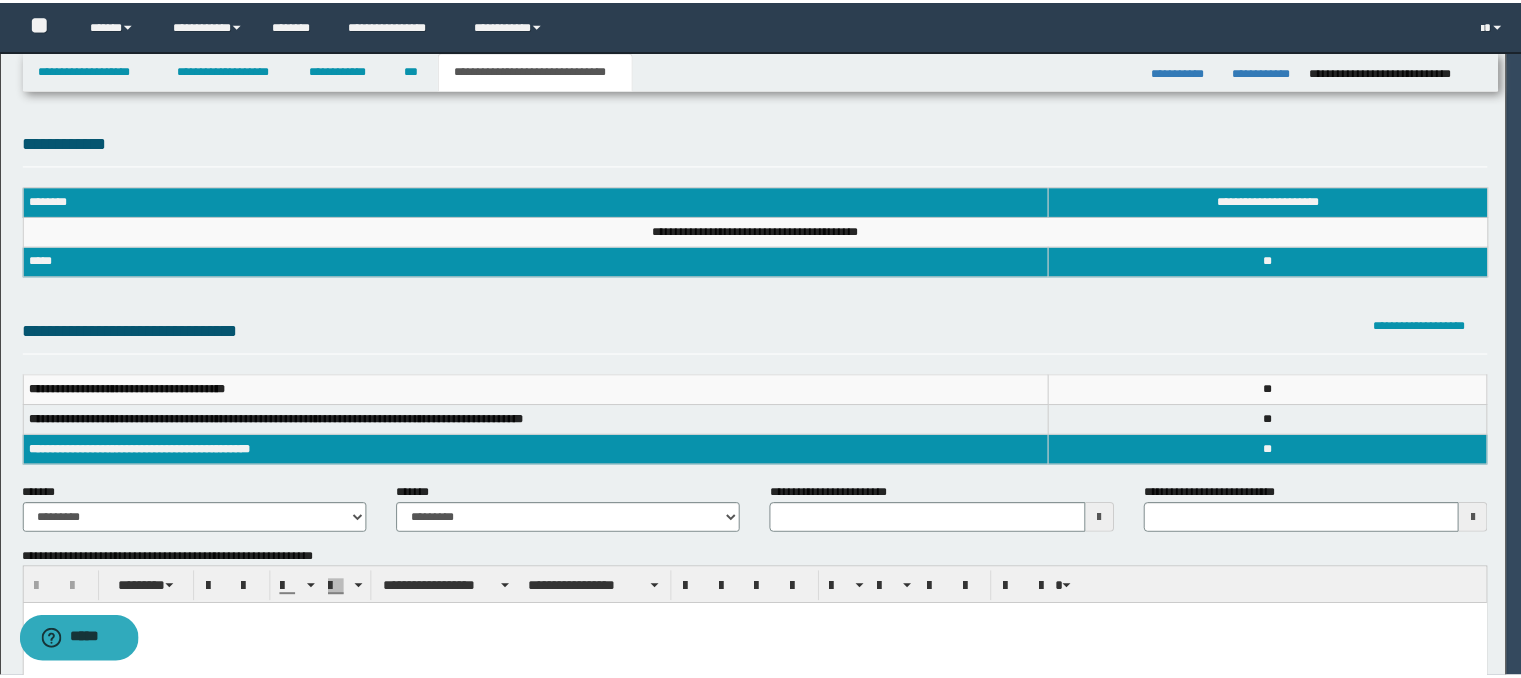 scroll, scrollTop: 0, scrollLeft: 0, axis: both 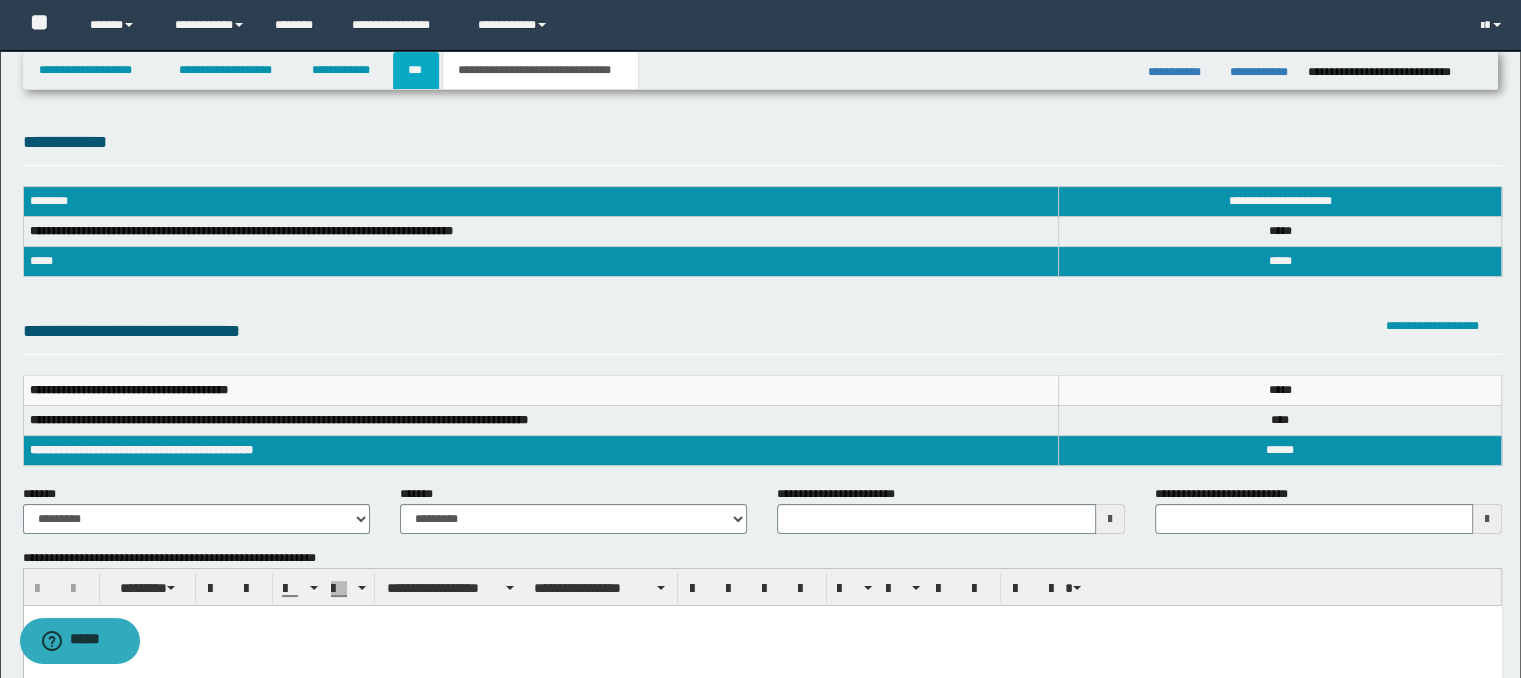 click on "***" at bounding box center [416, 70] 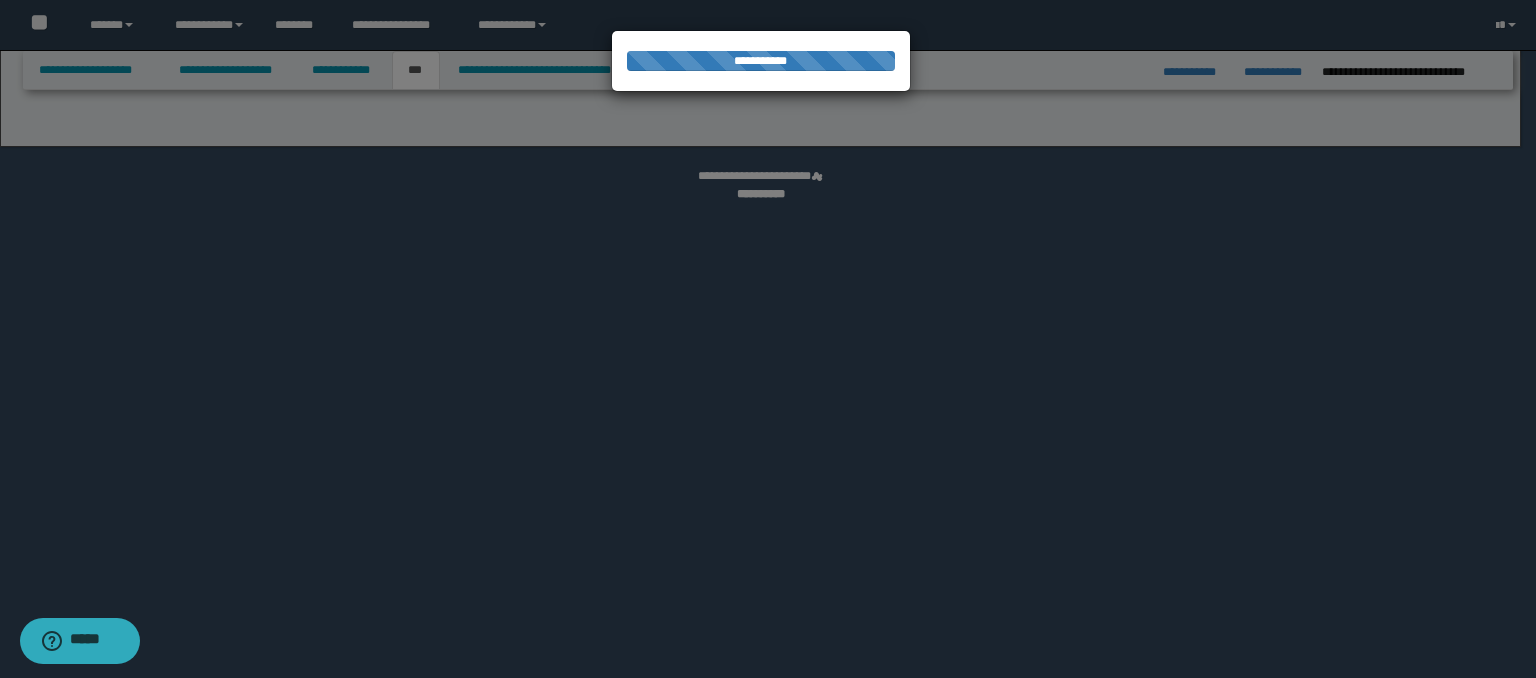 select on "*" 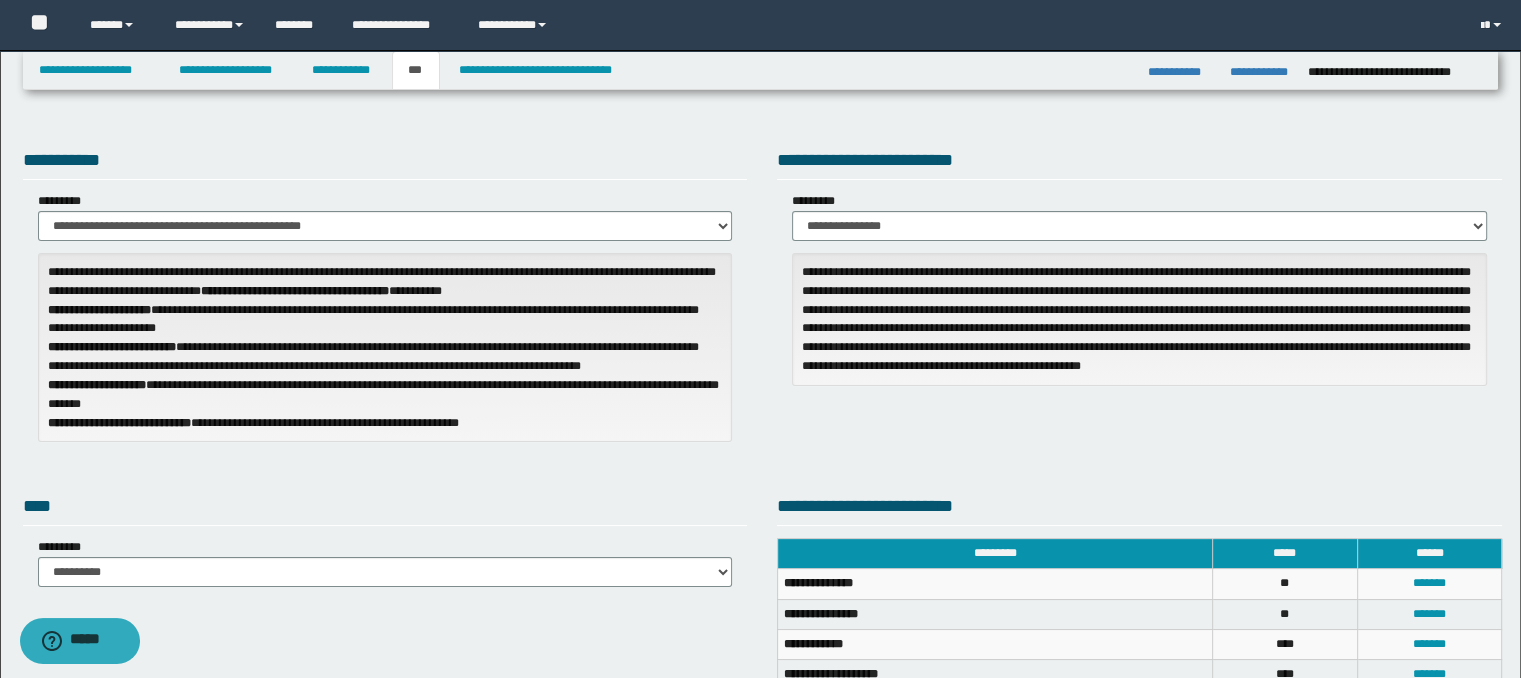 click on "**********" at bounding box center (97, 385) 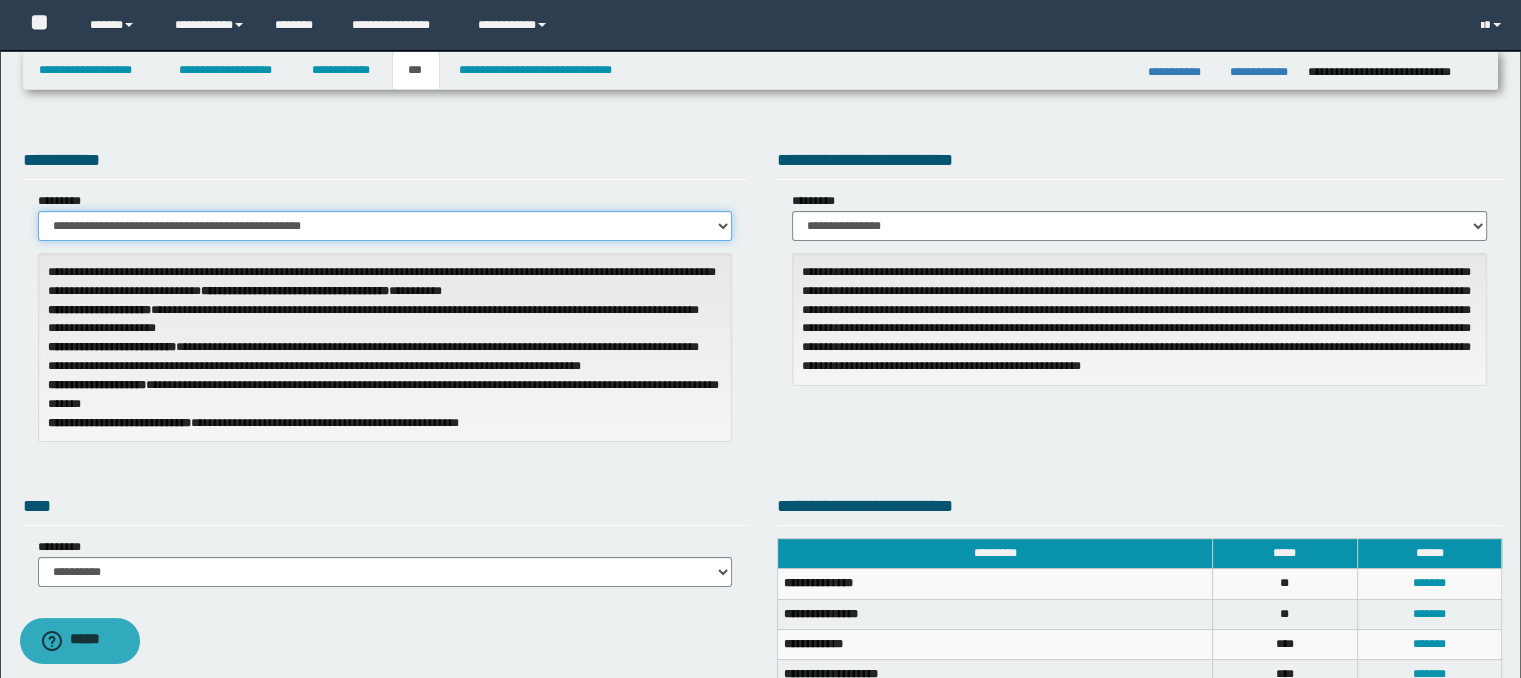 click on "**********" at bounding box center [385, 226] 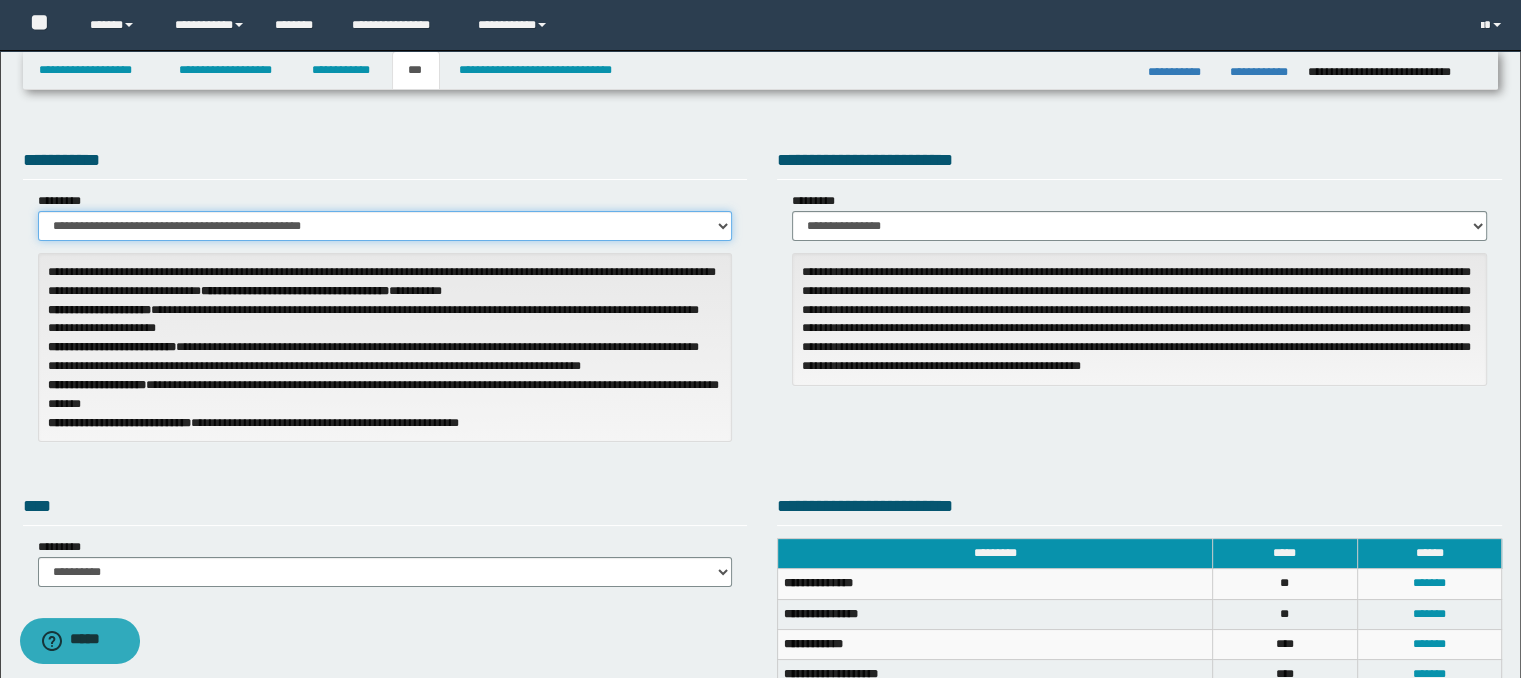 select on "**" 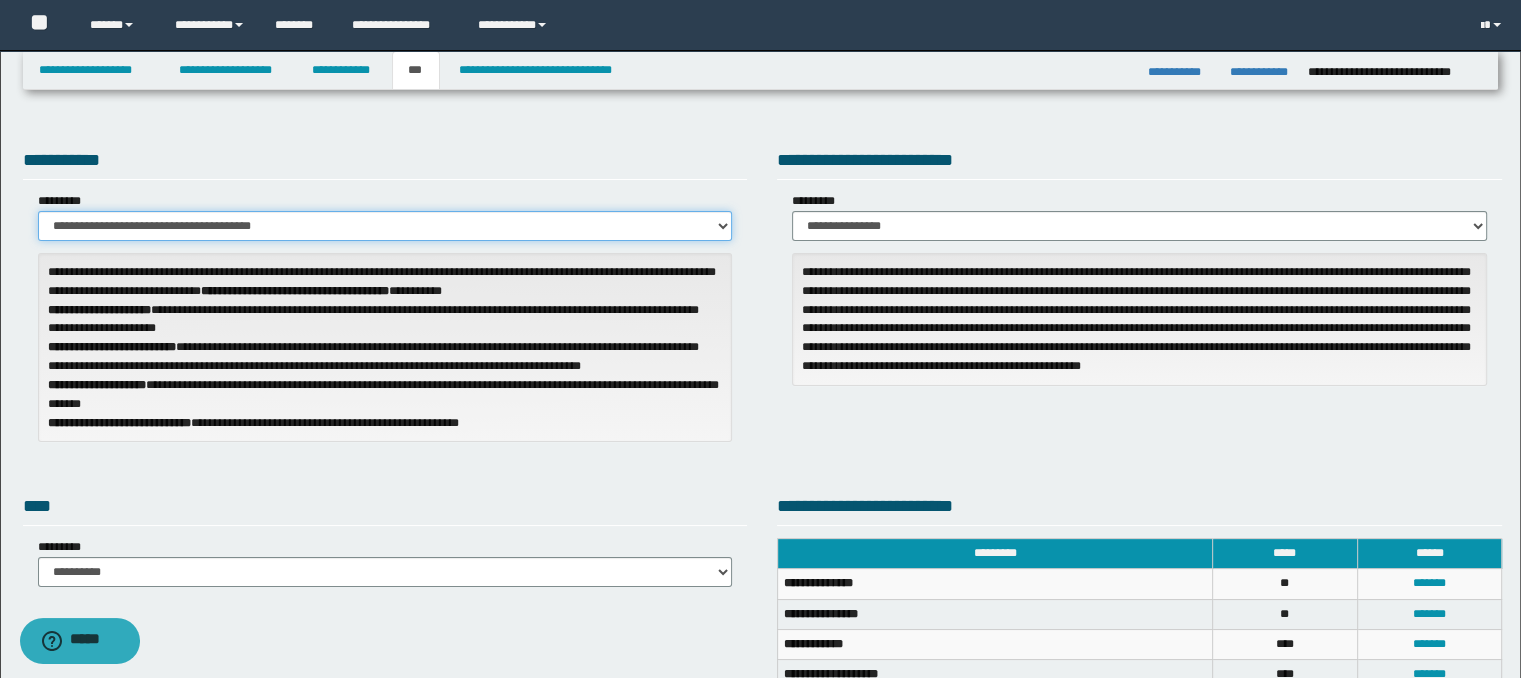 click on "**********" at bounding box center (385, 226) 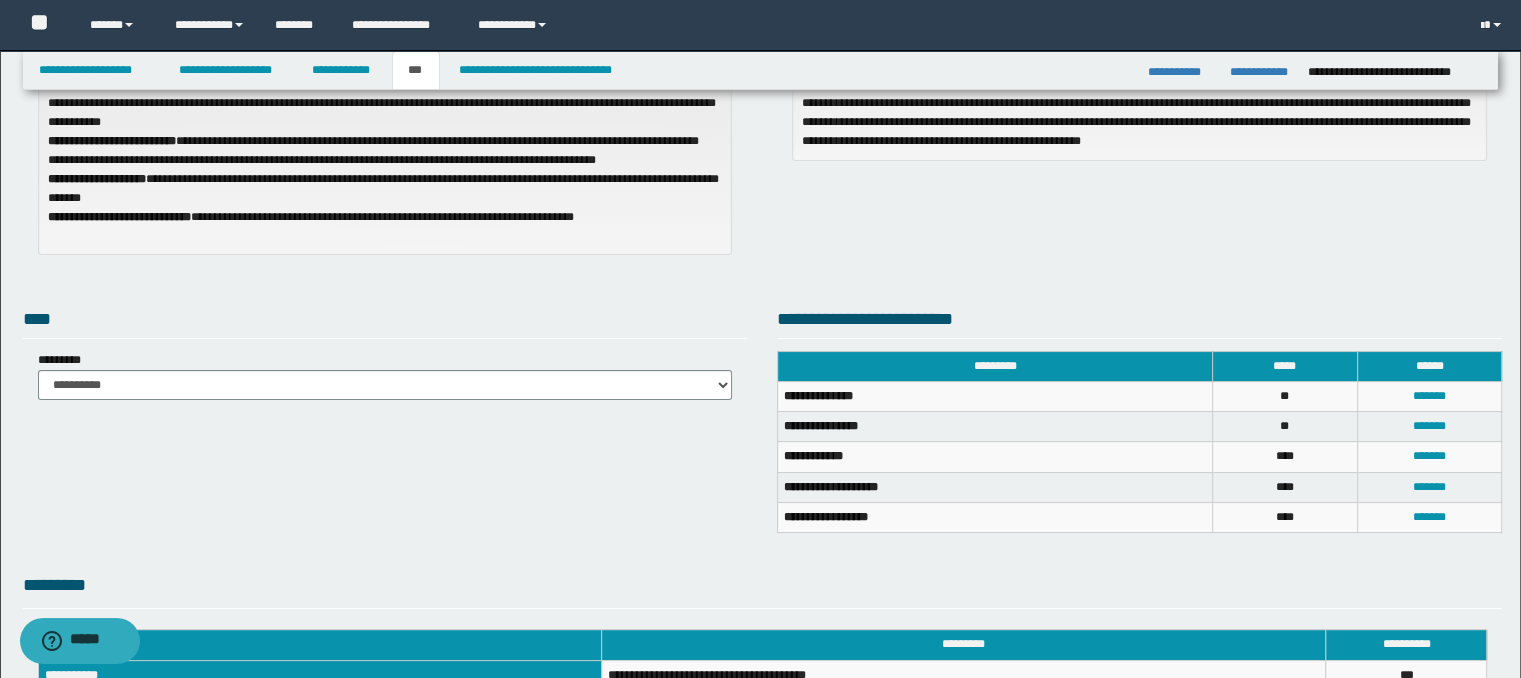 scroll, scrollTop: 240, scrollLeft: 0, axis: vertical 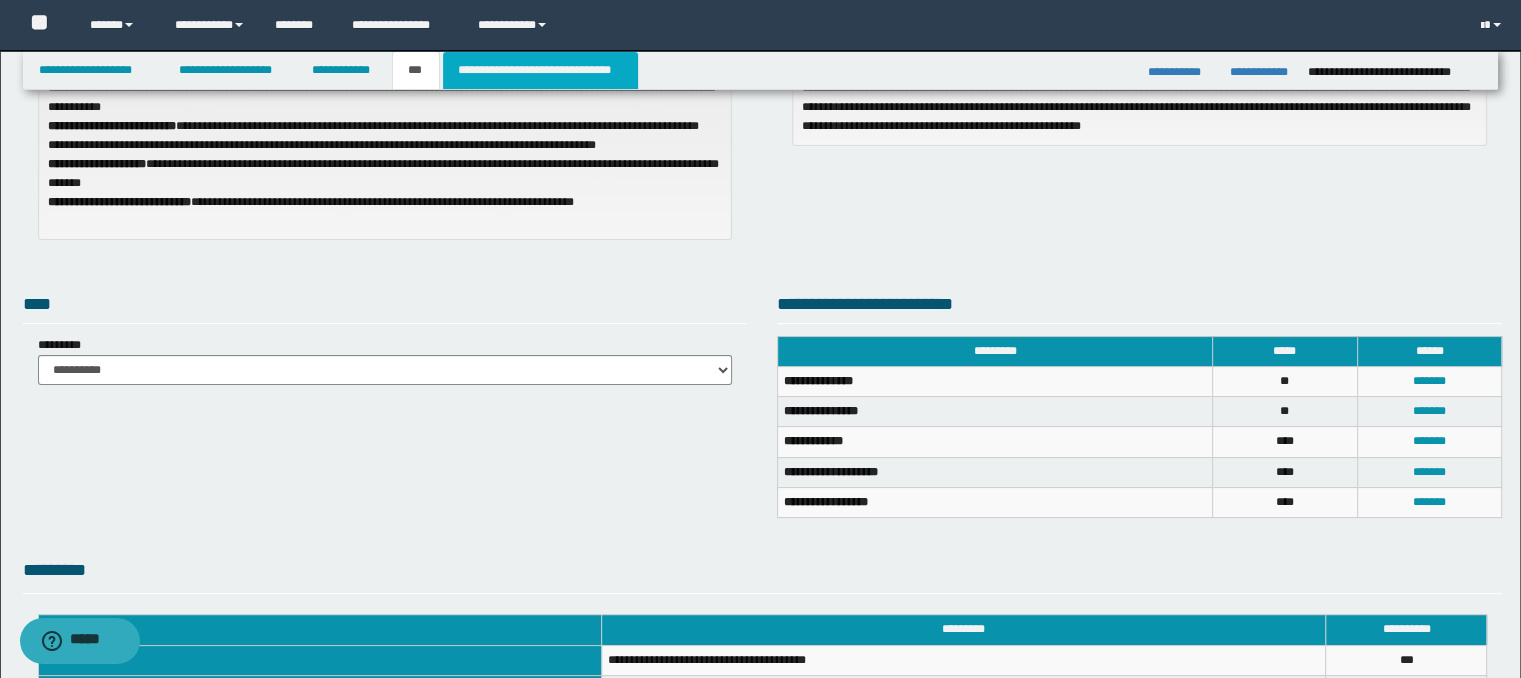 click on "**********" at bounding box center (540, 70) 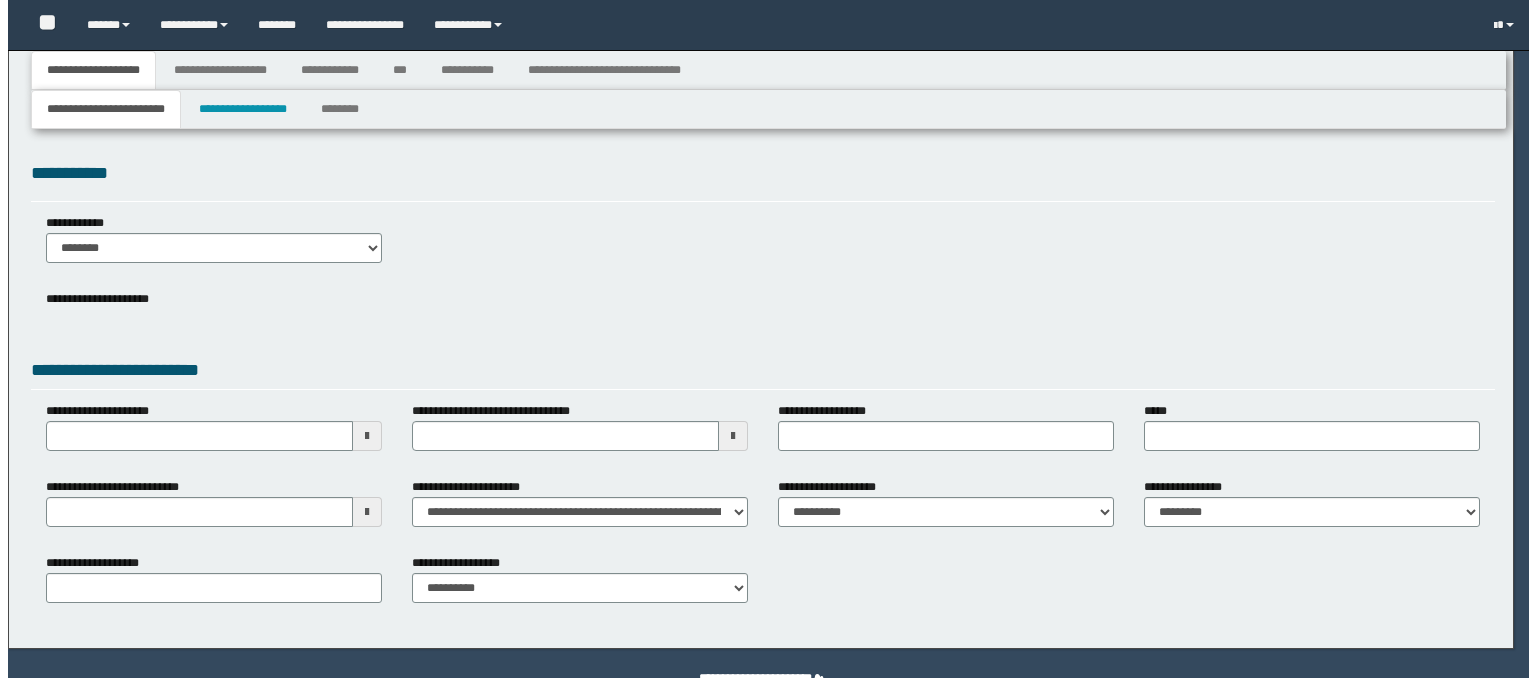 scroll, scrollTop: 0, scrollLeft: 0, axis: both 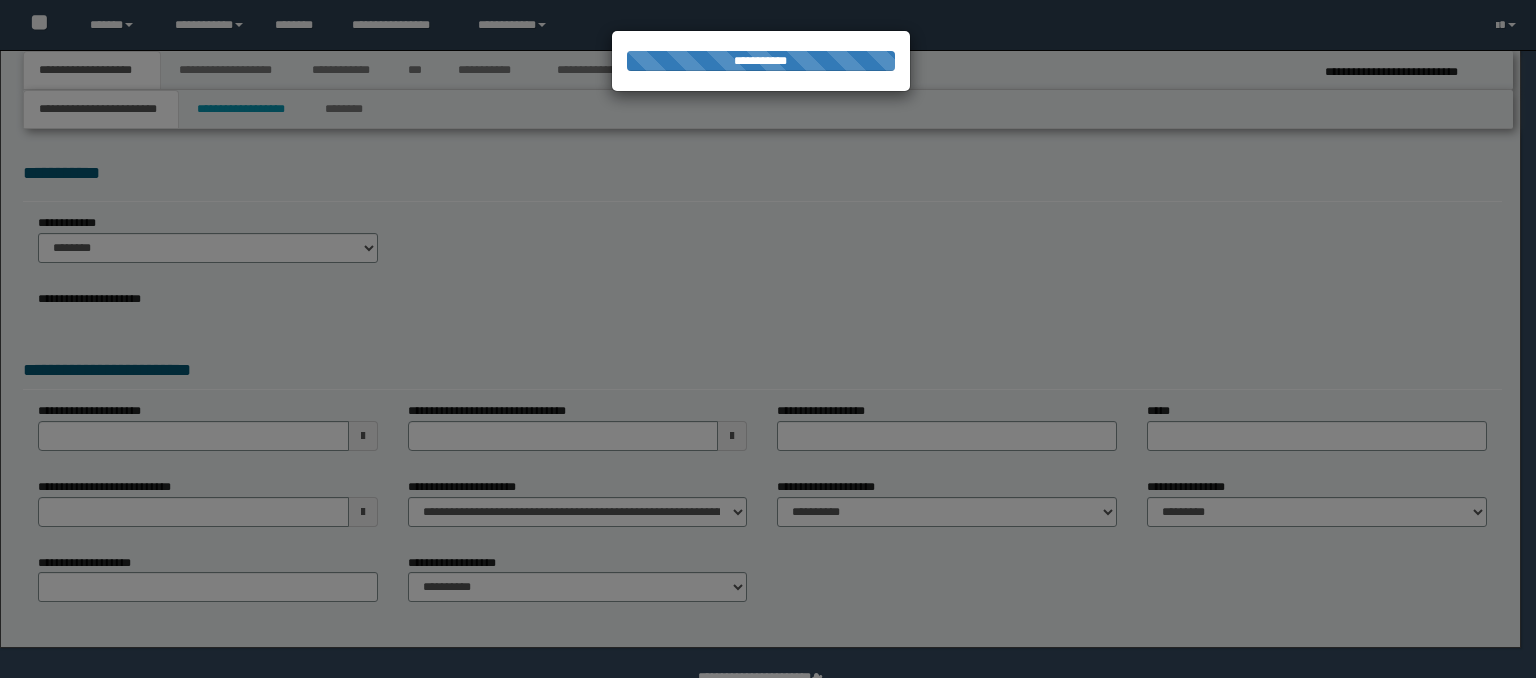 select on "*" 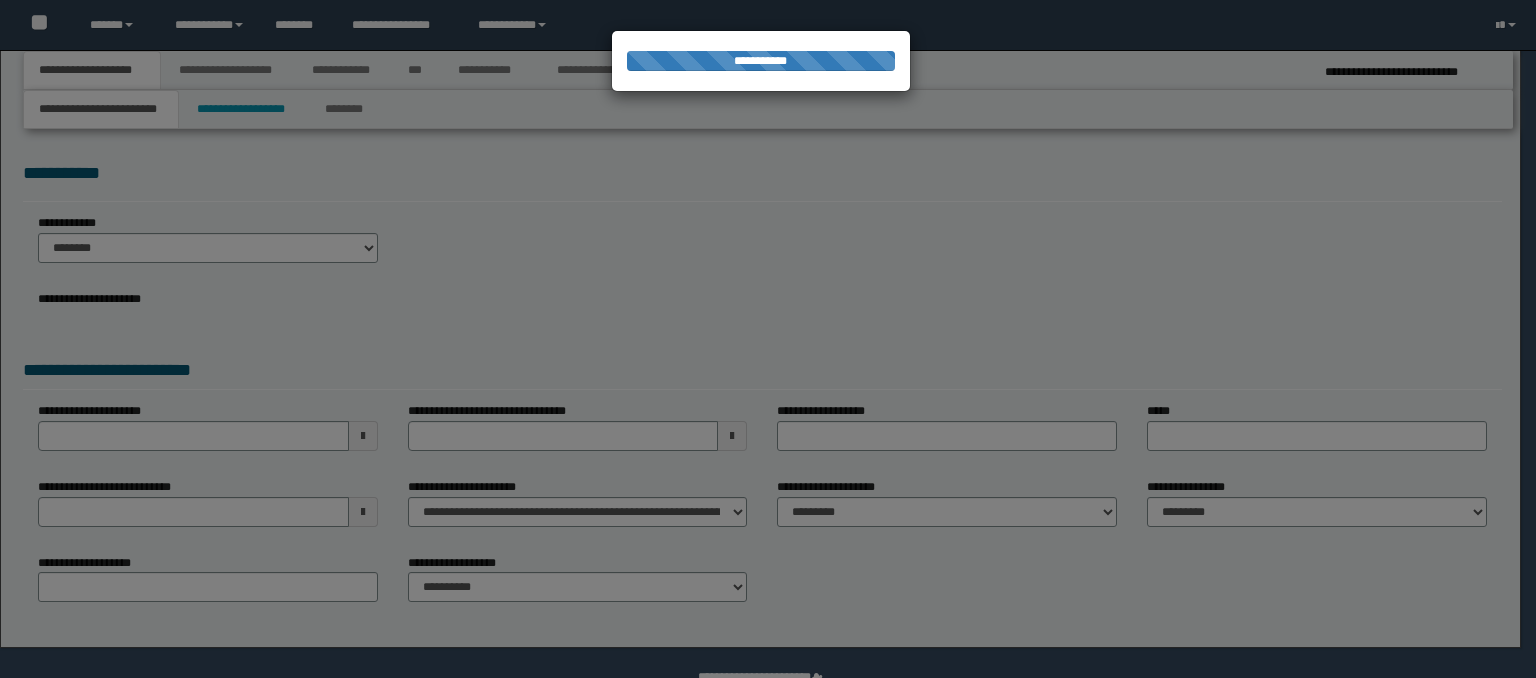 scroll, scrollTop: 0, scrollLeft: 0, axis: both 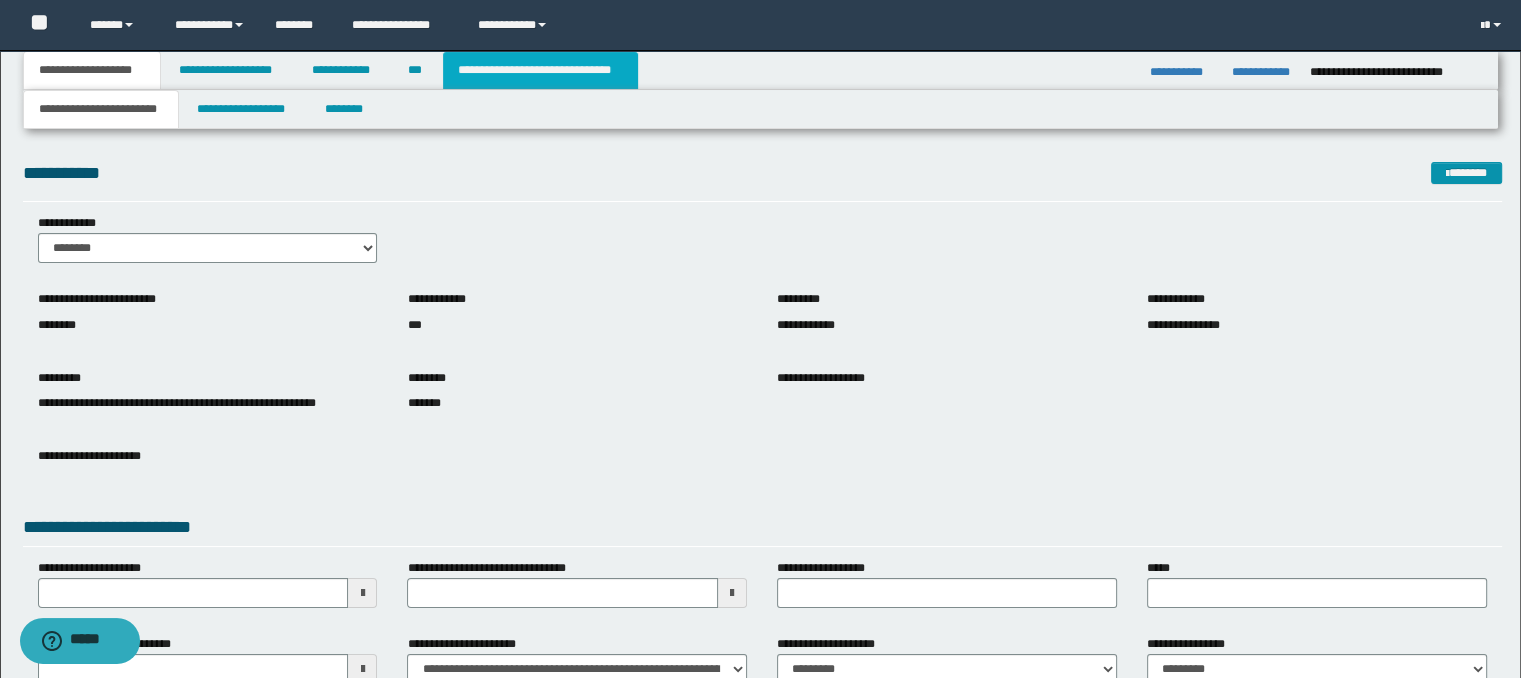click on "**********" at bounding box center (540, 70) 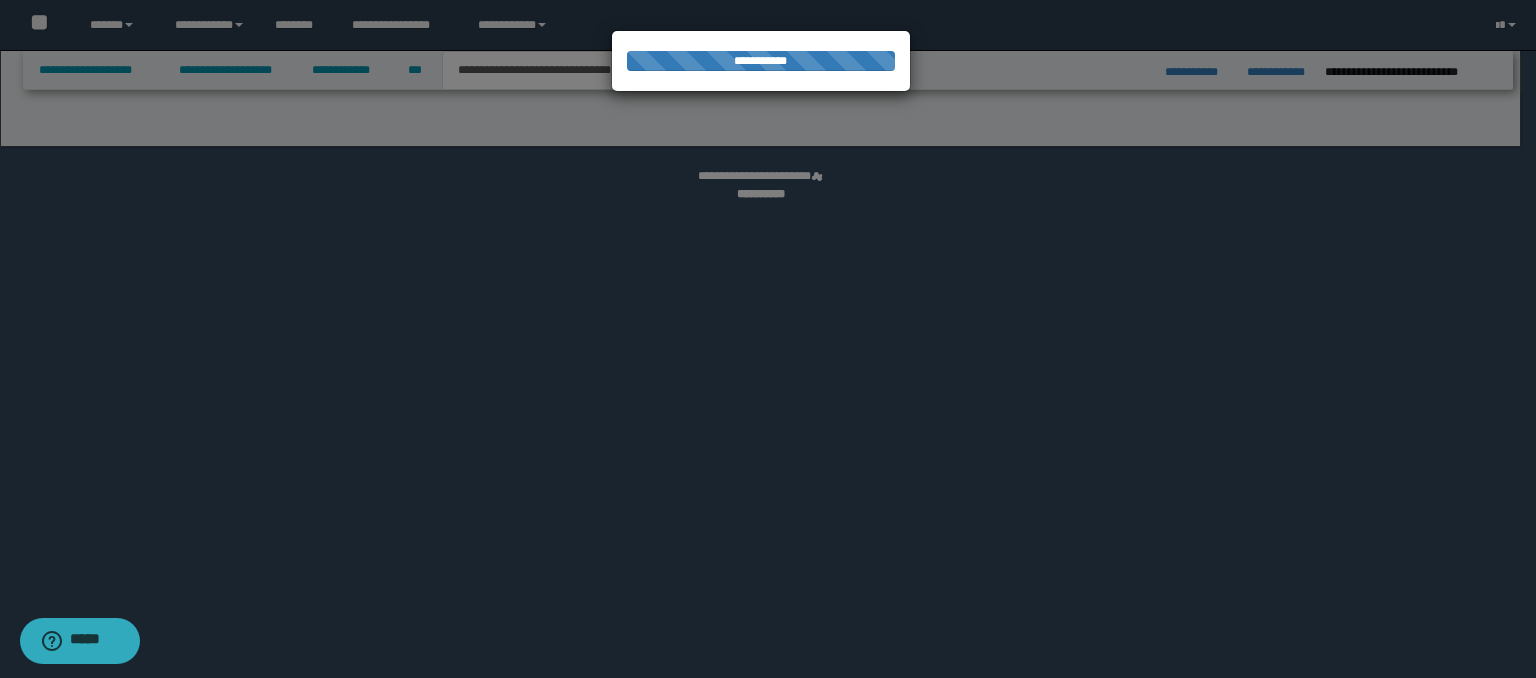 select on "*" 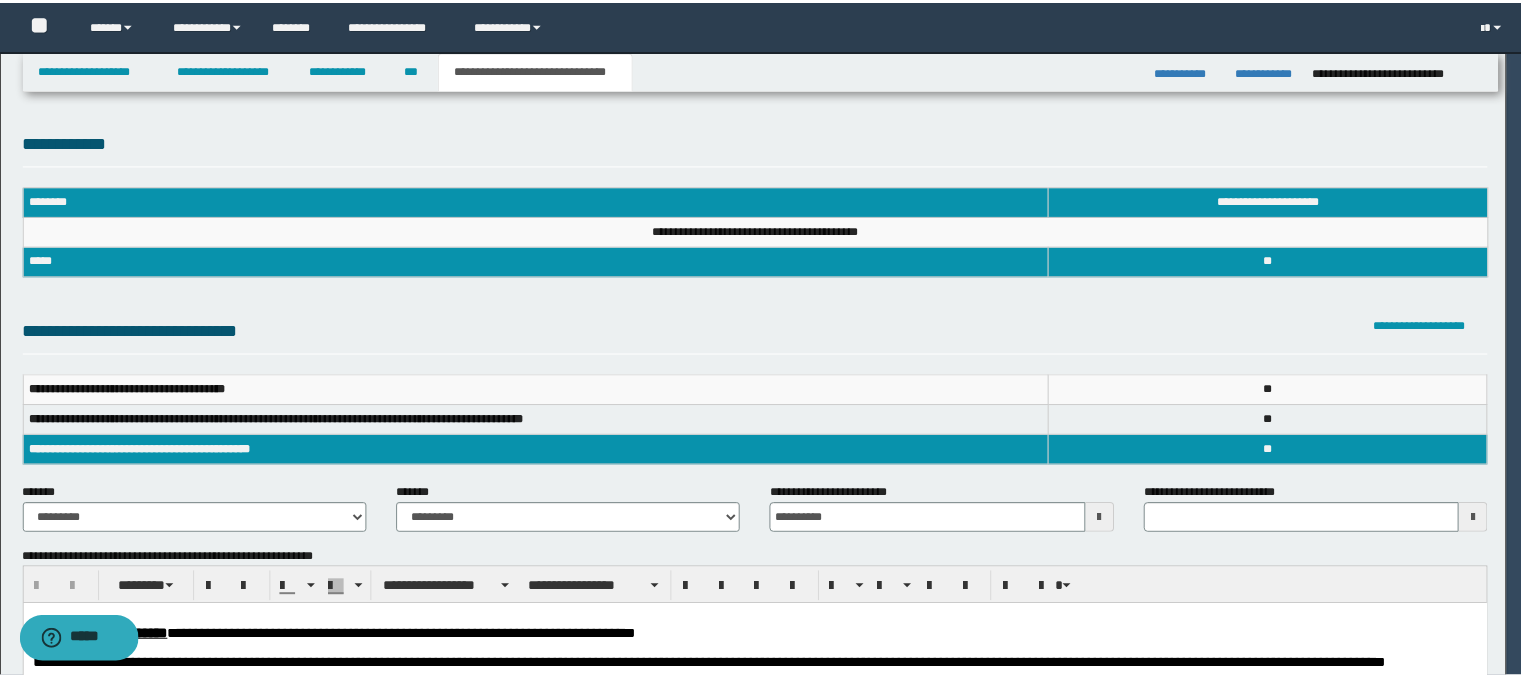 scroll, scrollTop: 0, scrollLeft: 0, axis: both 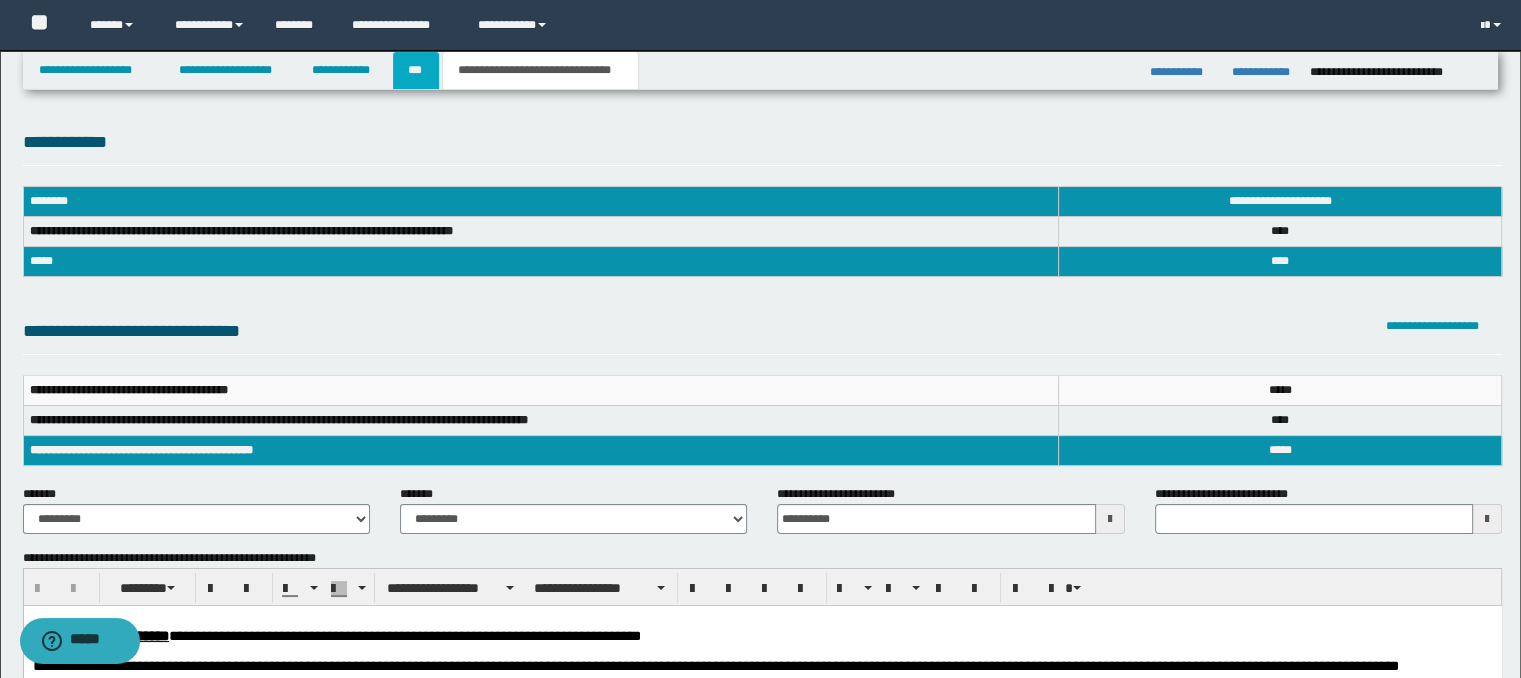 click on "***" at bounding box center (416, 70) 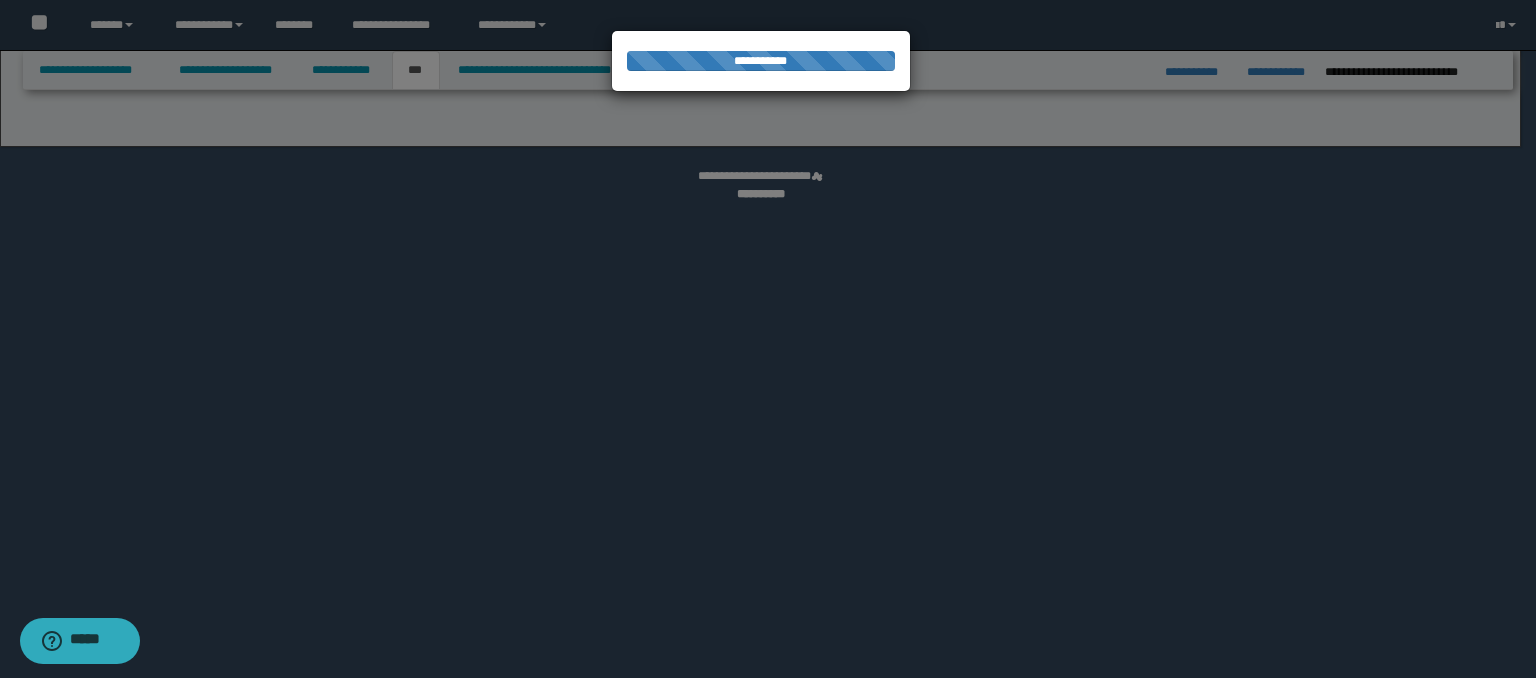 select on "*" 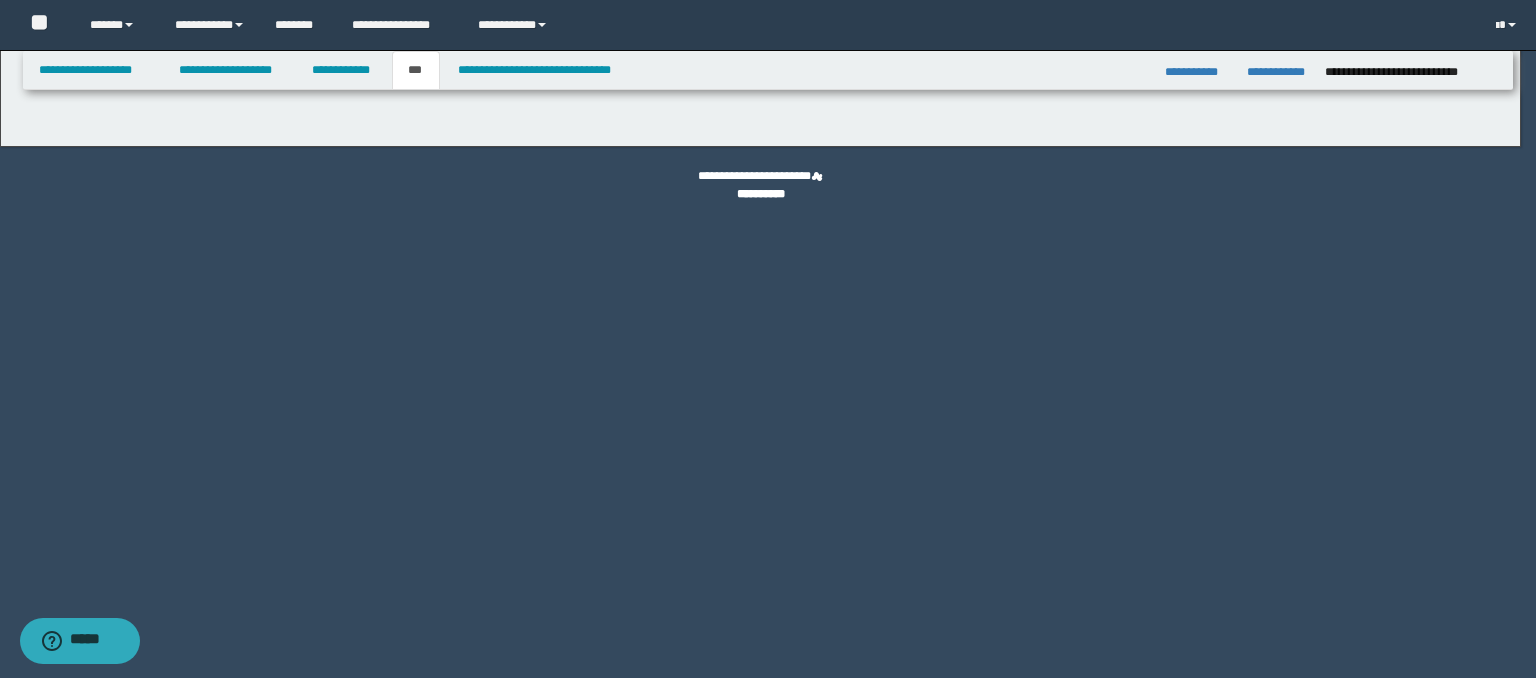 select on "***" 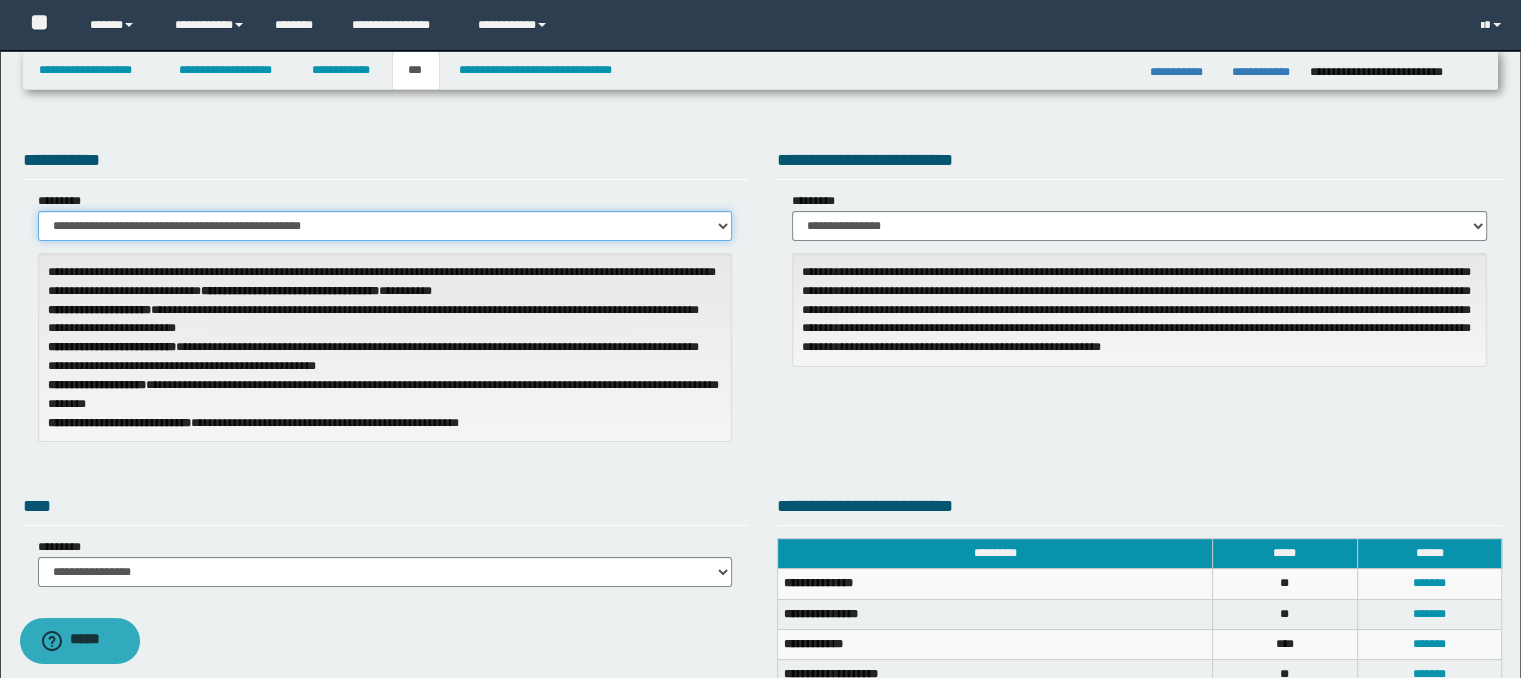 click on "**********" at bounding box center (385, 226) 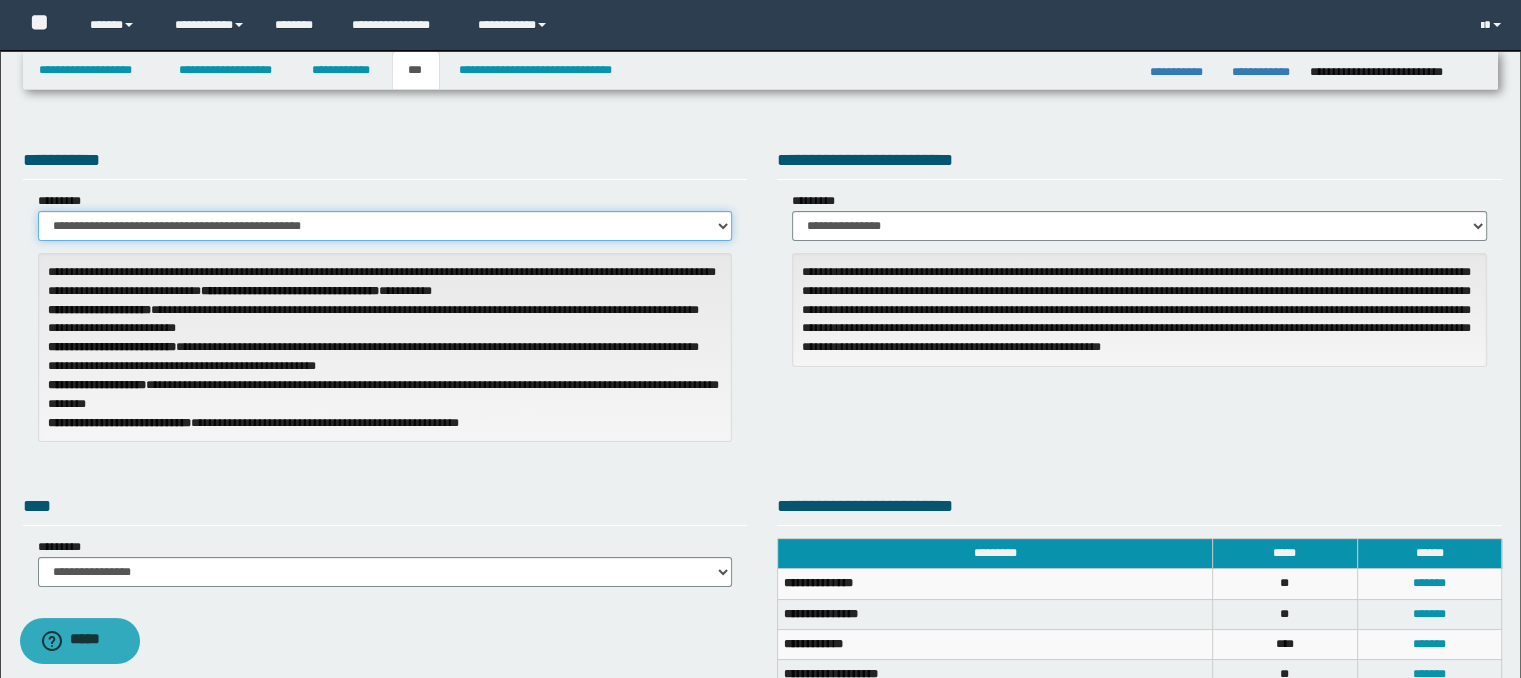 select on "*" 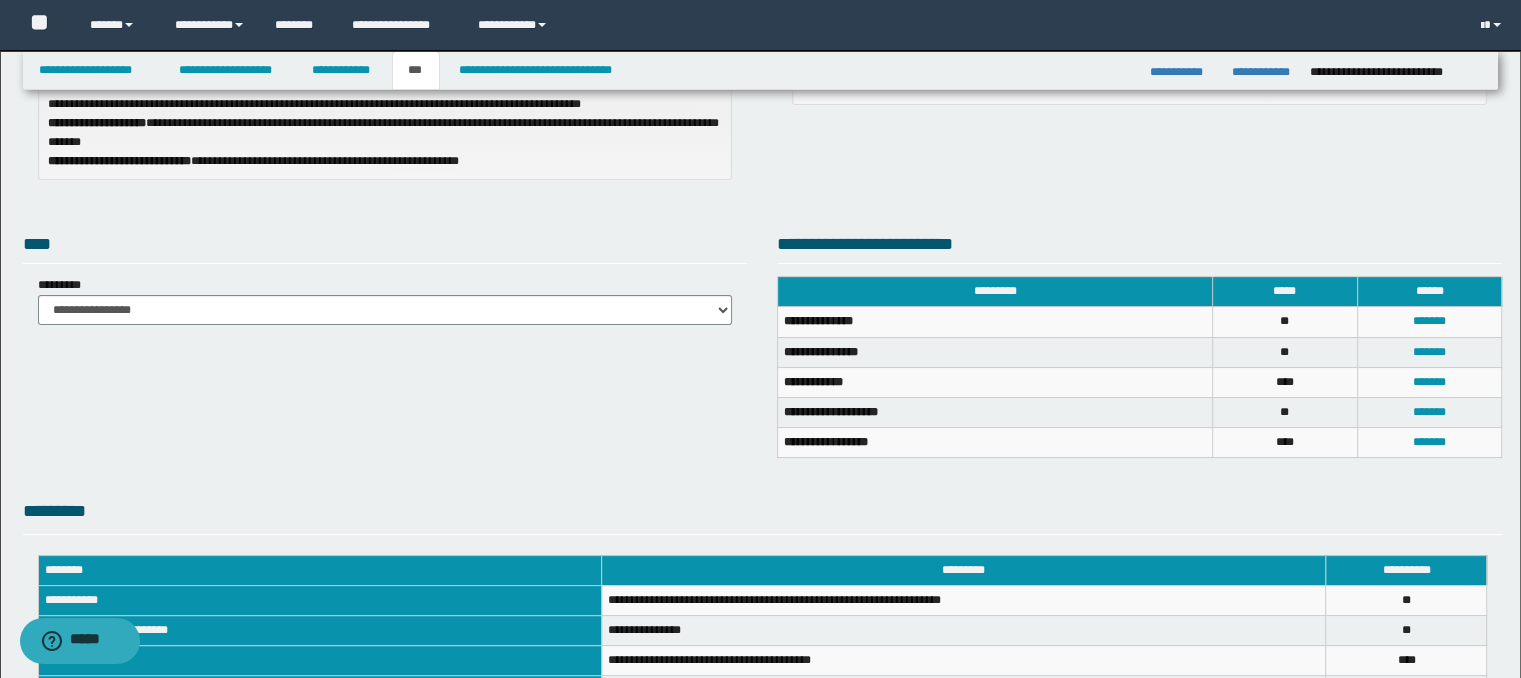 scroll, scrollTop: 280, scrollLeft: 0, axis: vertical 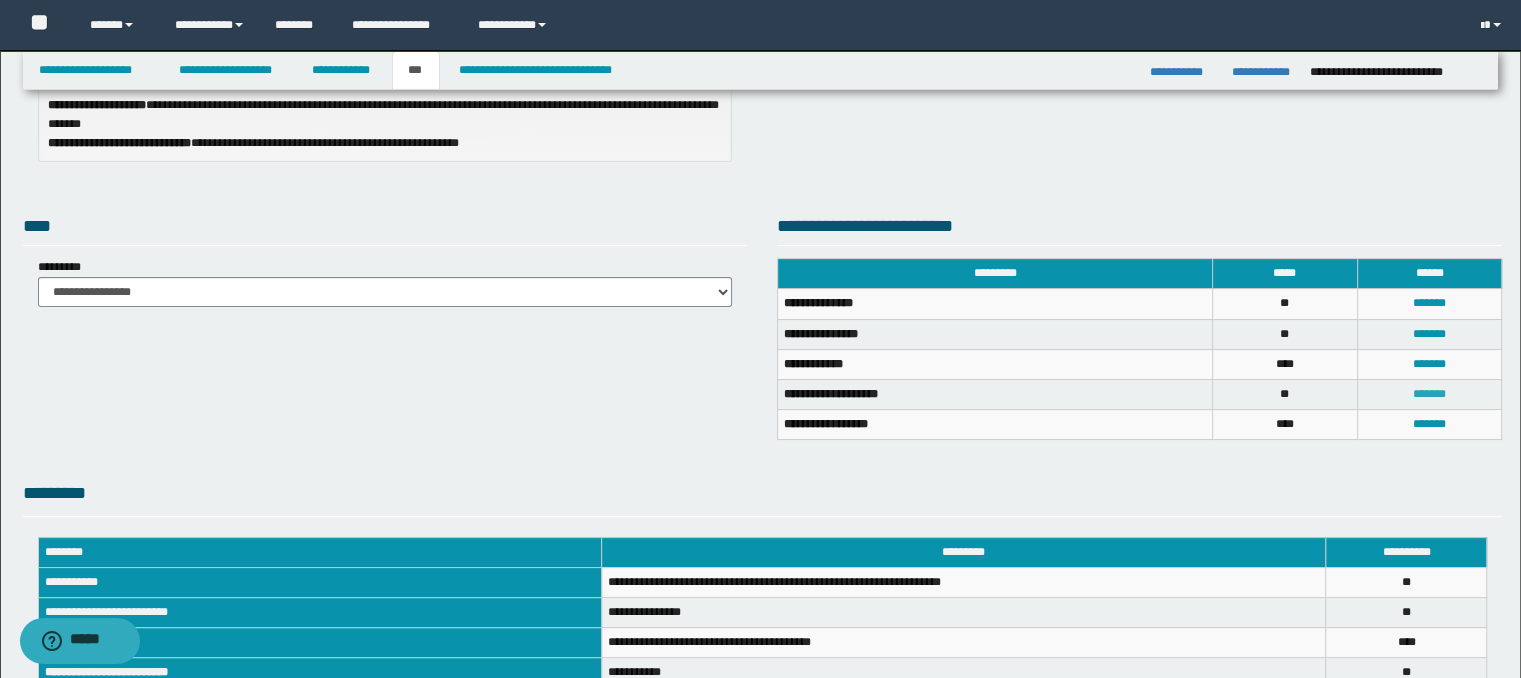click on "*******" at bounding box center [1429, 394] 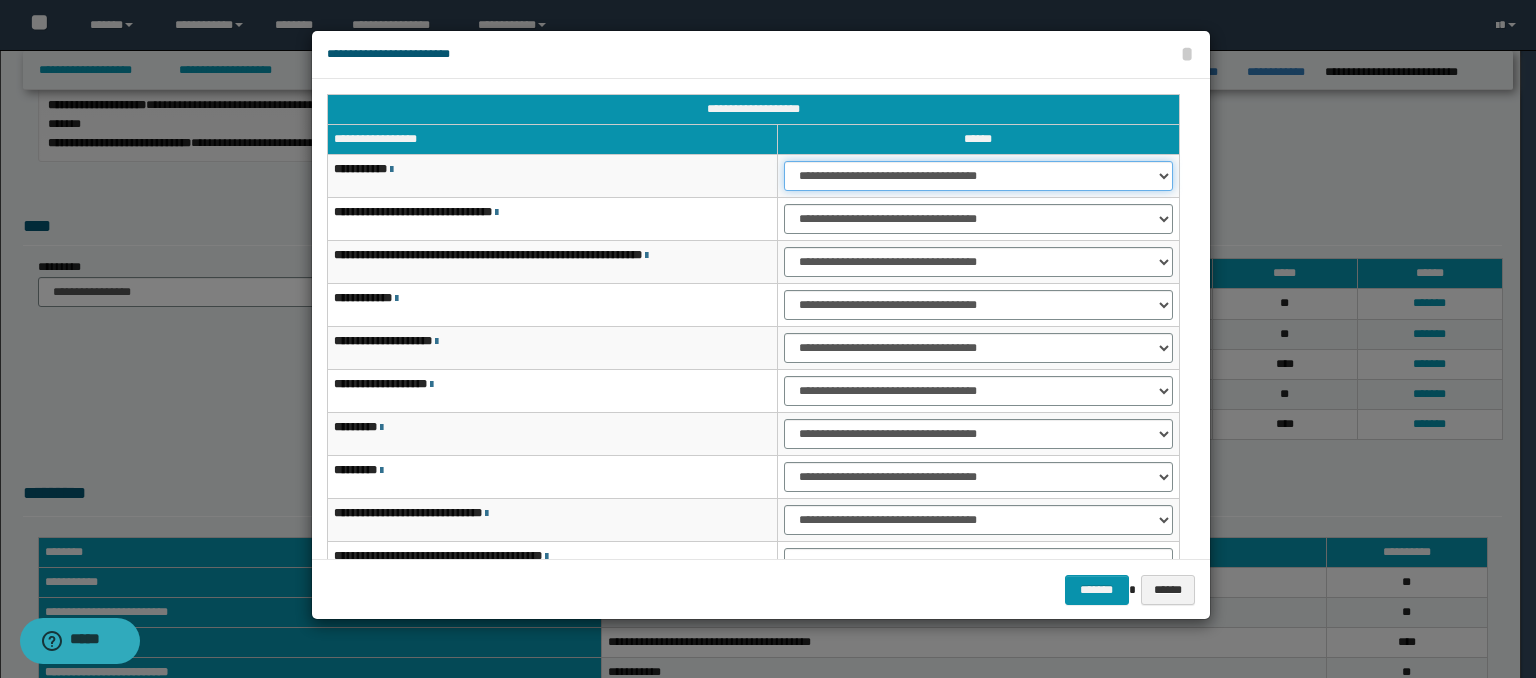 click on "**********" at bounding box center [978, 176] 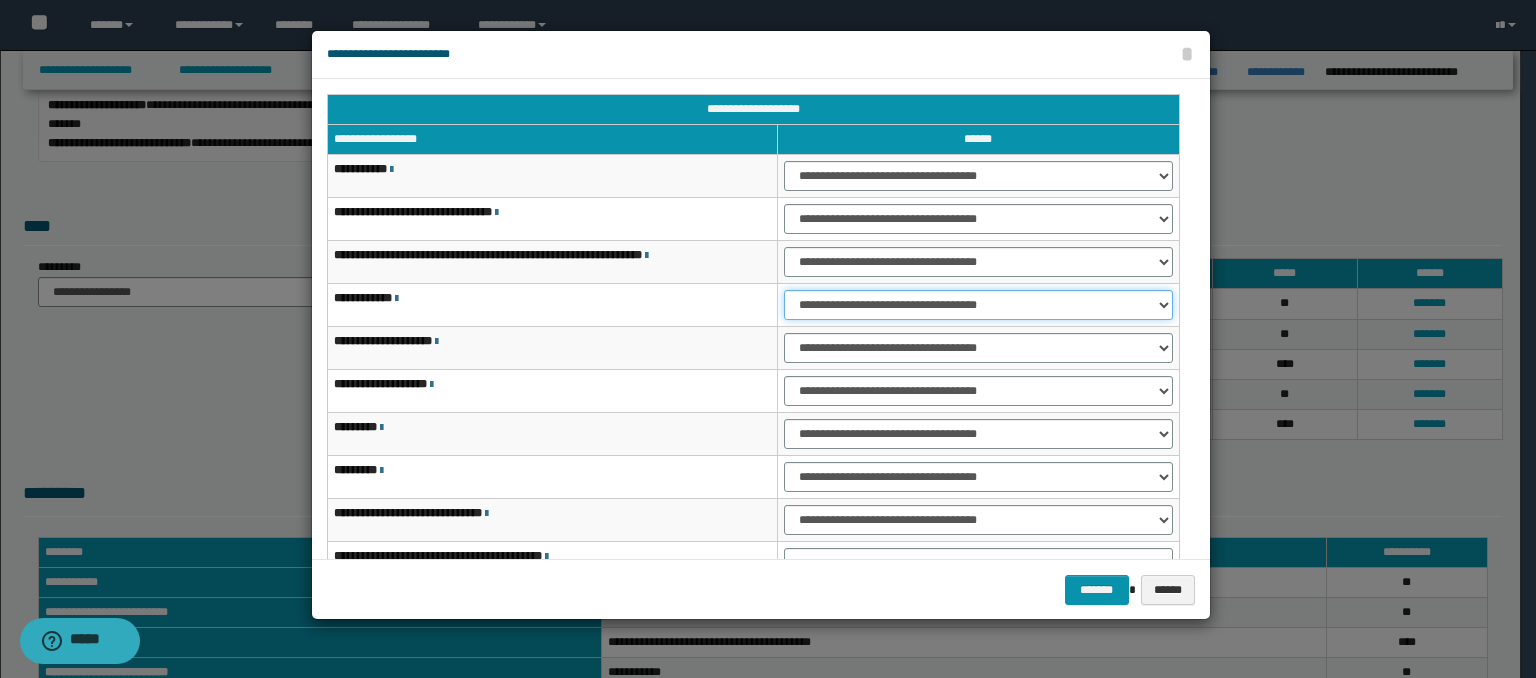 click on "**********" at bounding box center [978, 305] 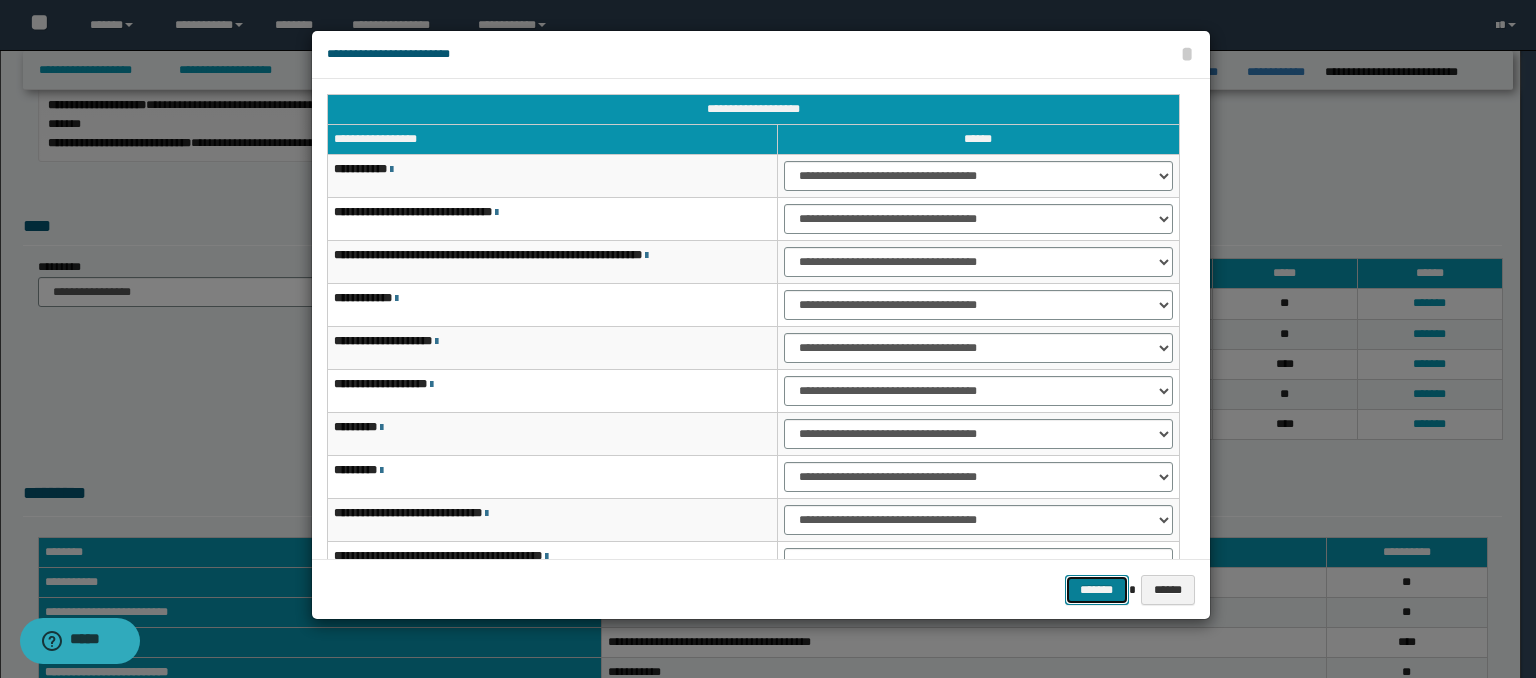 click on "*******" at bounding box center (1097, 590) 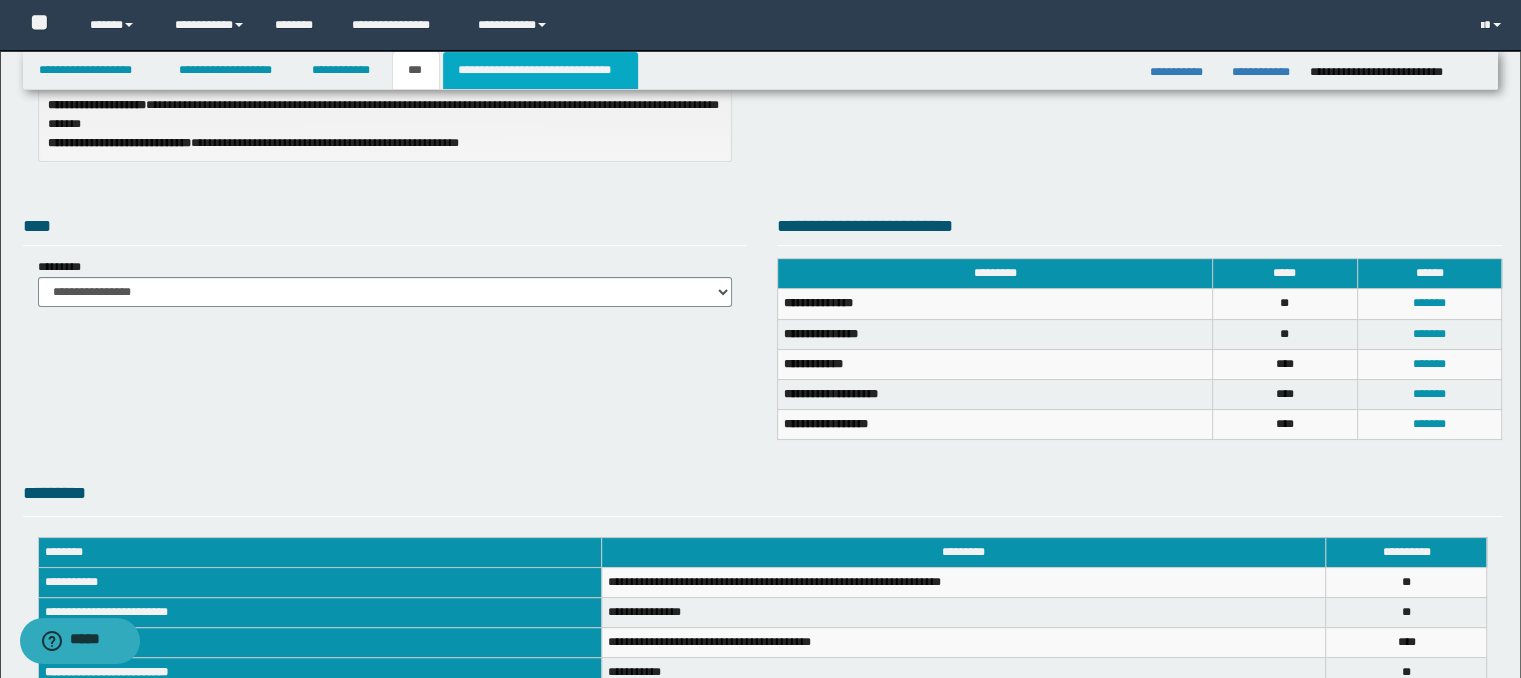 click on "**********" at bounding box center (540, 70) 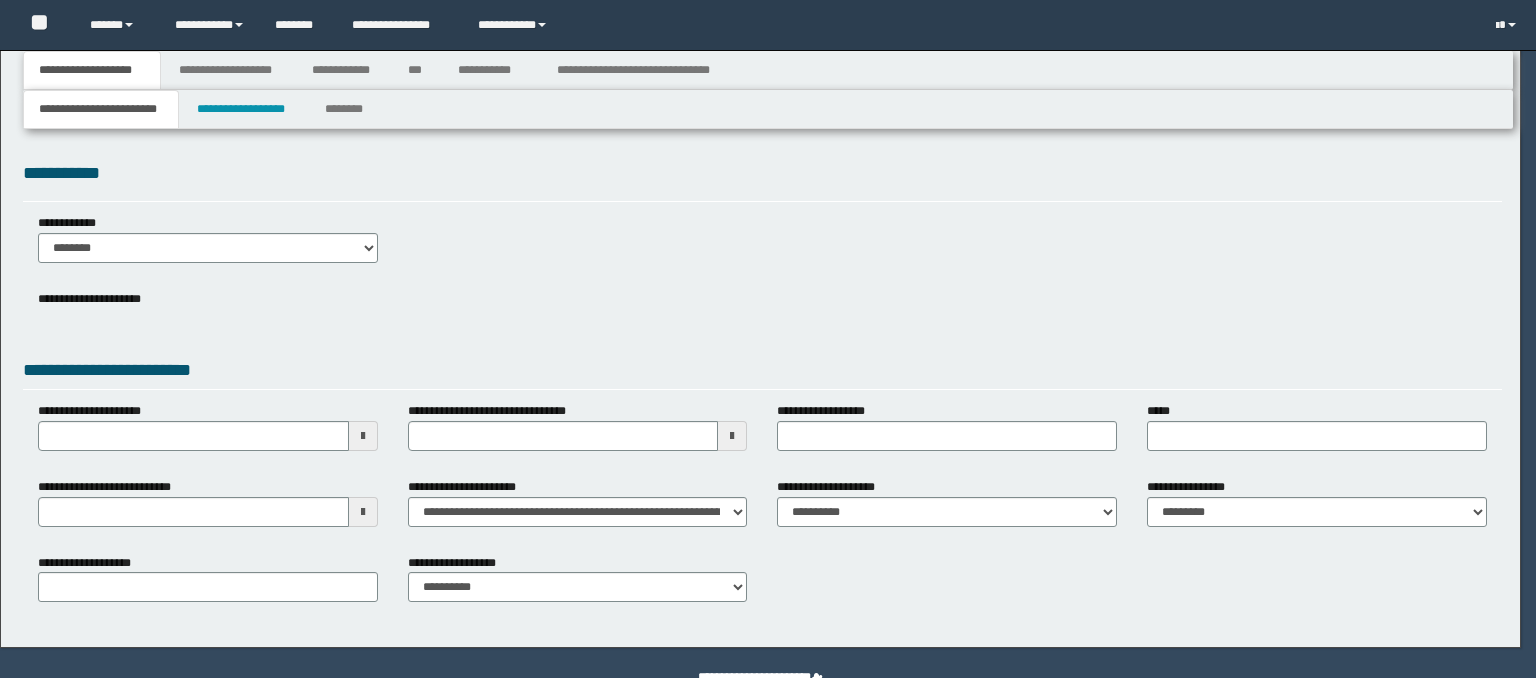 scroll, scrollTop: 0, scrollLeft: 0, axis: both 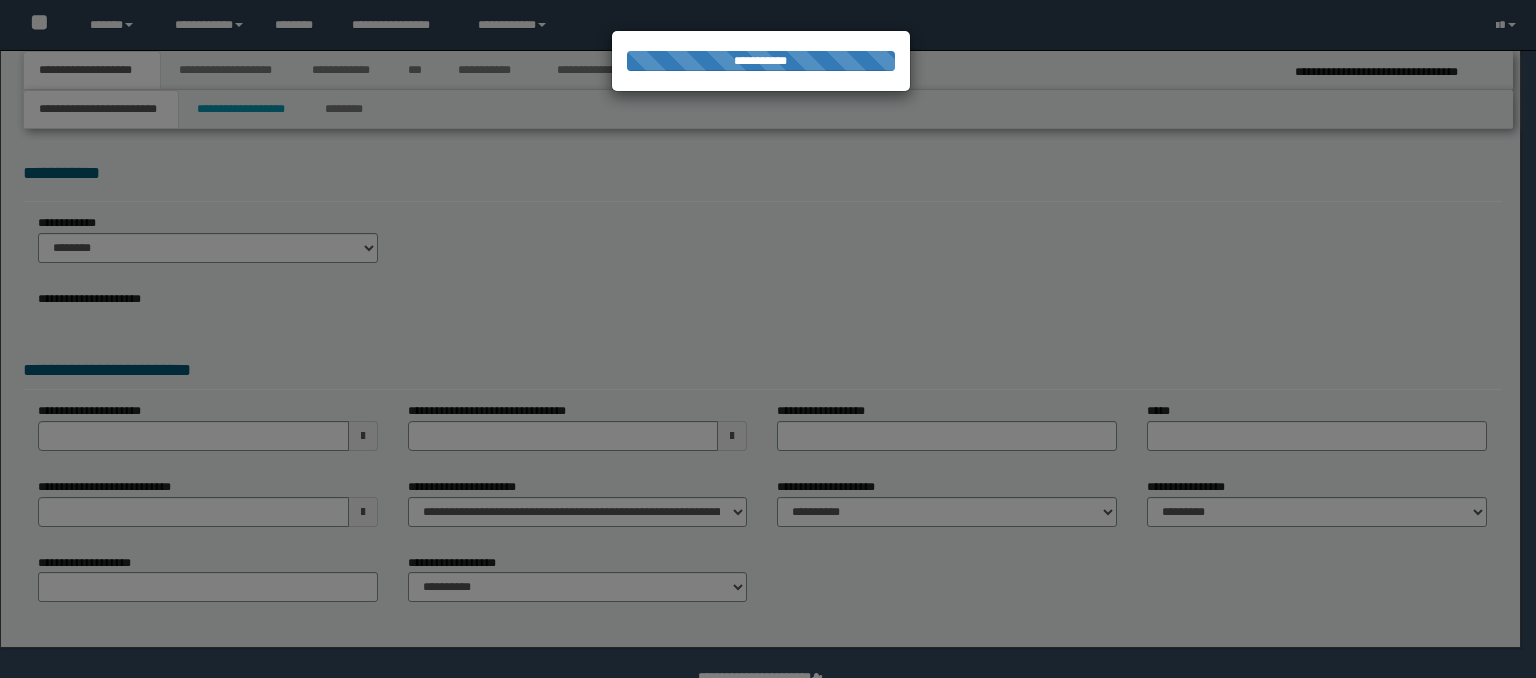 select on "*" 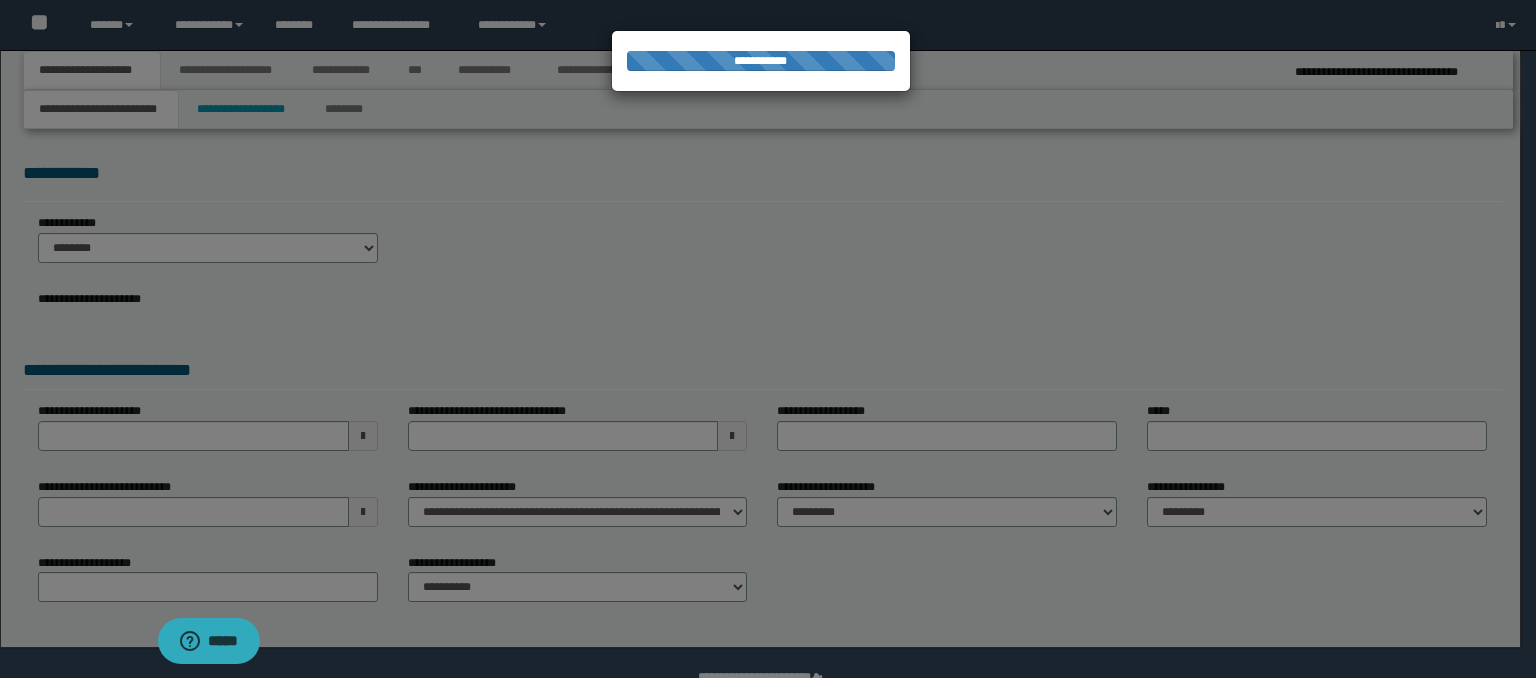scroll, scrollTop: 0, scrollLeft: 0, axis: both 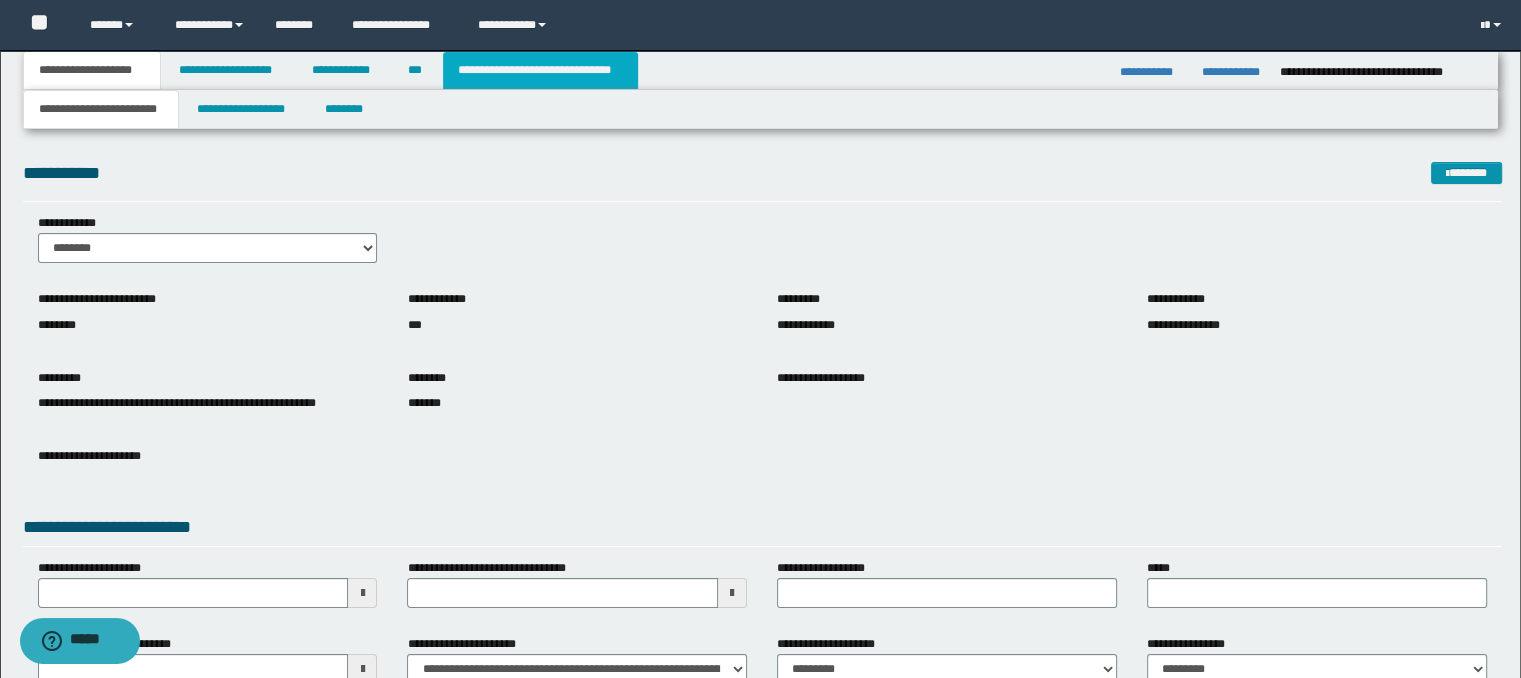 click on "**********" at bounding box center (540, 70) 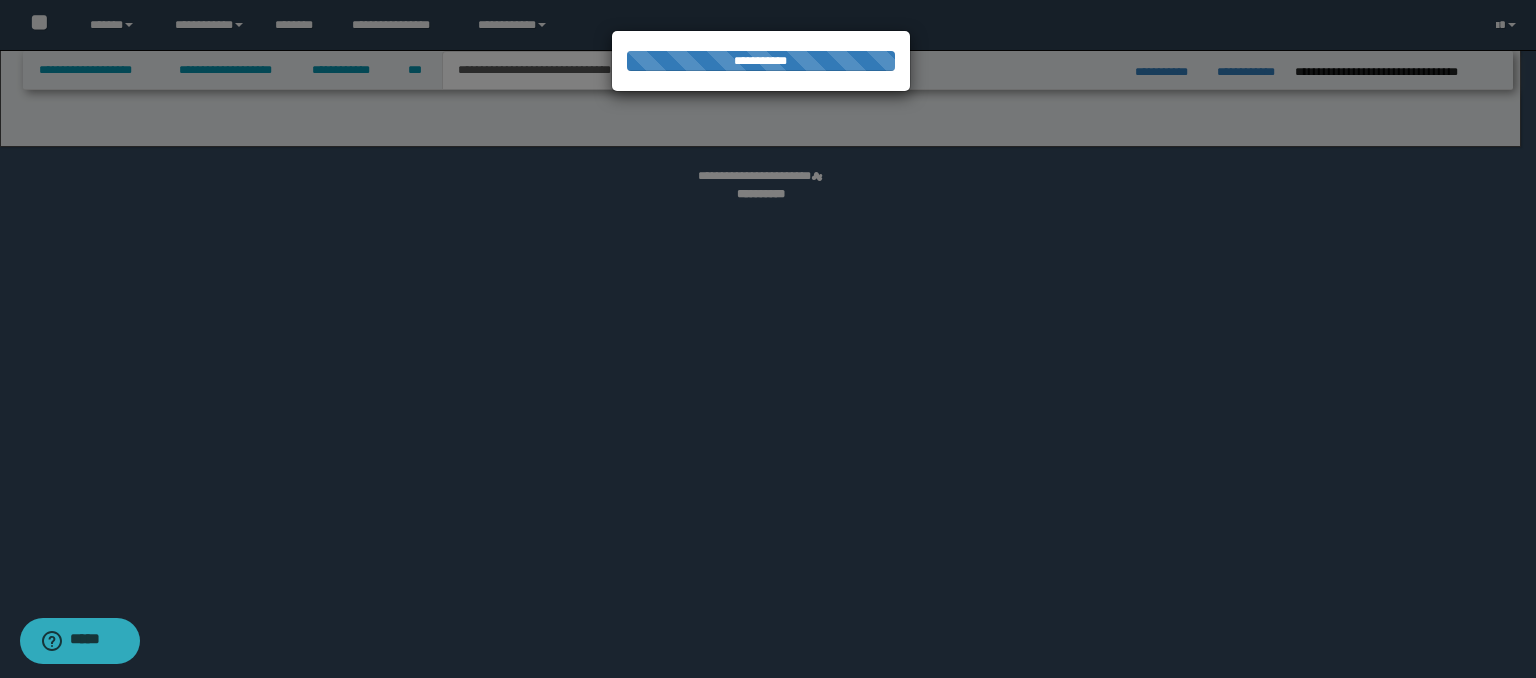 select on "*" 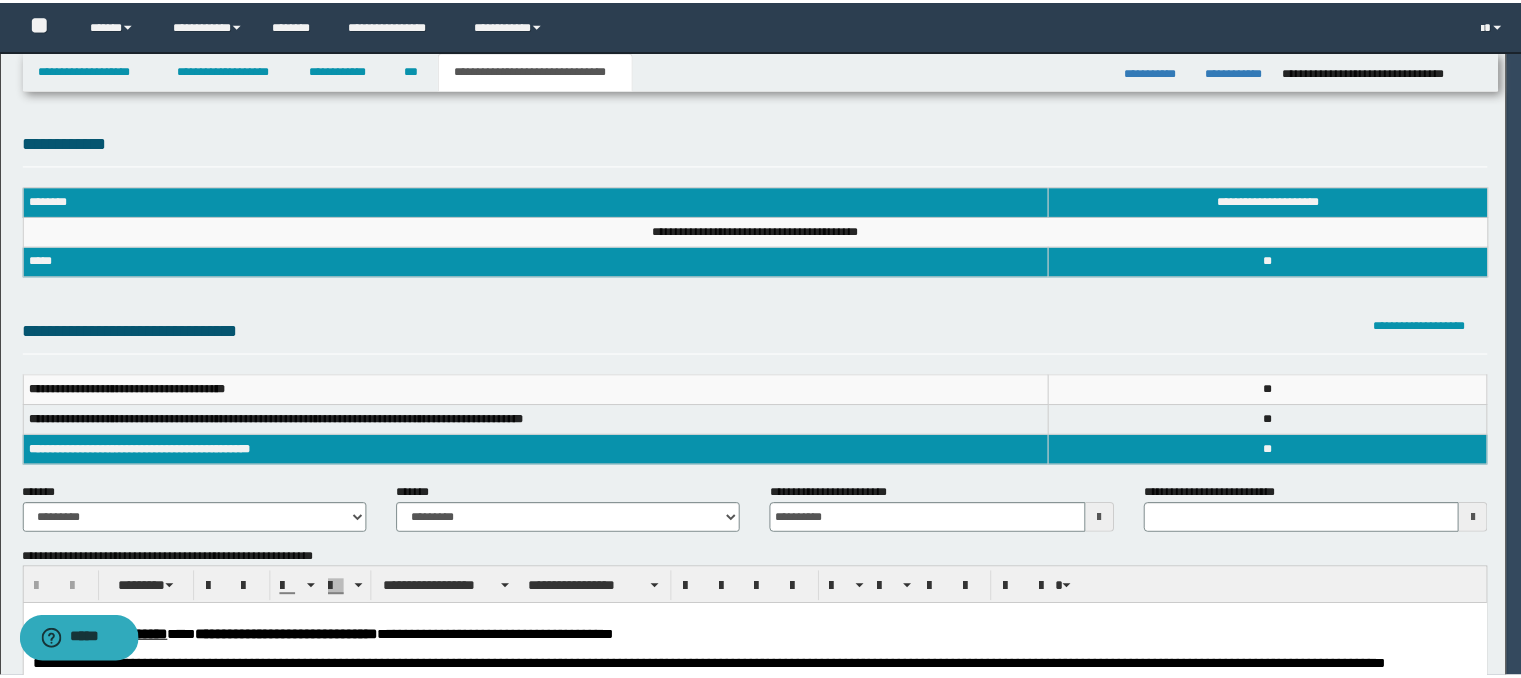 scroll, scrollTop: 0, scrollLeft: 0, axis: both 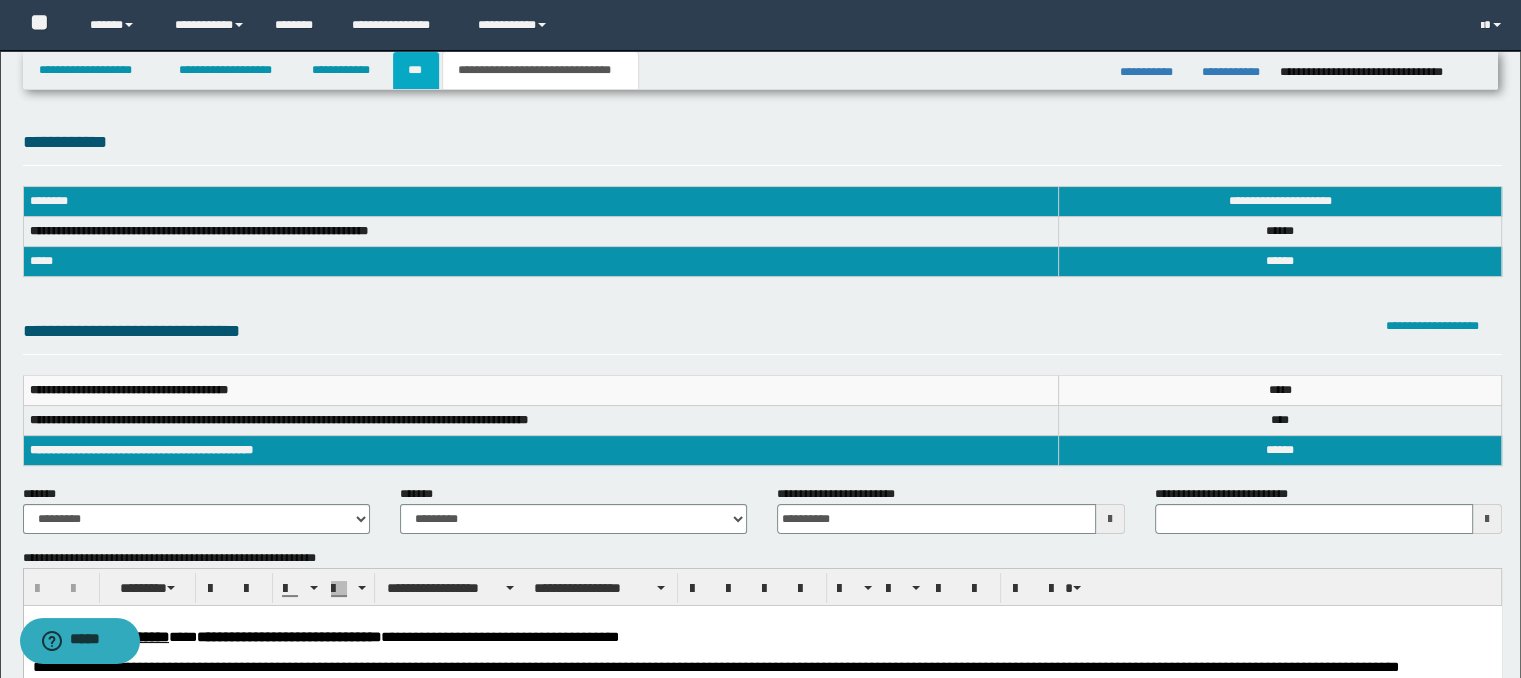 click on "***" at bounding box center (416, 70) 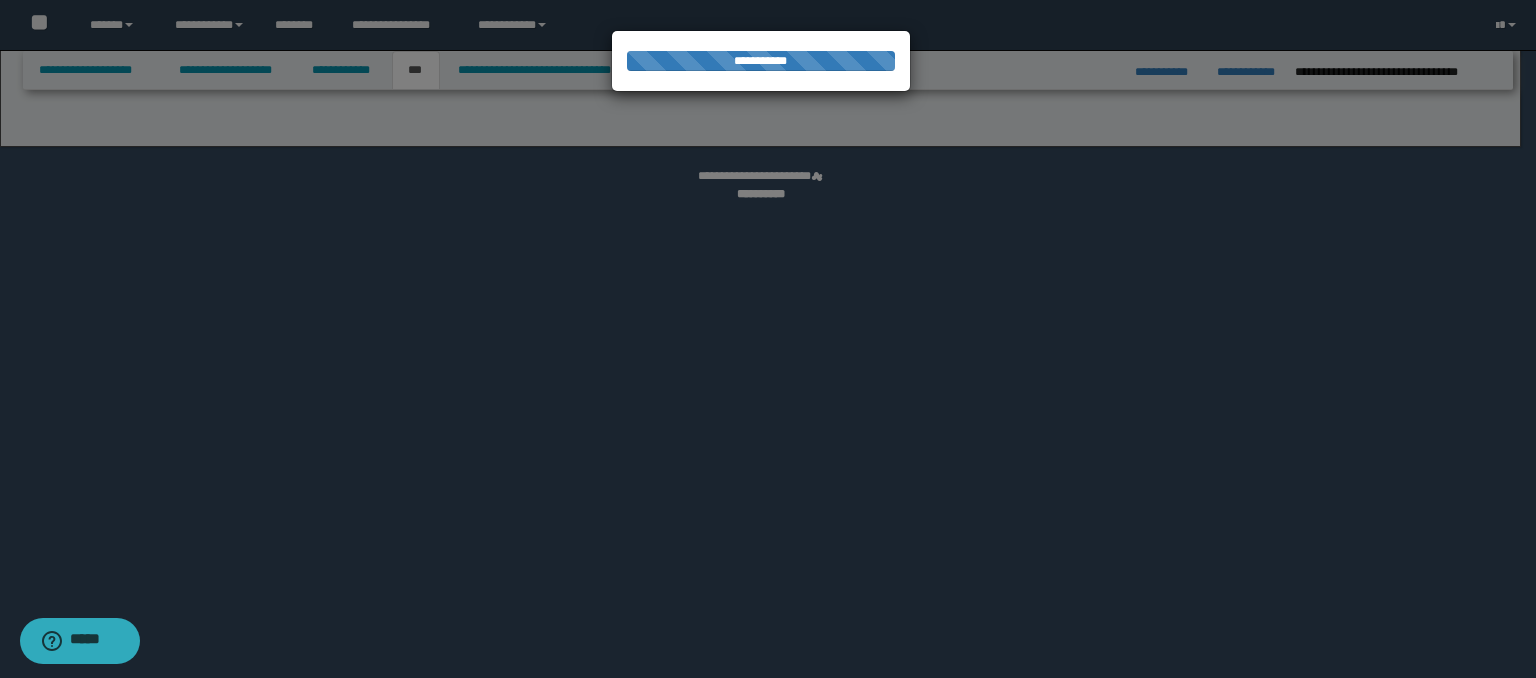 select on "*" 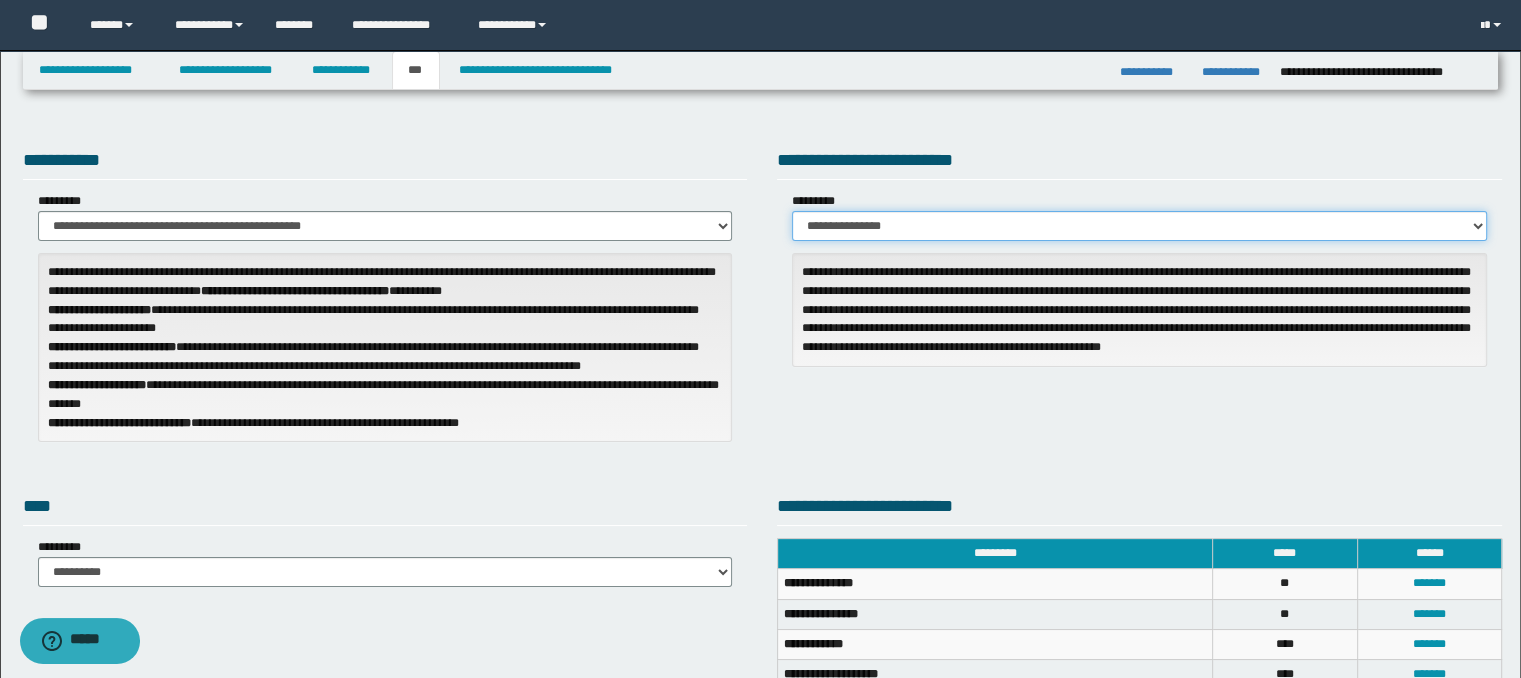 click on "**********" at bounding box center (1139, 226) 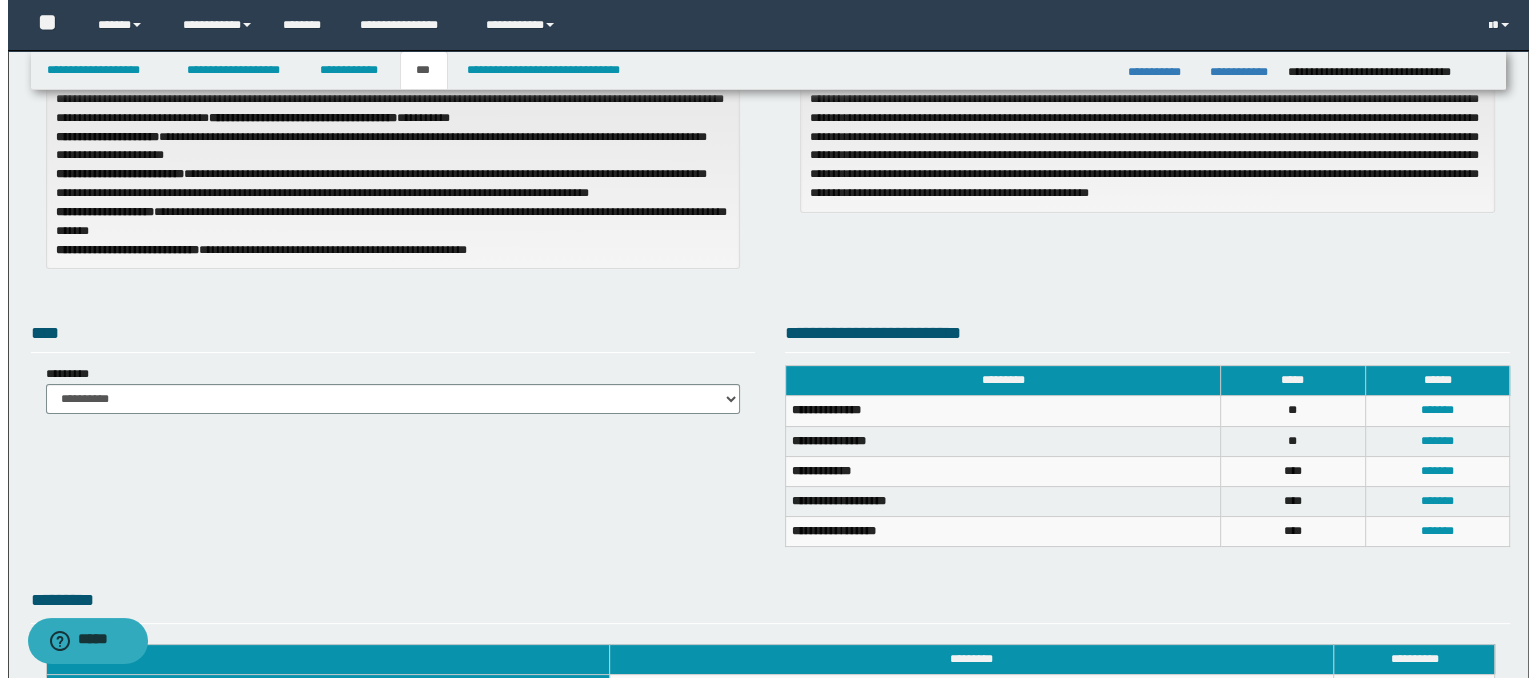 scroll, scrollTop: 213, scrollLeft: 0, axis: vertical 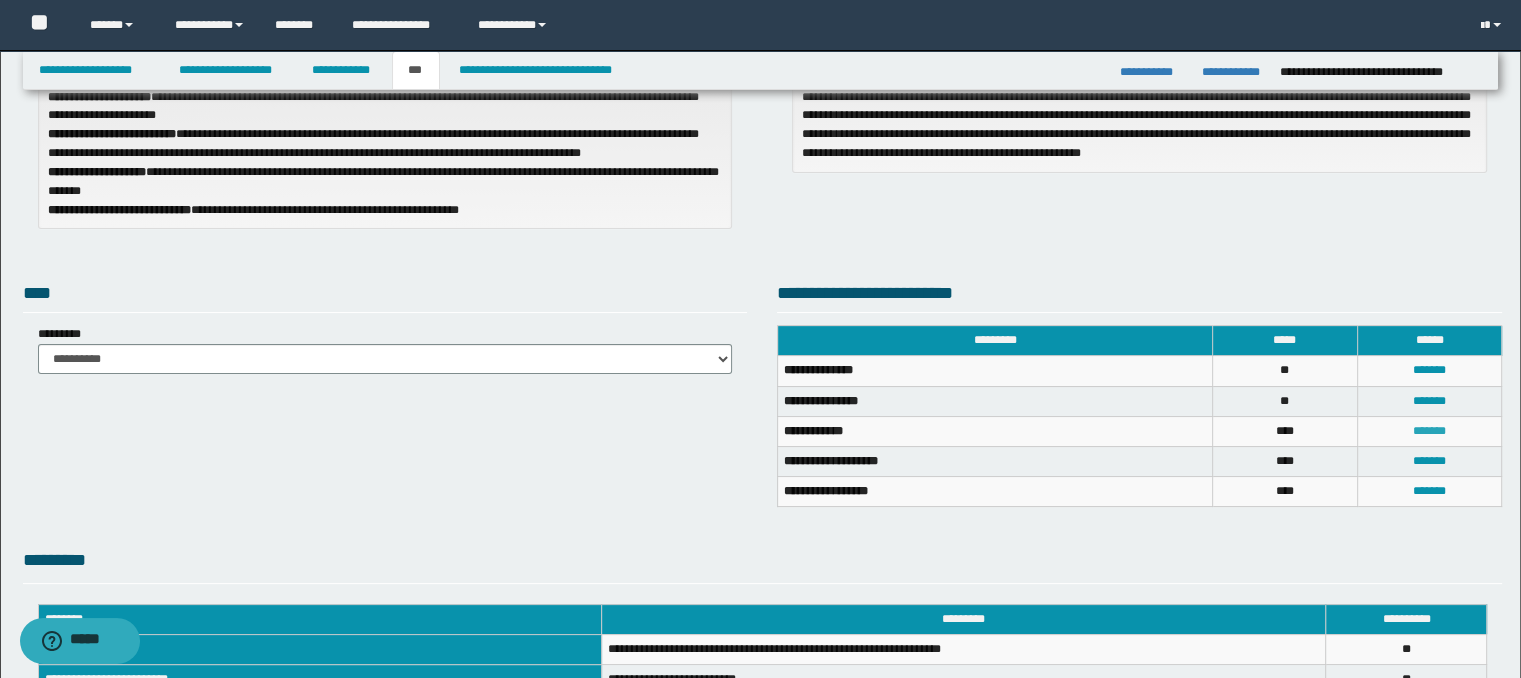 click on "*******" at bounding box center (1429, 431) 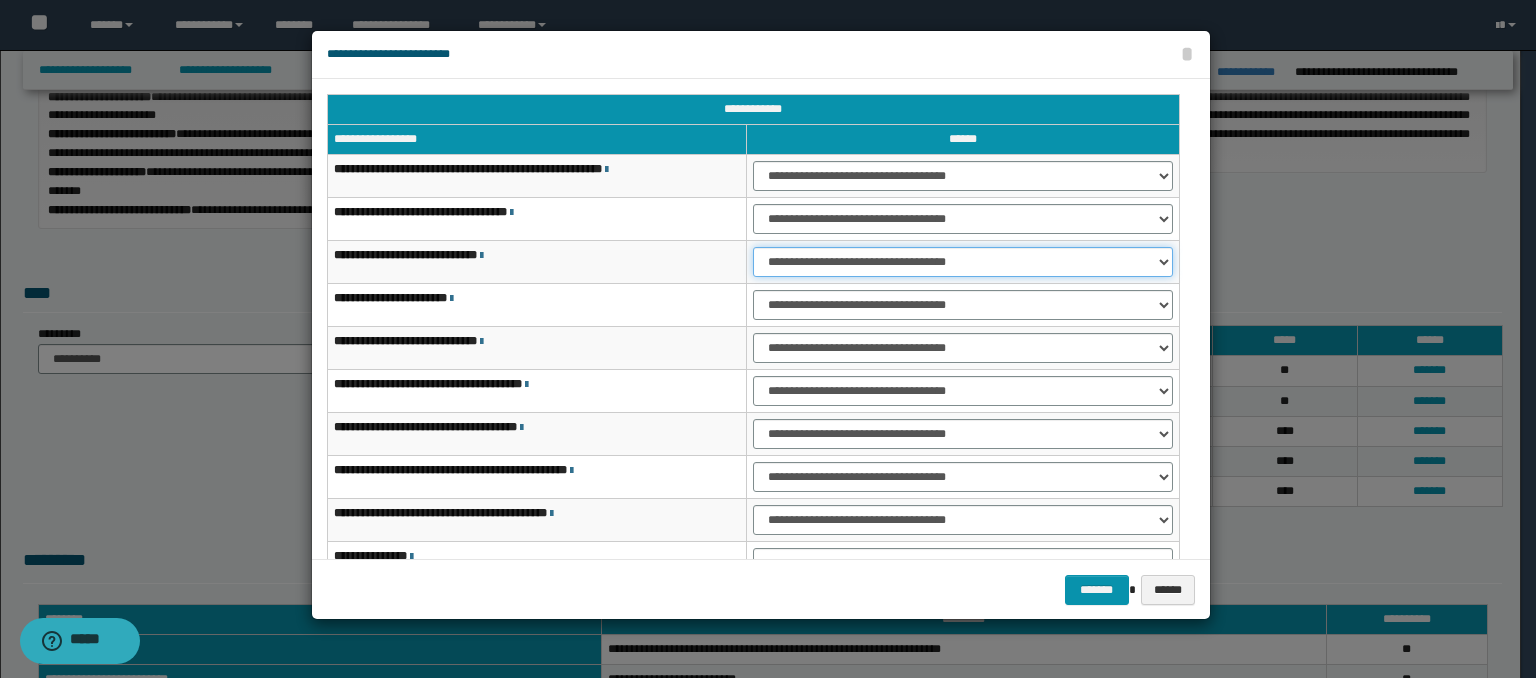 click on "**********" at bounding box center [963, 262] 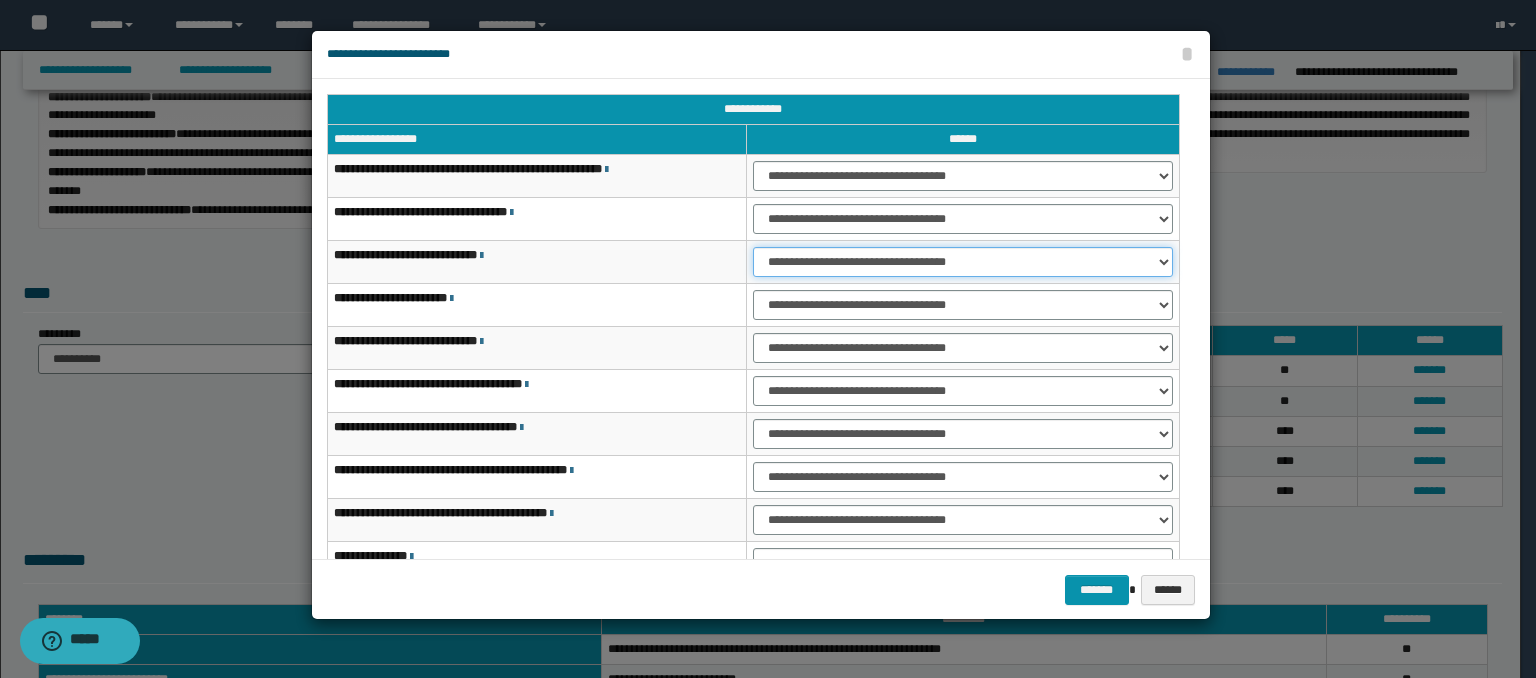 select on "***" 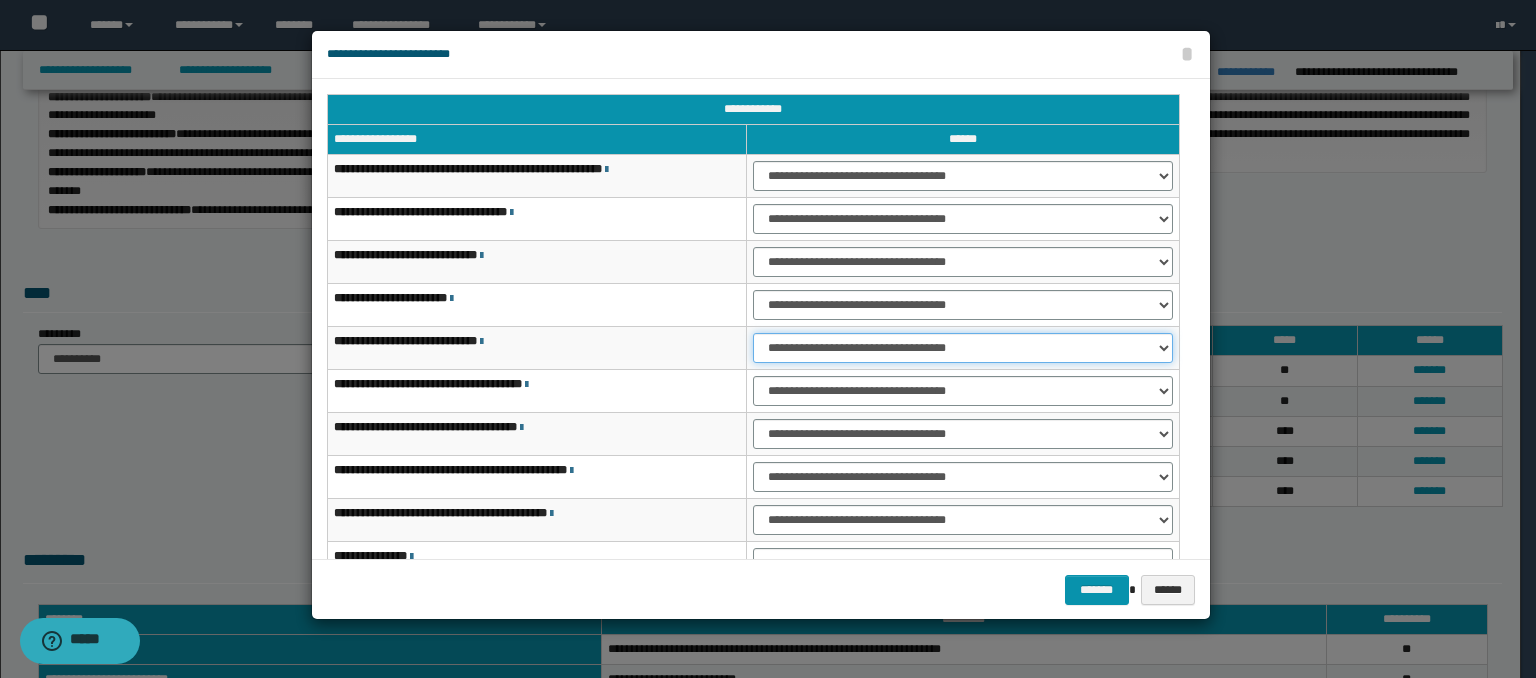 click on "**********" at bounding box center [963, 348] 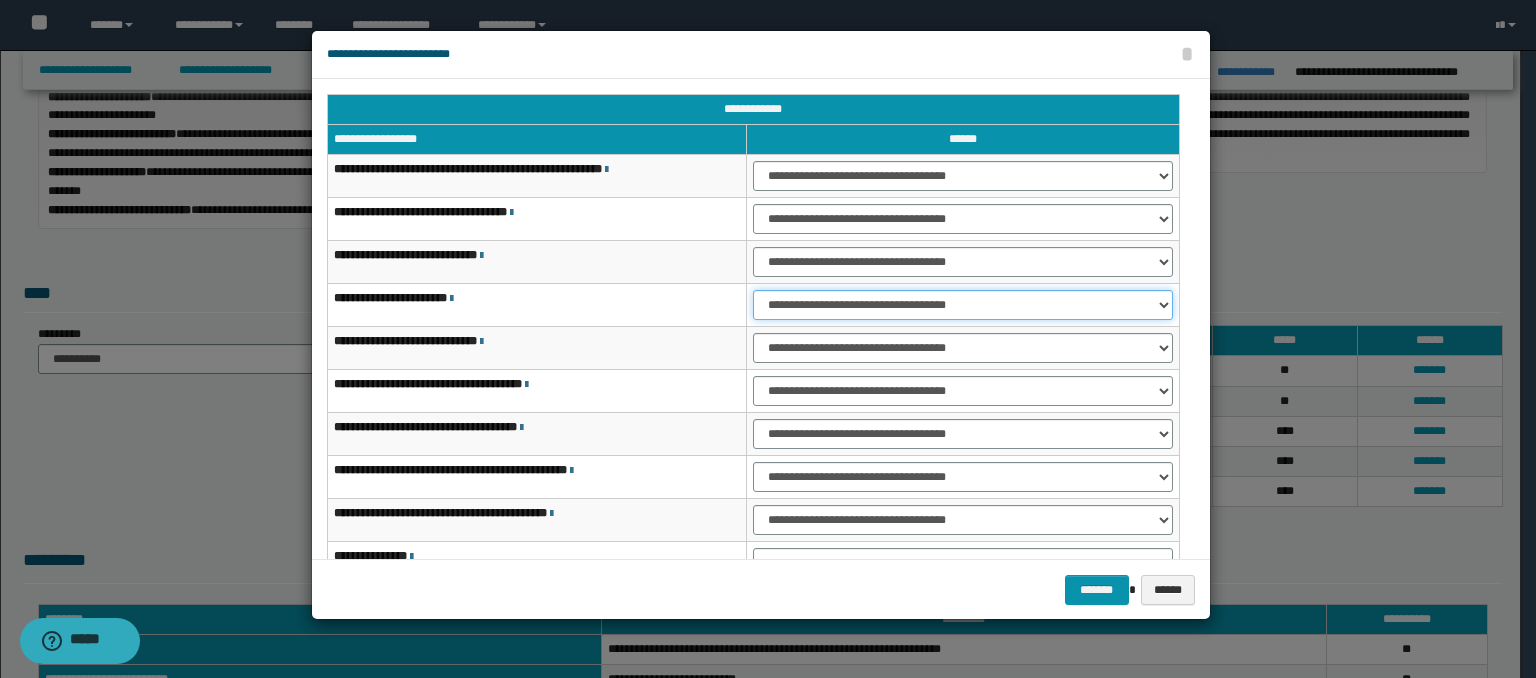 click on "**********" at bounding box center (963, 305) 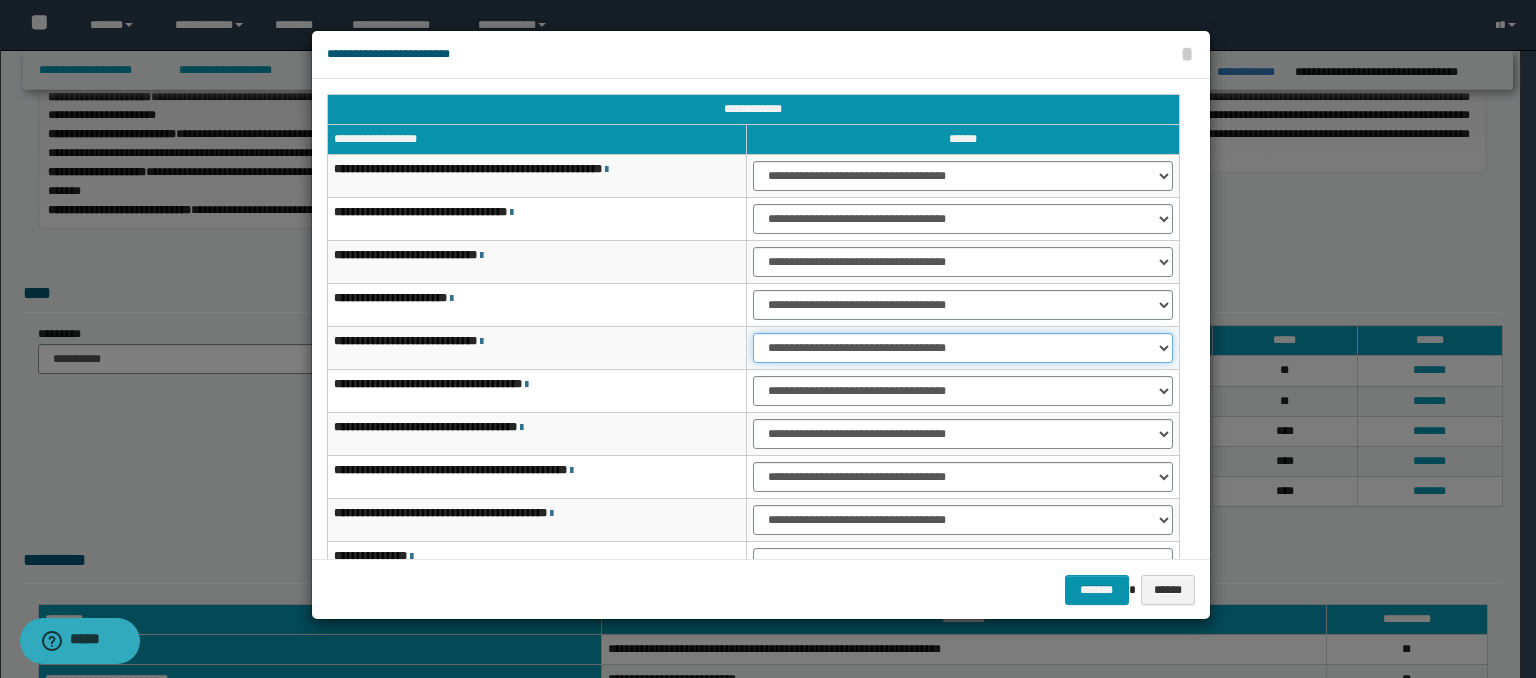click on "**********" at bounding box center (963, 348) 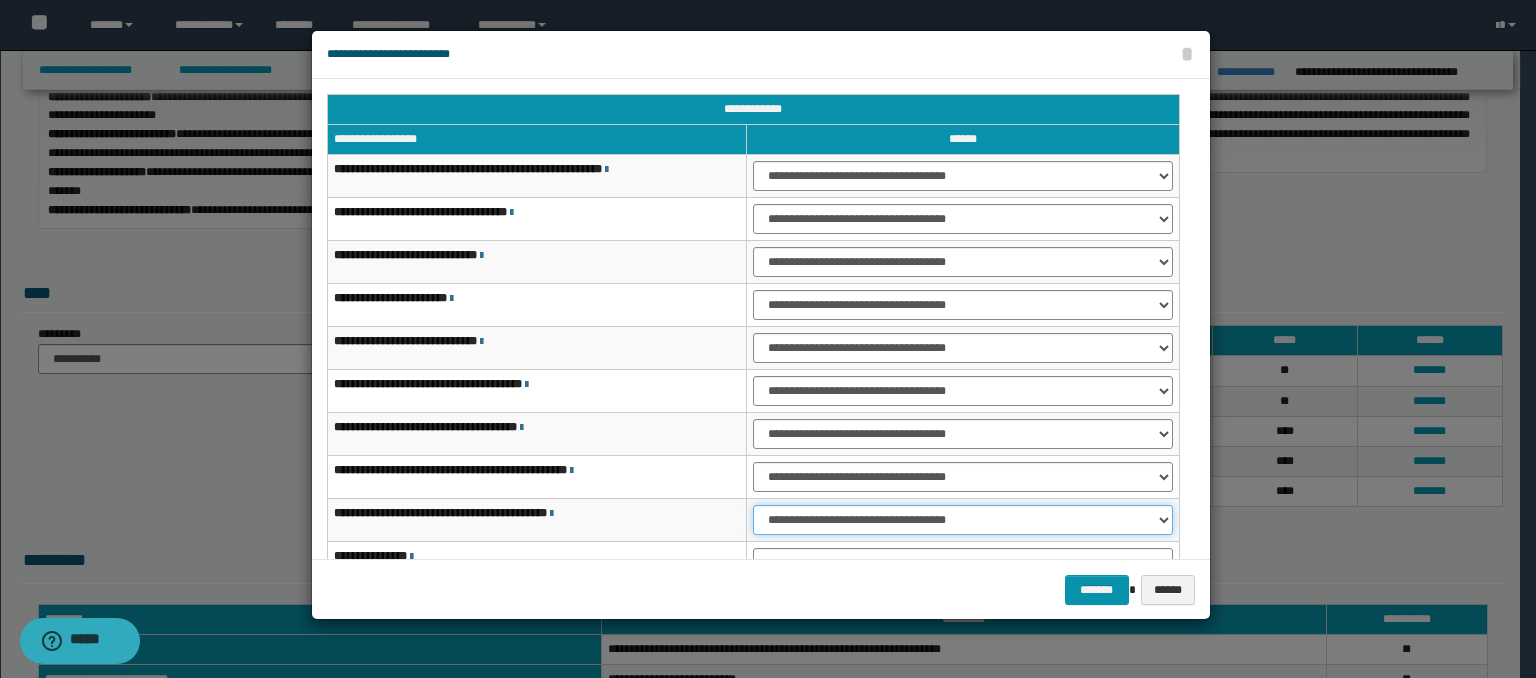 click on "**********" at bounding box center [963, 520] 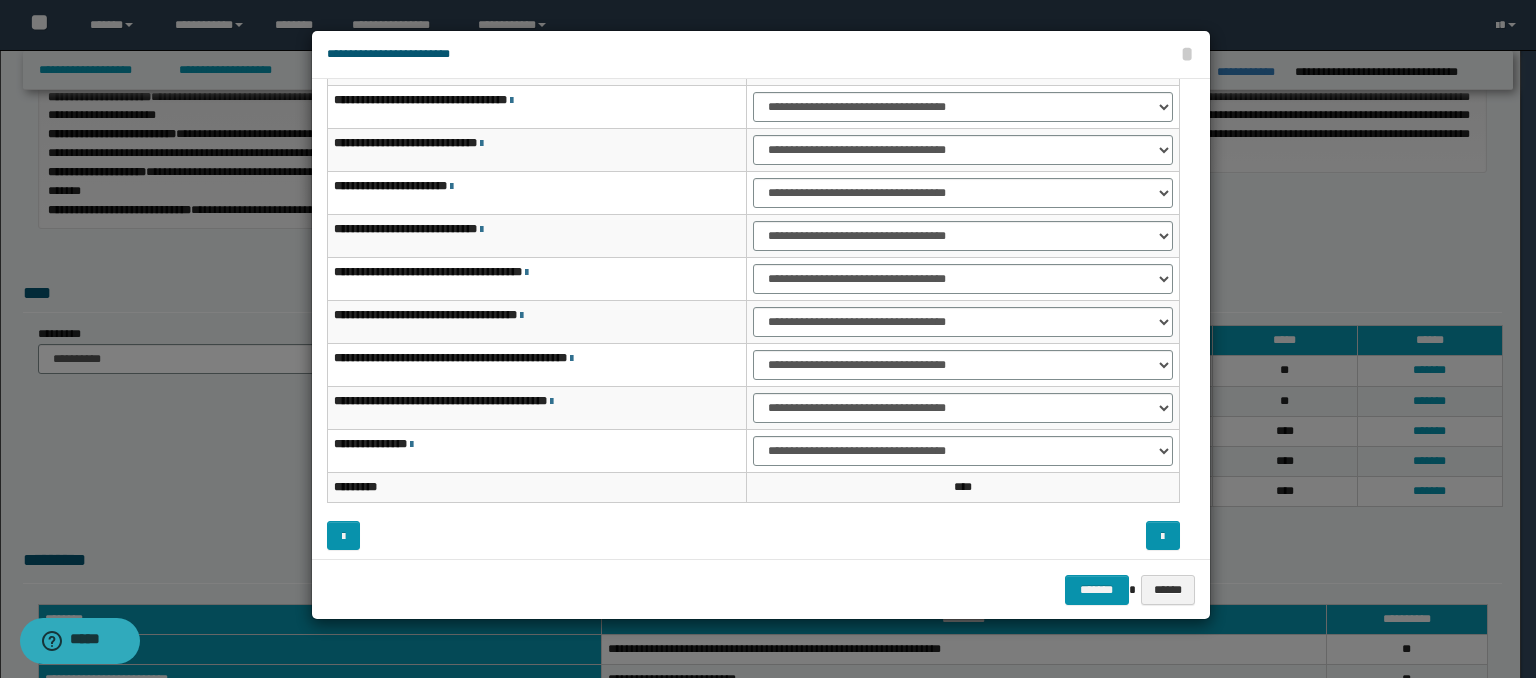 scroll, scrollTop: 118, scrollLeft: 0, axis: vertical 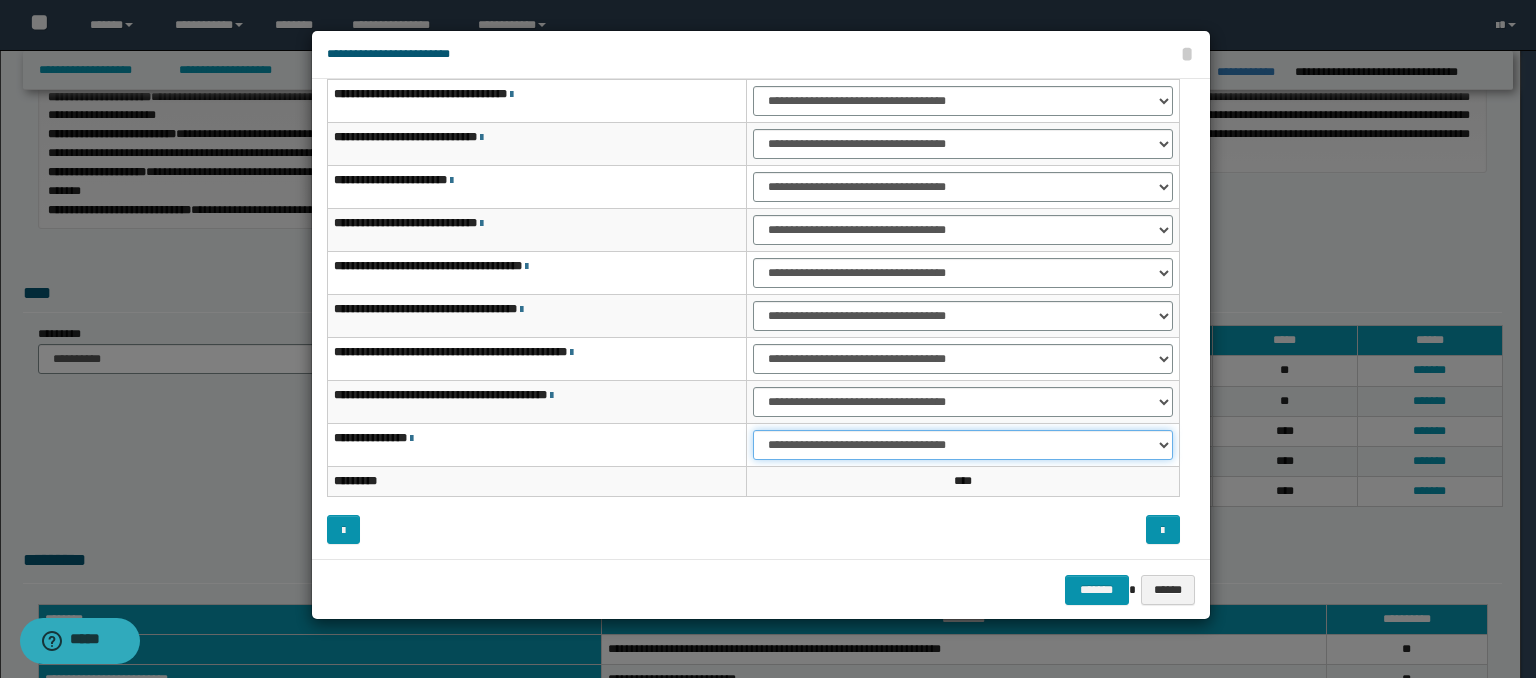 click on "**********" at bounding box center (963, 445) 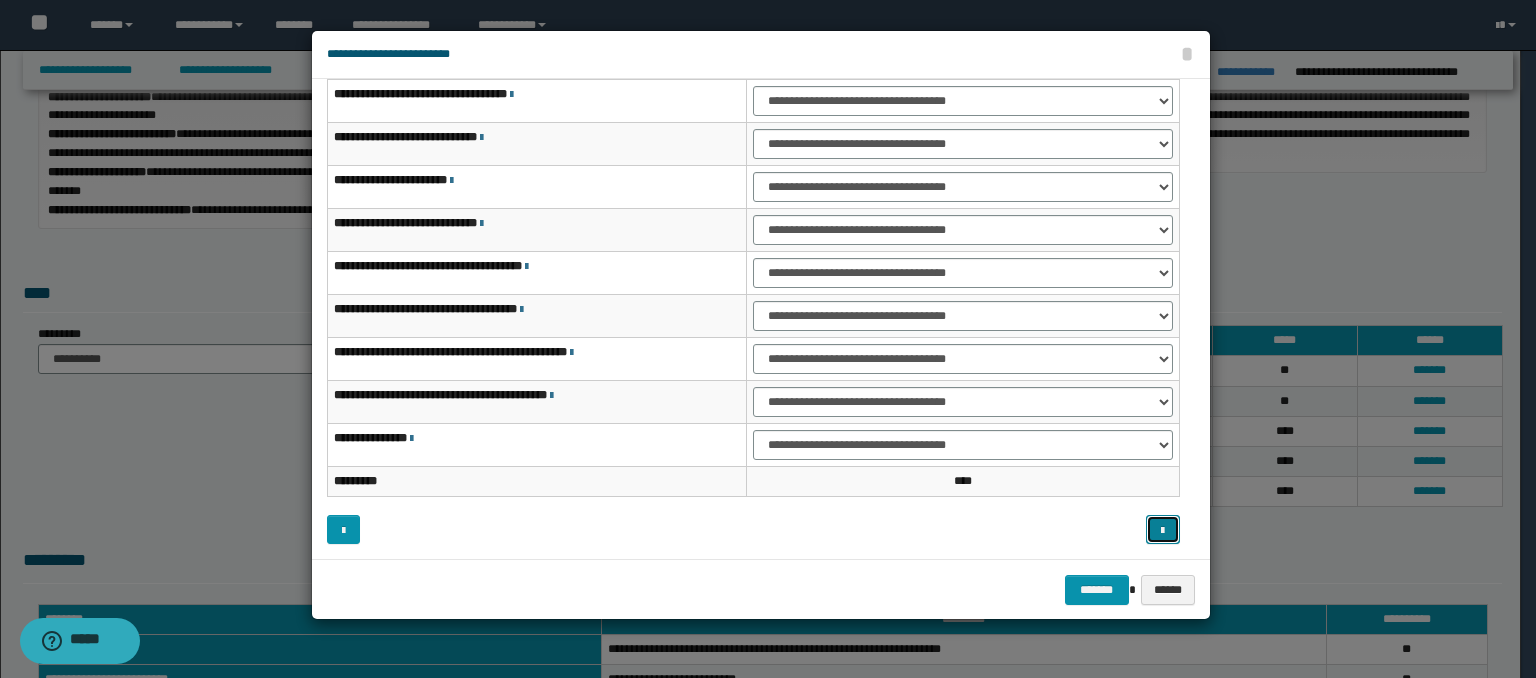 click at bounding box center (1162, 531) 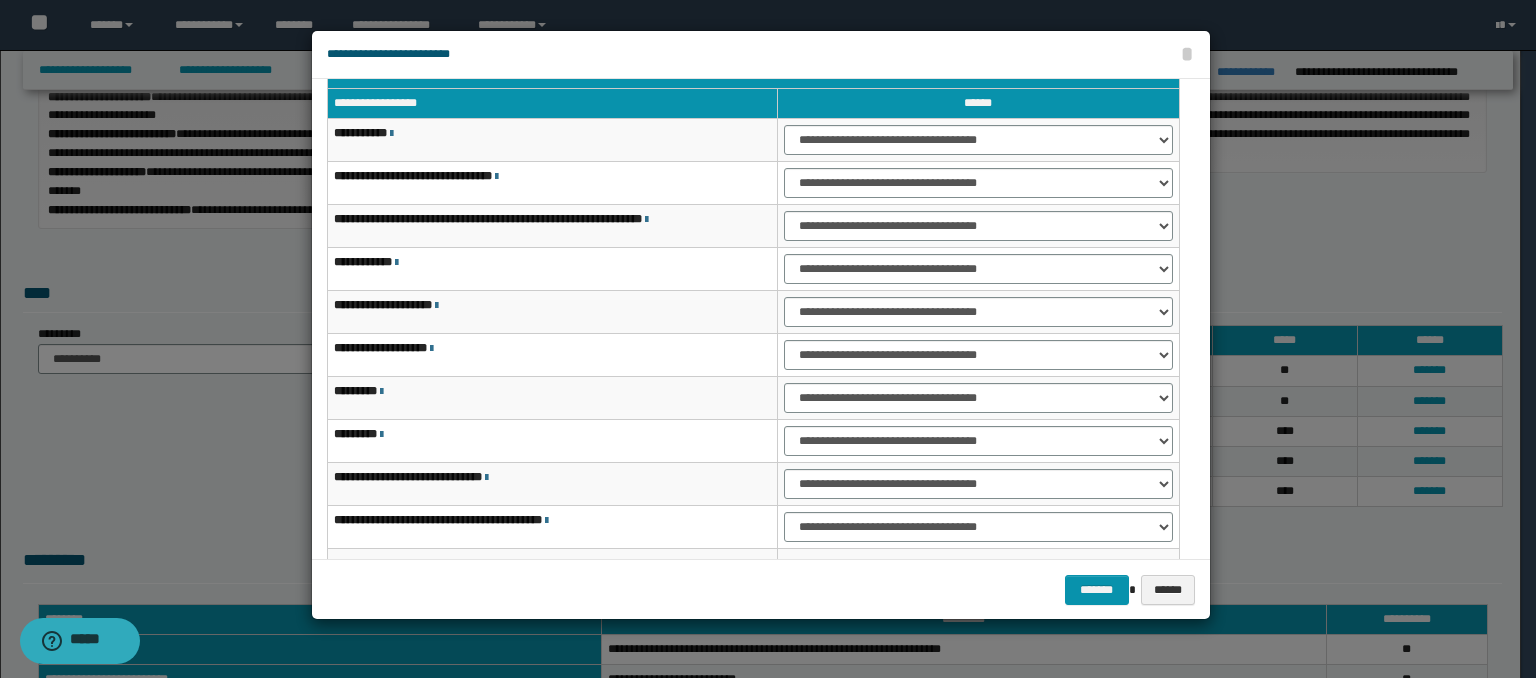 scroll, scrollTop: 0, scrollLeft: 0, axis: both 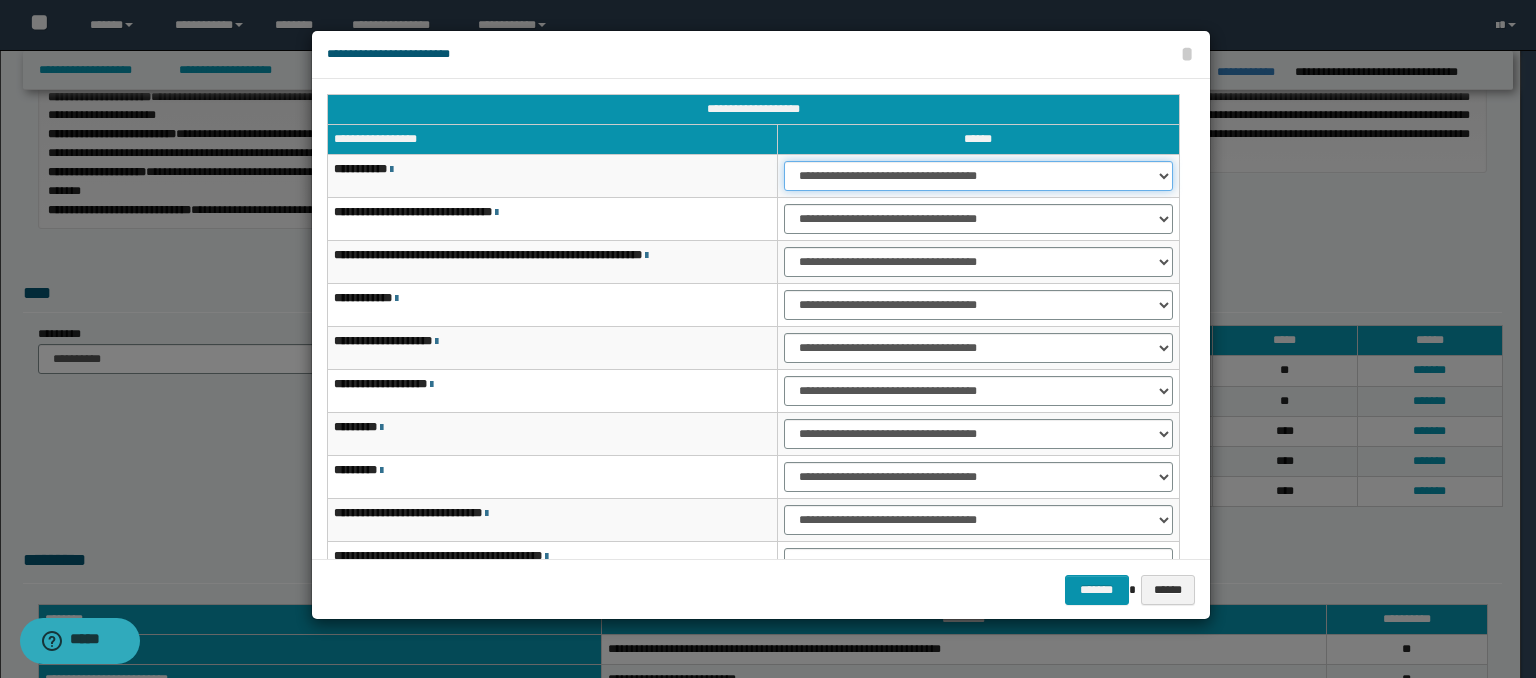 click on "**********" at bounding box center [978, 176] 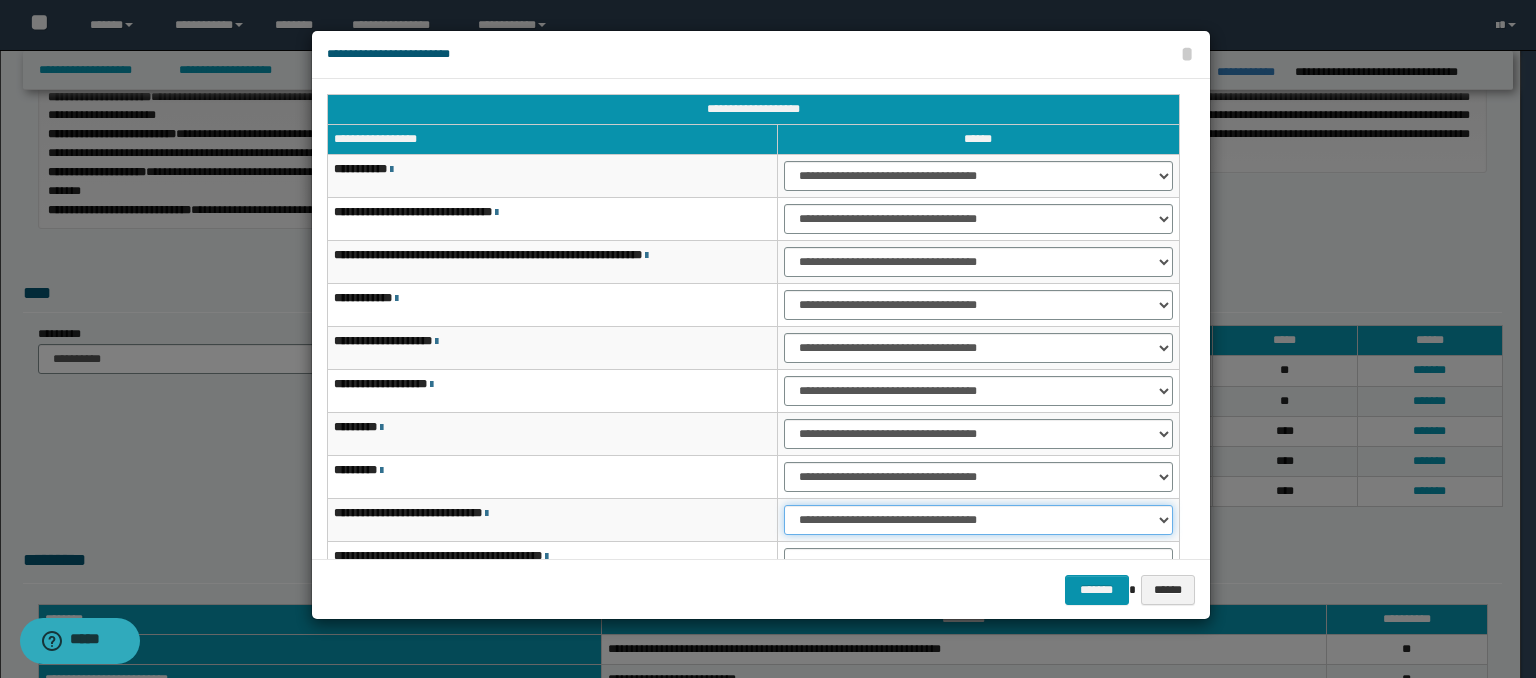 click on "**********" at bounding box center (978, 520) 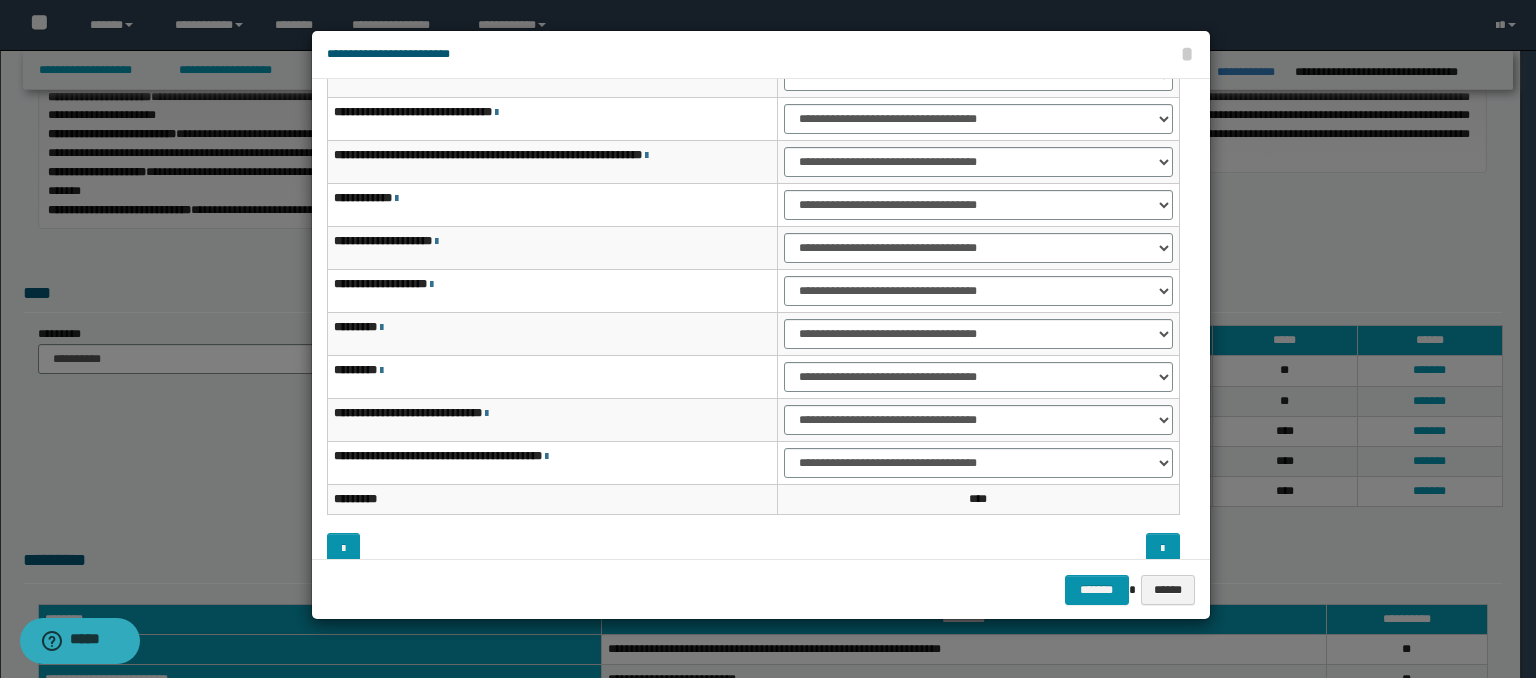 scroll, scrollTop: 118, scrollLeft: 0, axis: vertical 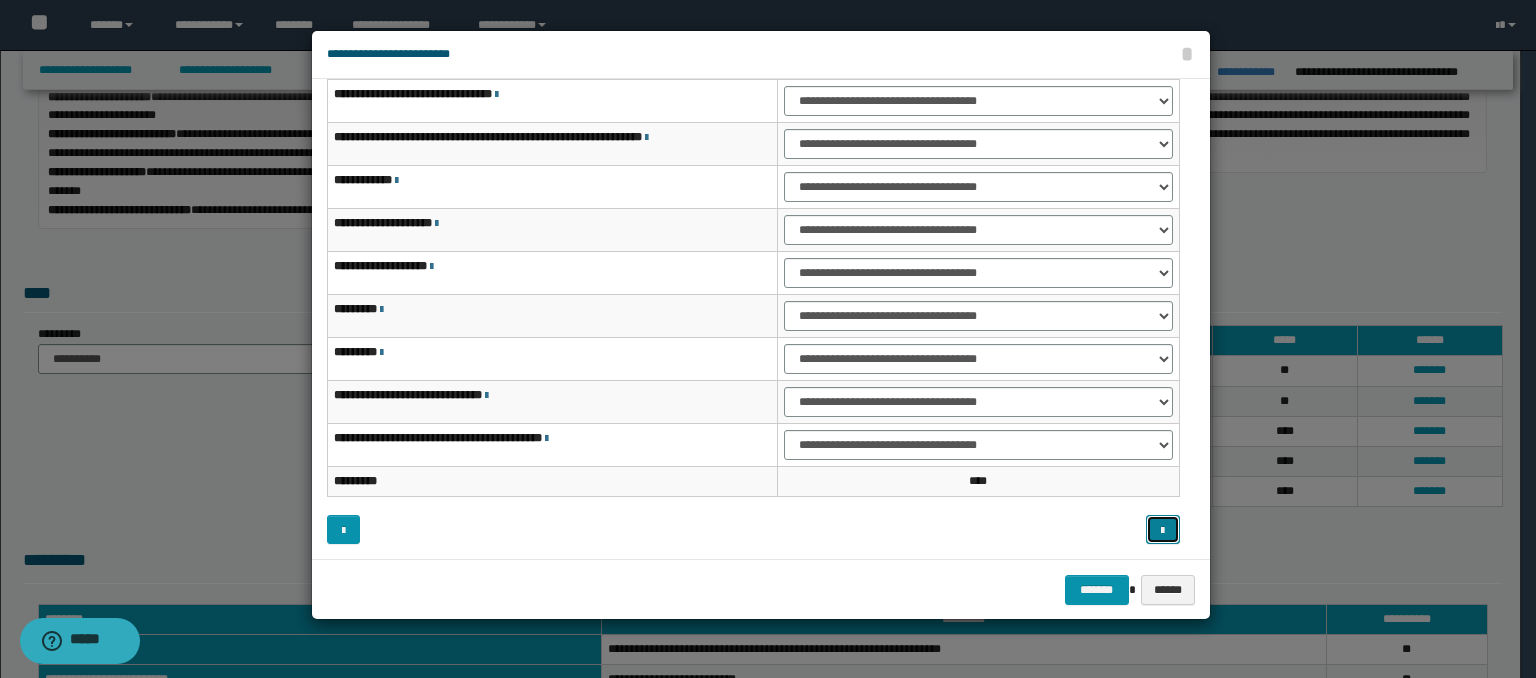 click at bounding box center [1162, 531] 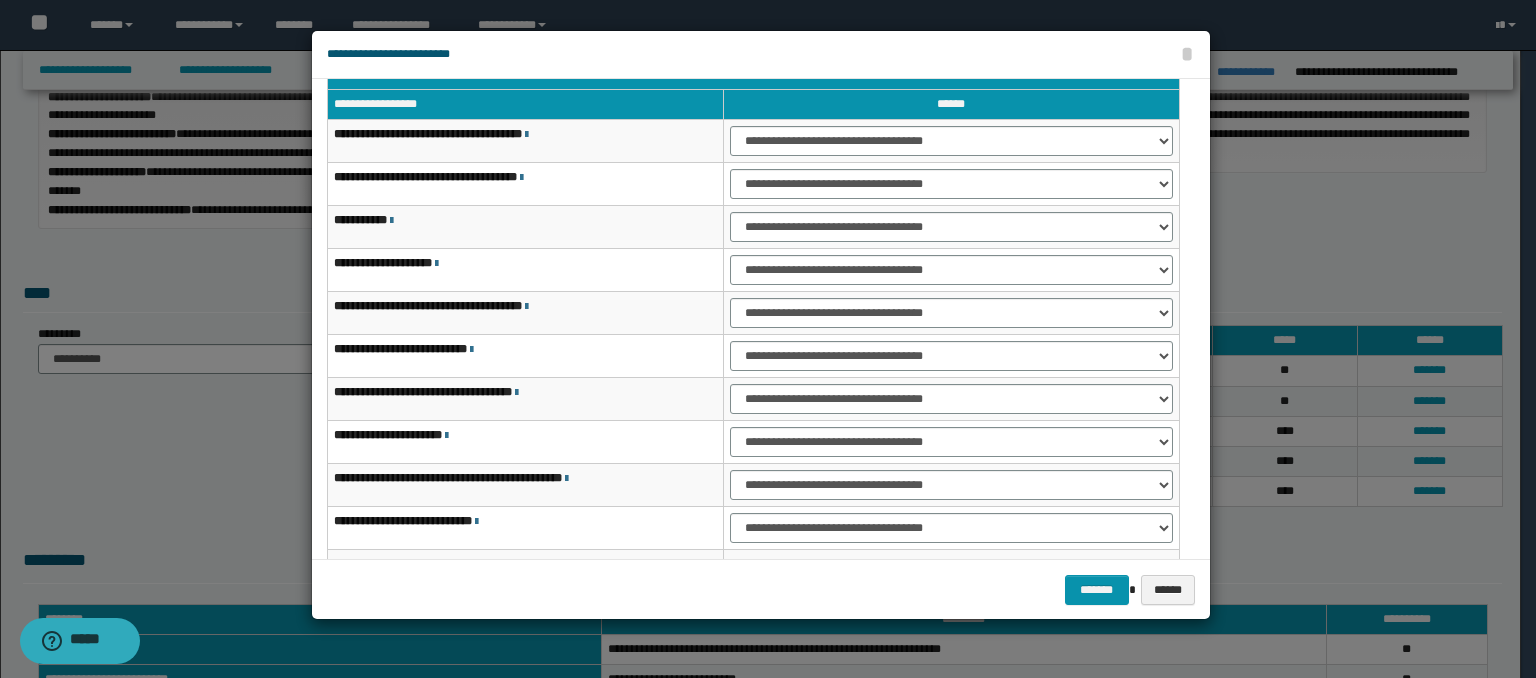 scroll, scrollTop: 0, scrollLeft: 0, axis: both 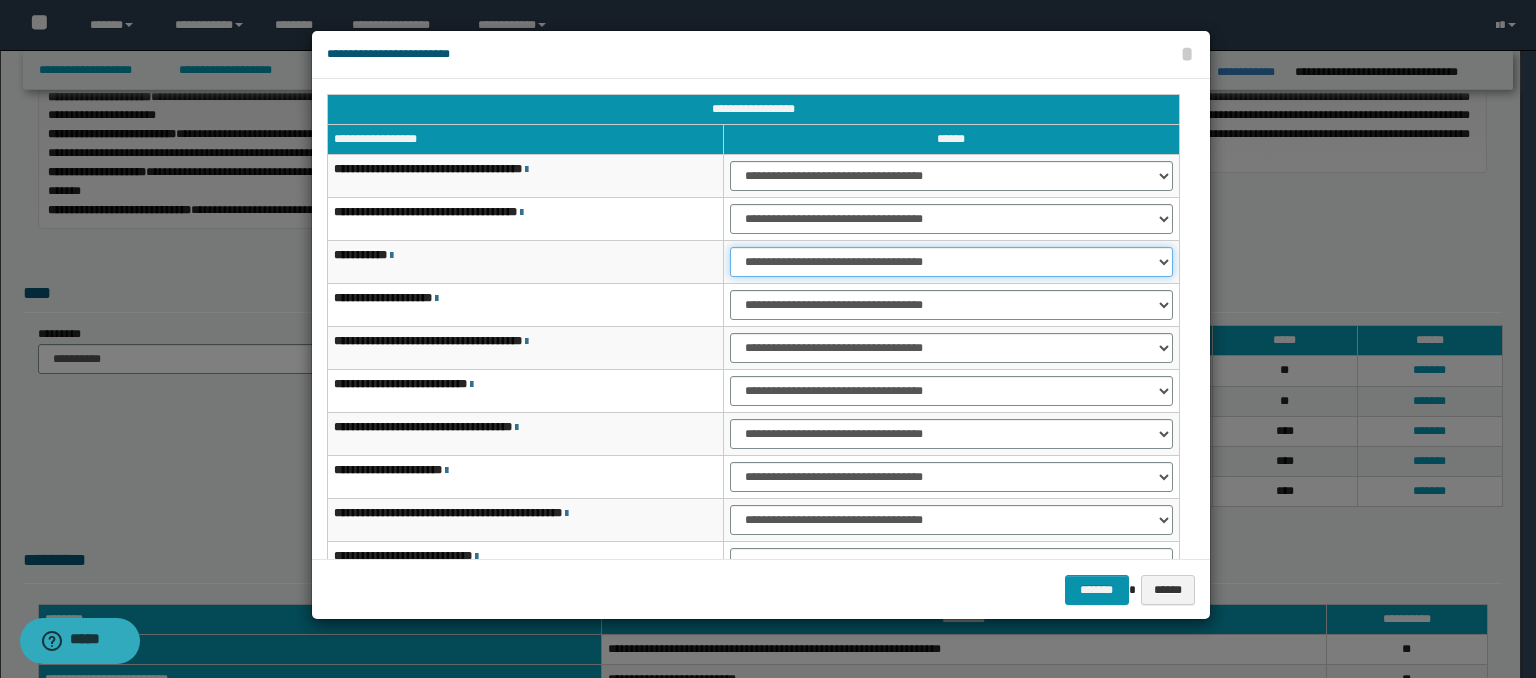 click on "**********" at bounding box center [951, 262] 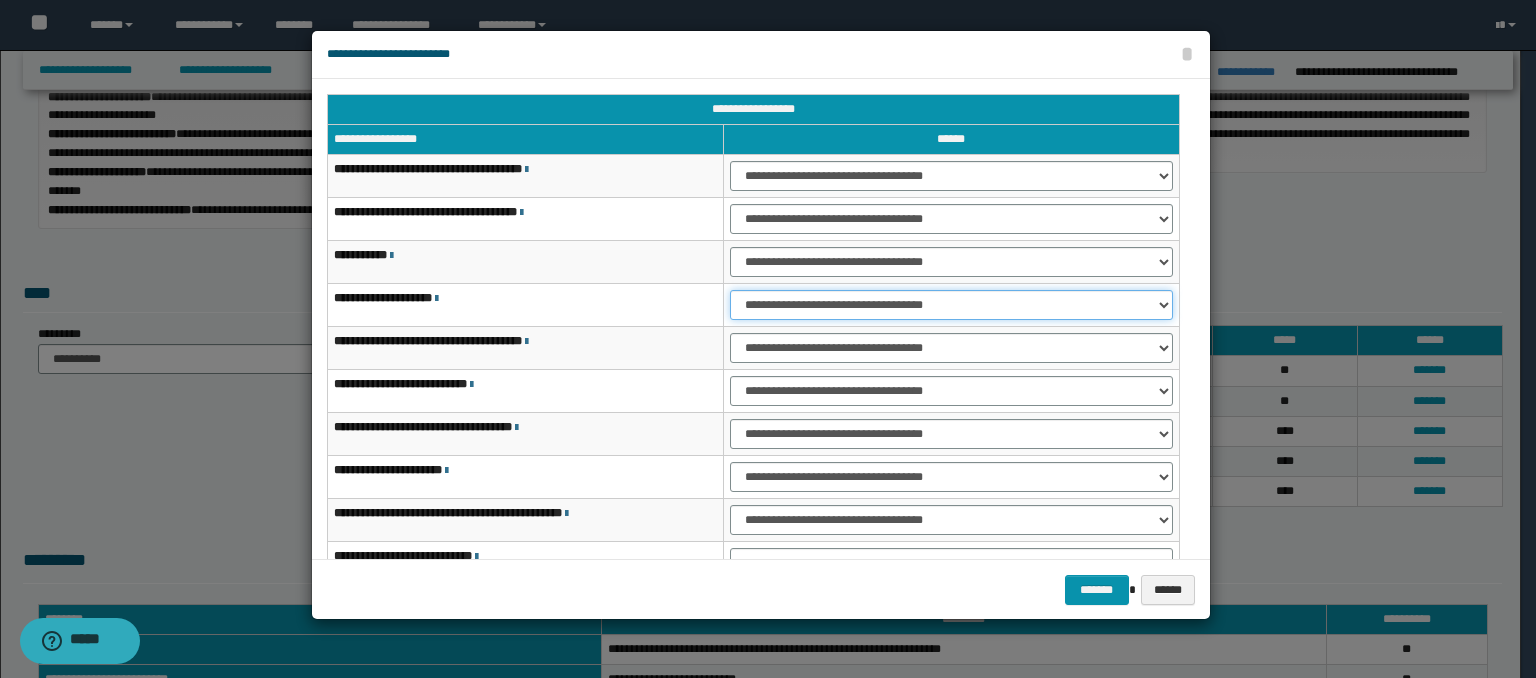 click on "**********" at bounding box center [951, 305] 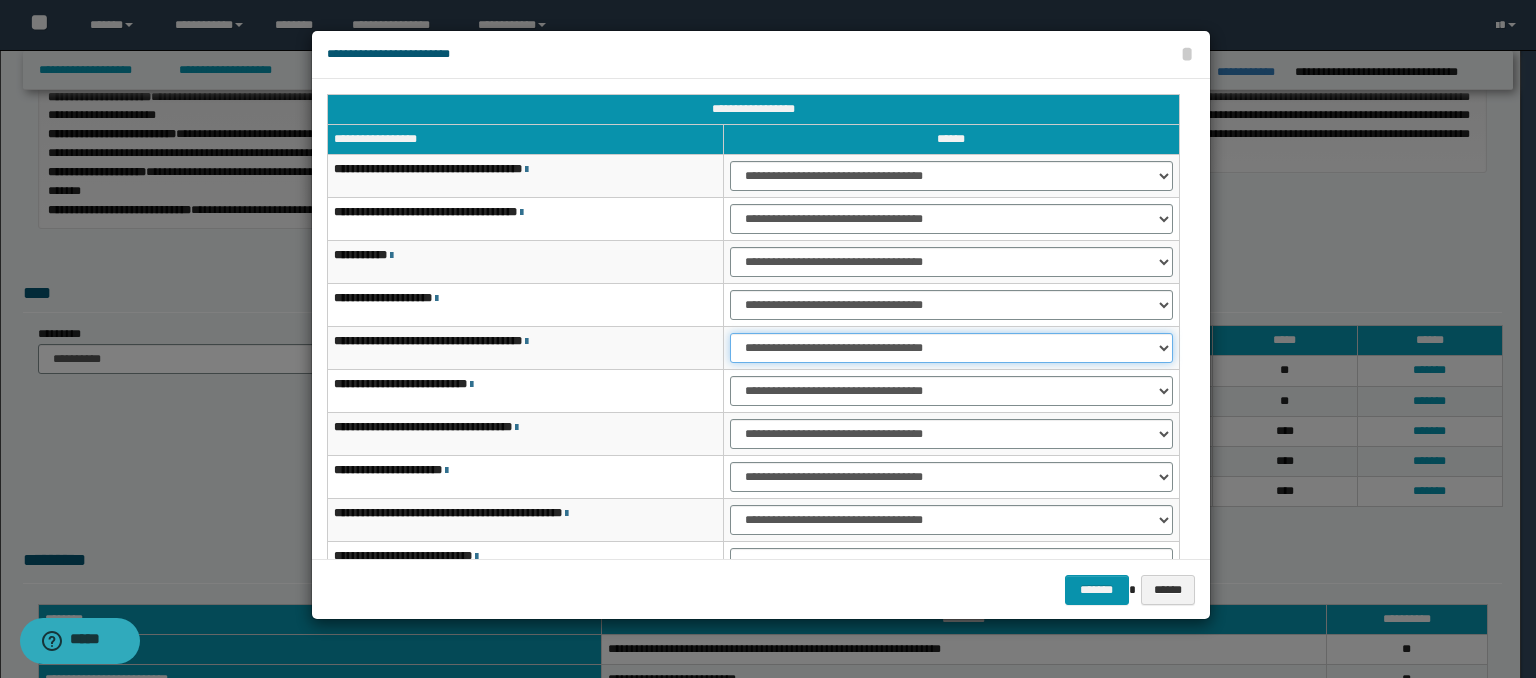 click on "**********" at bounding box center [951, 348] 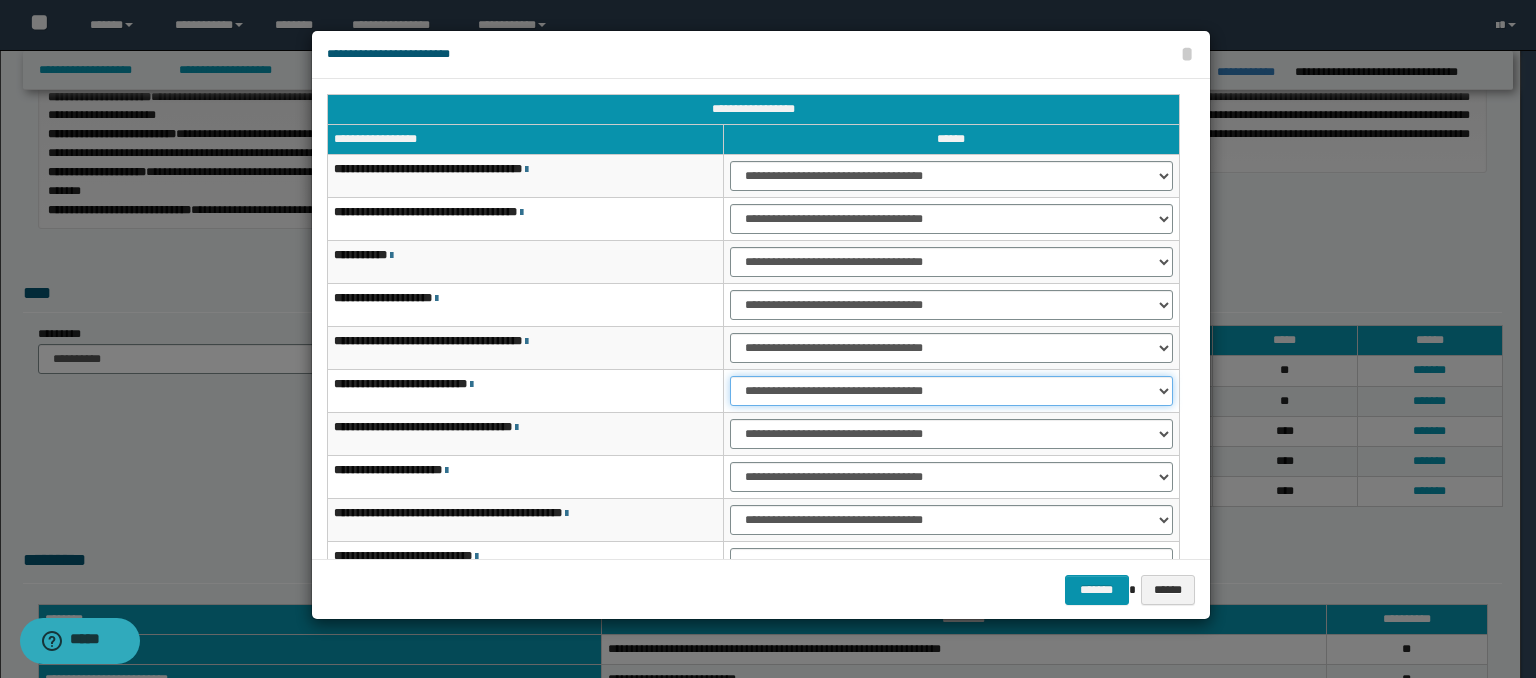 click on "**********" at bounding box center [951, 391] 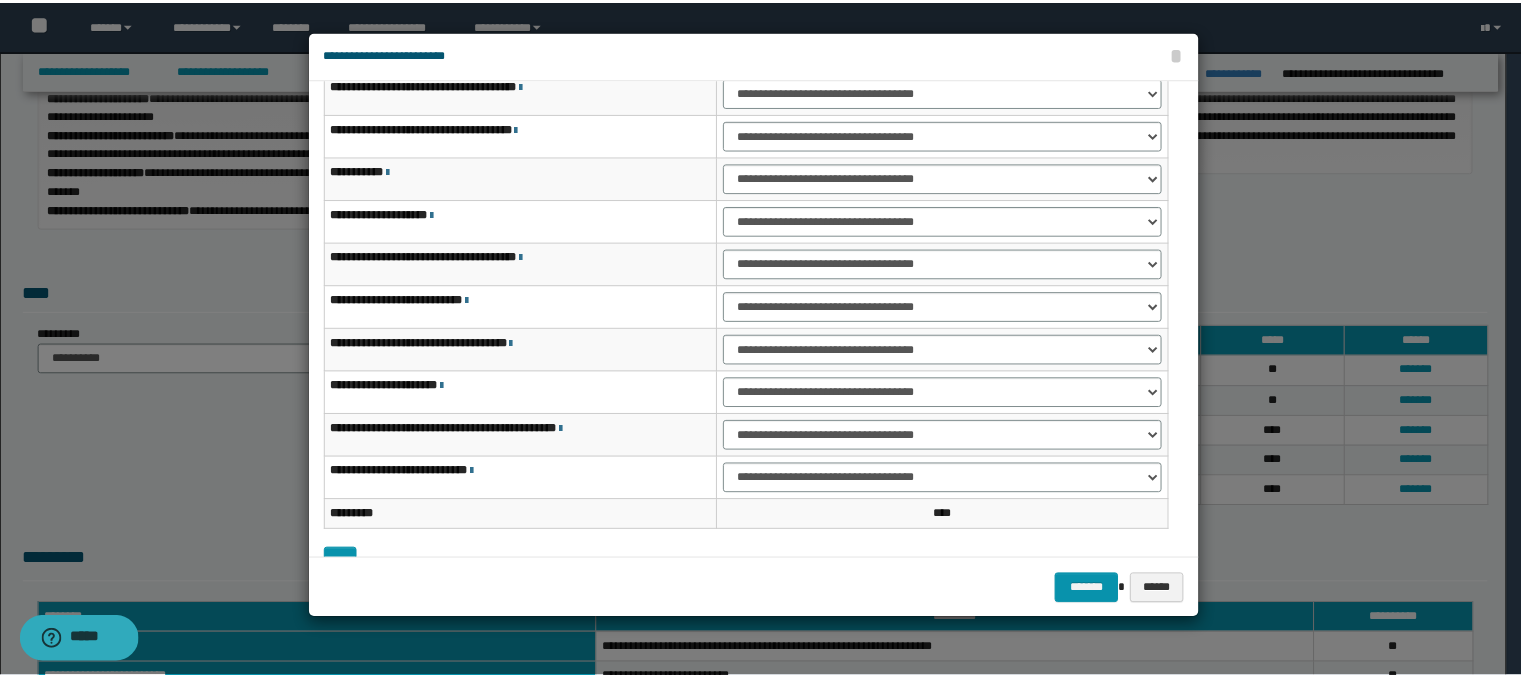 scroll, scrollTop: 118, scrollLeft: 0, axis: vertical 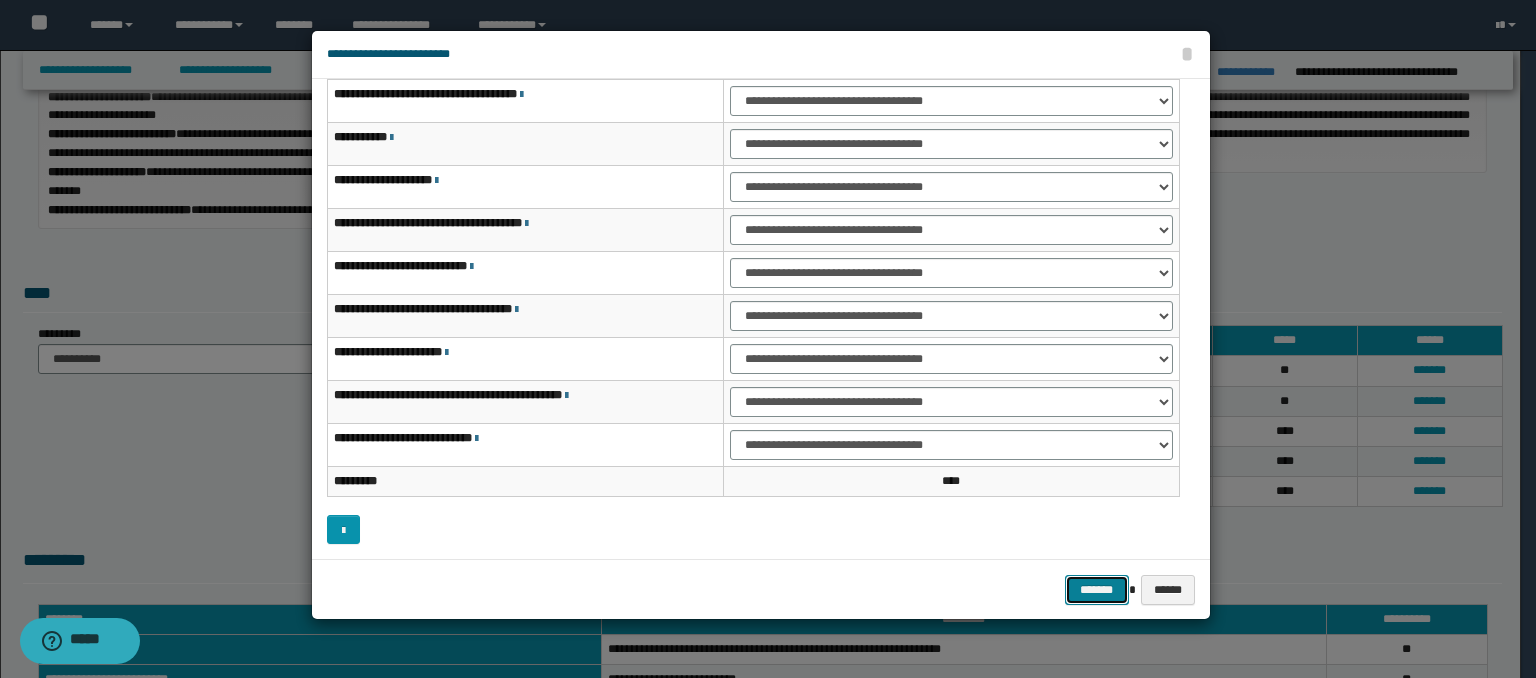 click on "*******" at bounding box center [1097, 590] 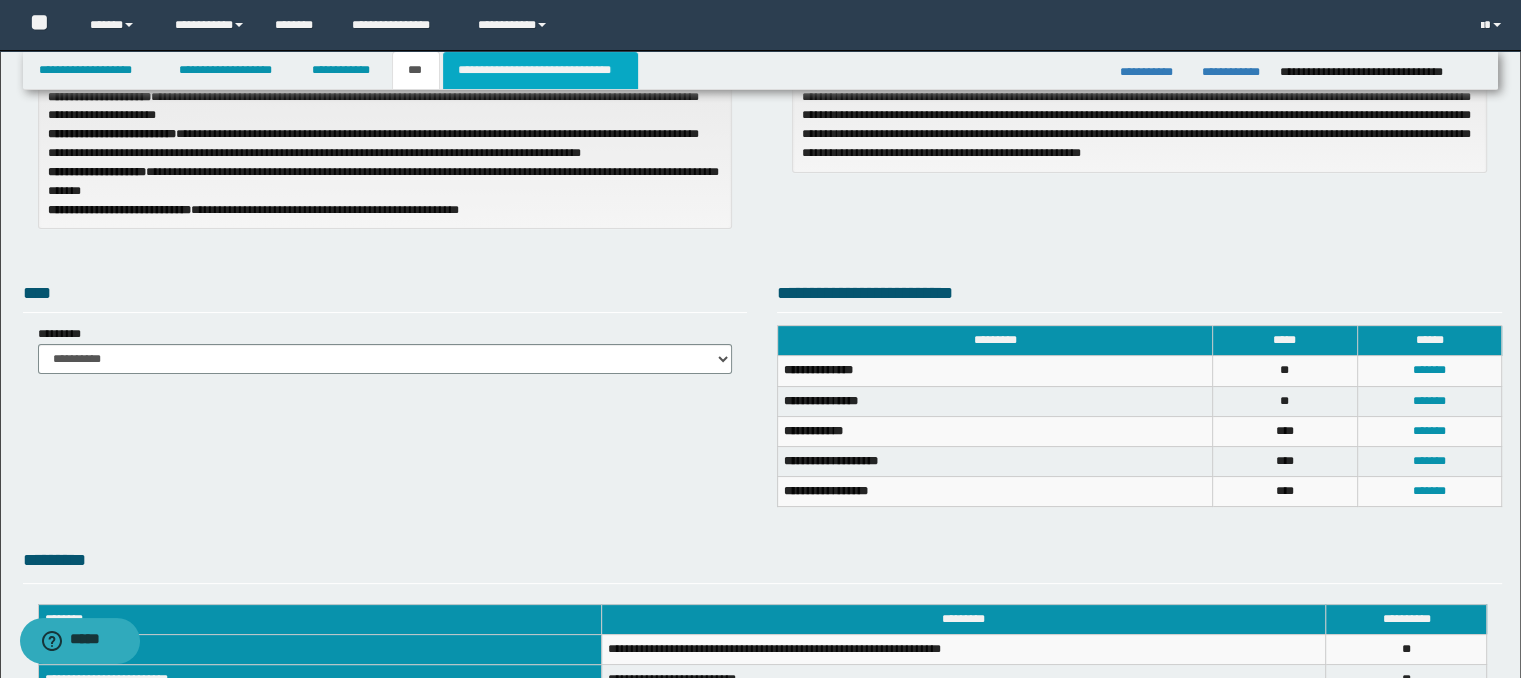 click on "**********" at bounding box center [540, 70] 